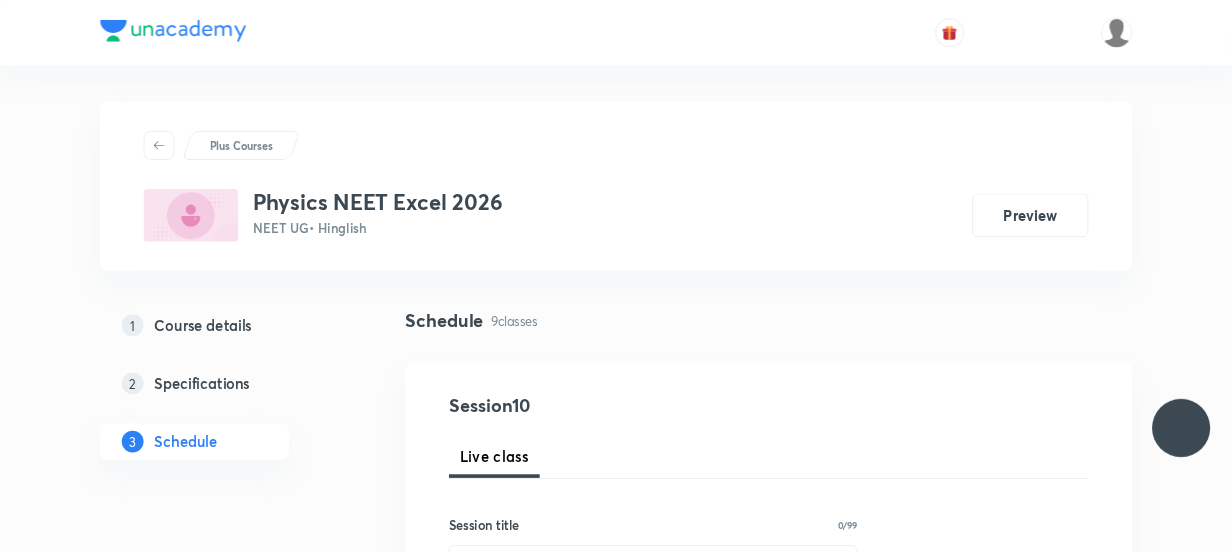 scroll, scrollTop: 0, scrollLeft: 0, axis: both 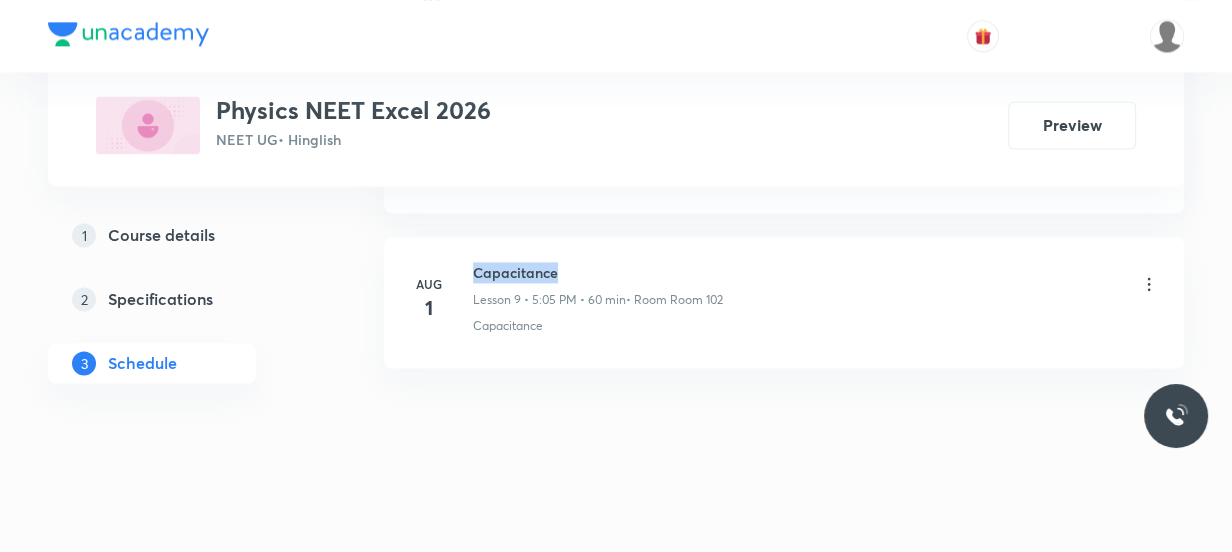 drag, startPoint x: 562, startPoint y: 270, endPoint x: 476, endPoint y: 270, distance: 86 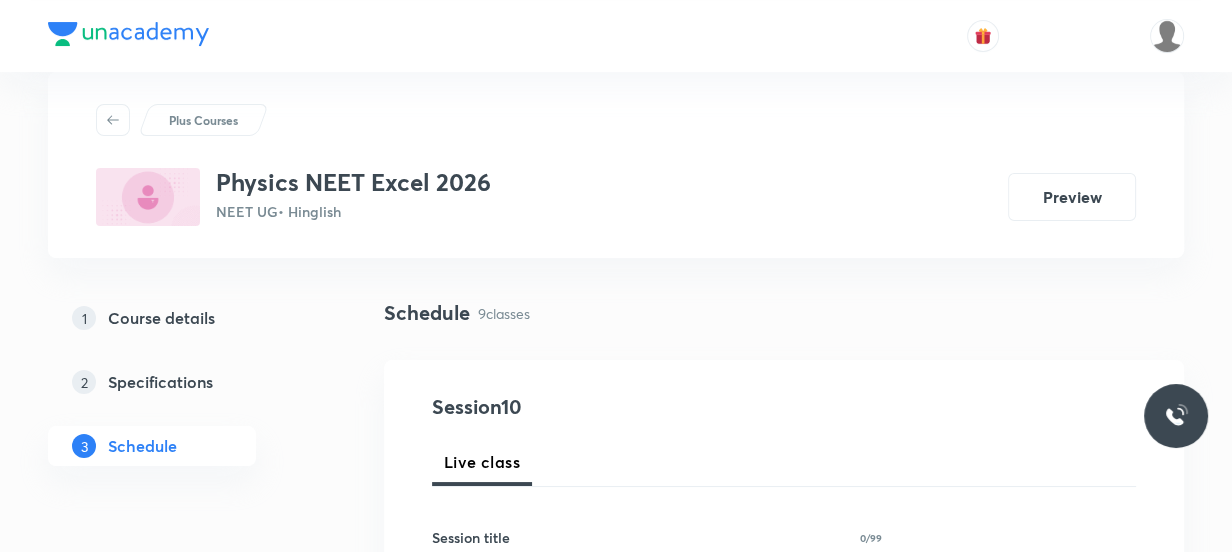 scroll, scrollTop: 0, scrollLeft: 0, axis: both 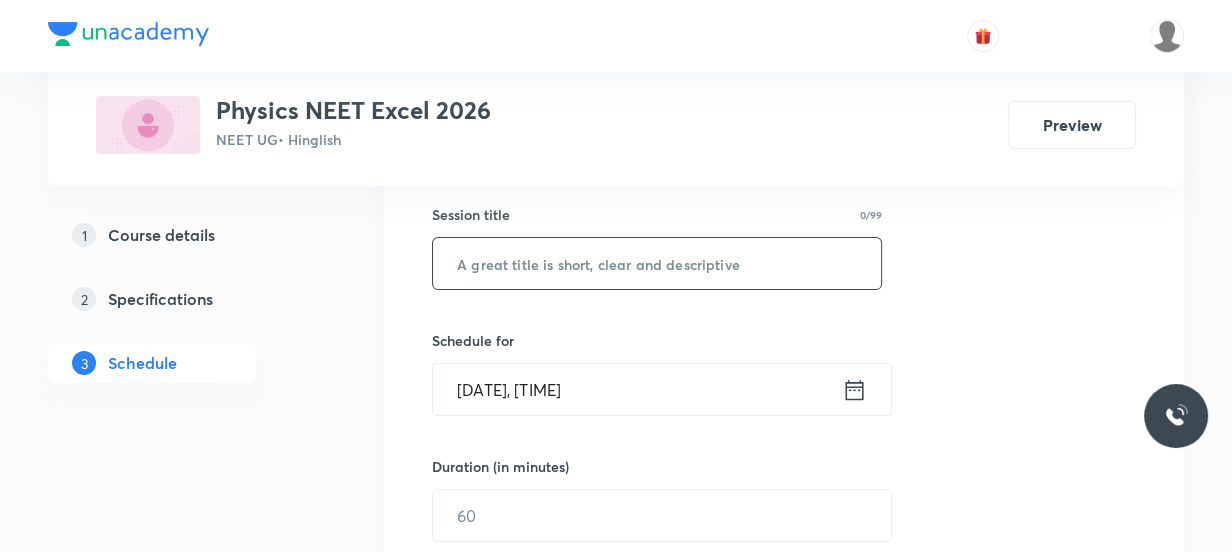 click at bounding box center (657, 263) 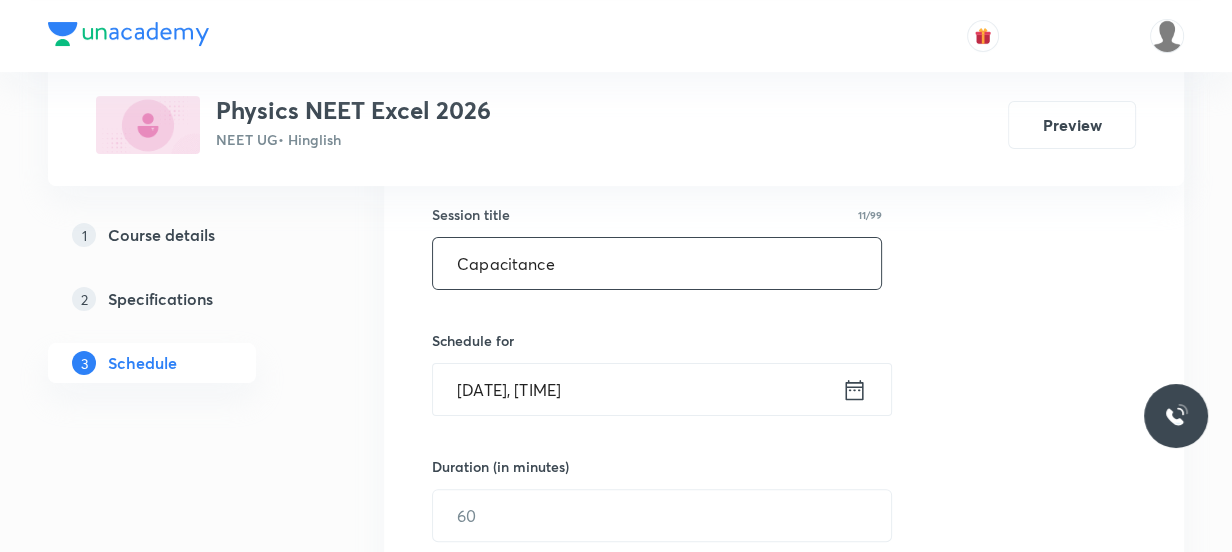 scroll, scrollTop: 454, scrollLeft: 0, axis: vertical 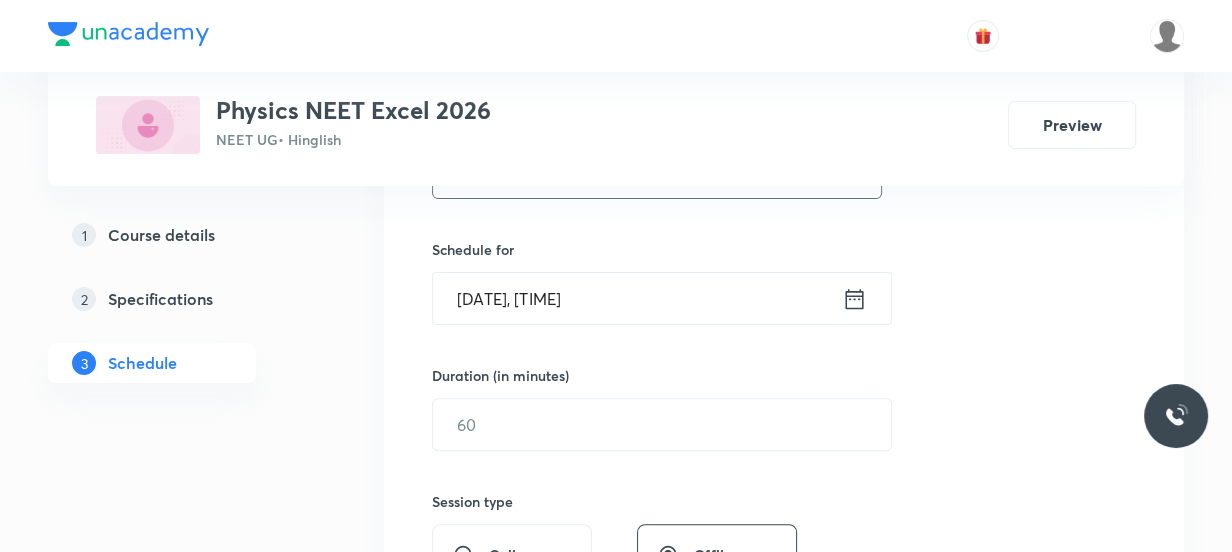 type on "Capacitance" 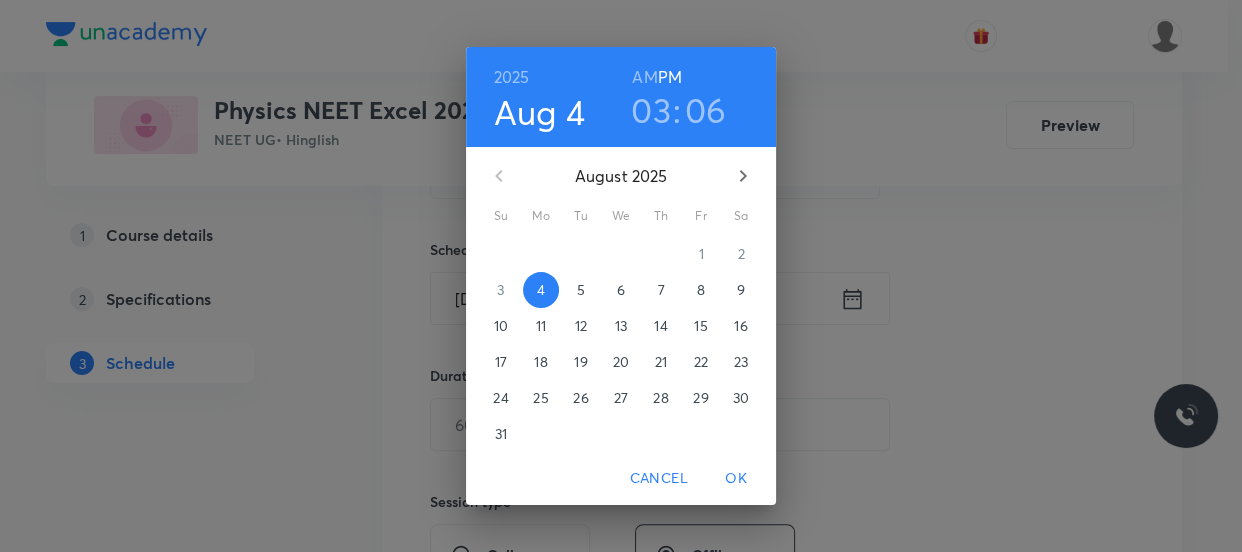 click on "03" at bounding box center (651, 110) 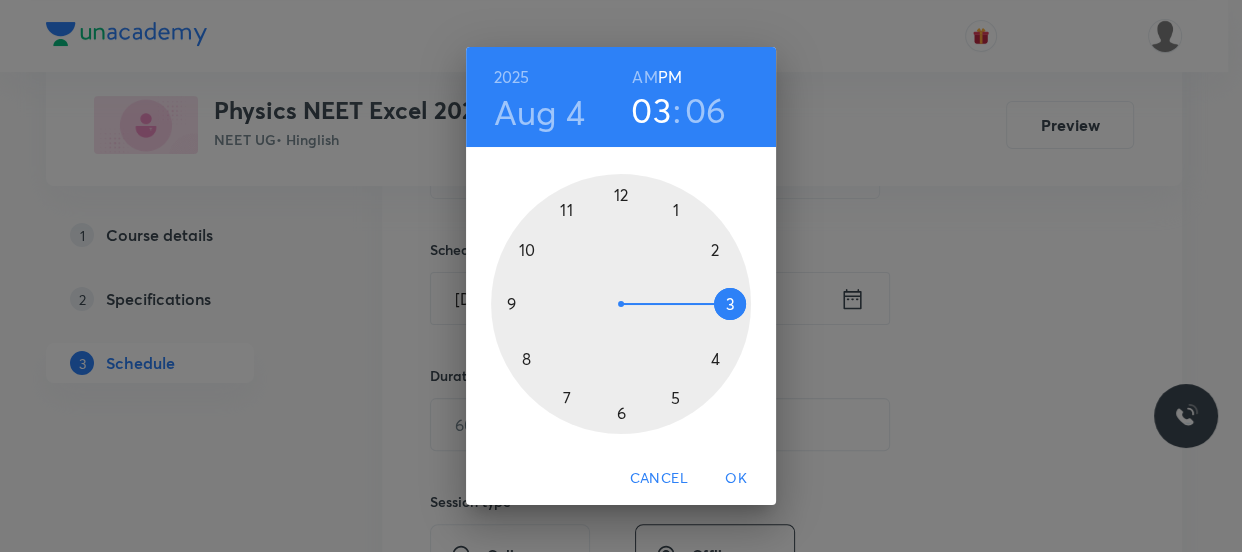 click at bounding box center (621, 304) 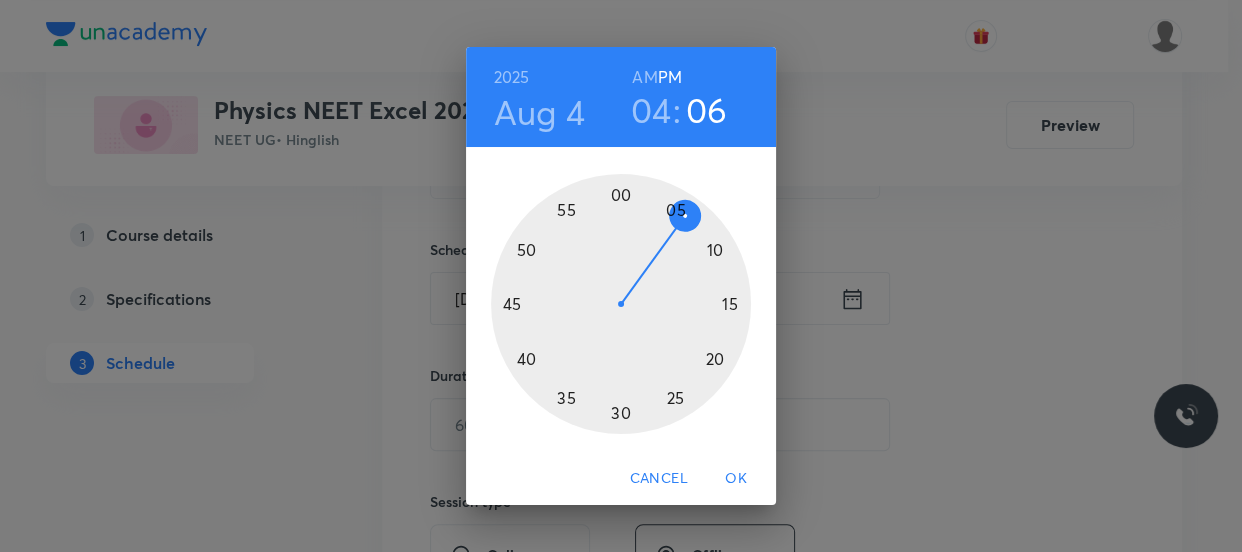click at bounding box center (621, 304) 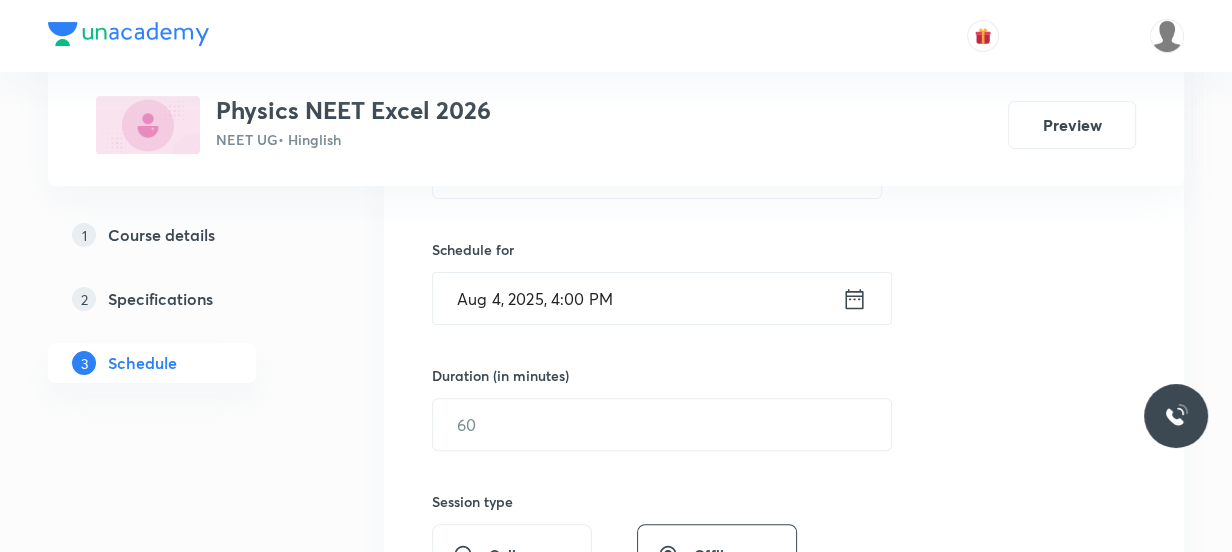 scroll, scrollTop: 545, scrollLeft: 0, axis: vertical 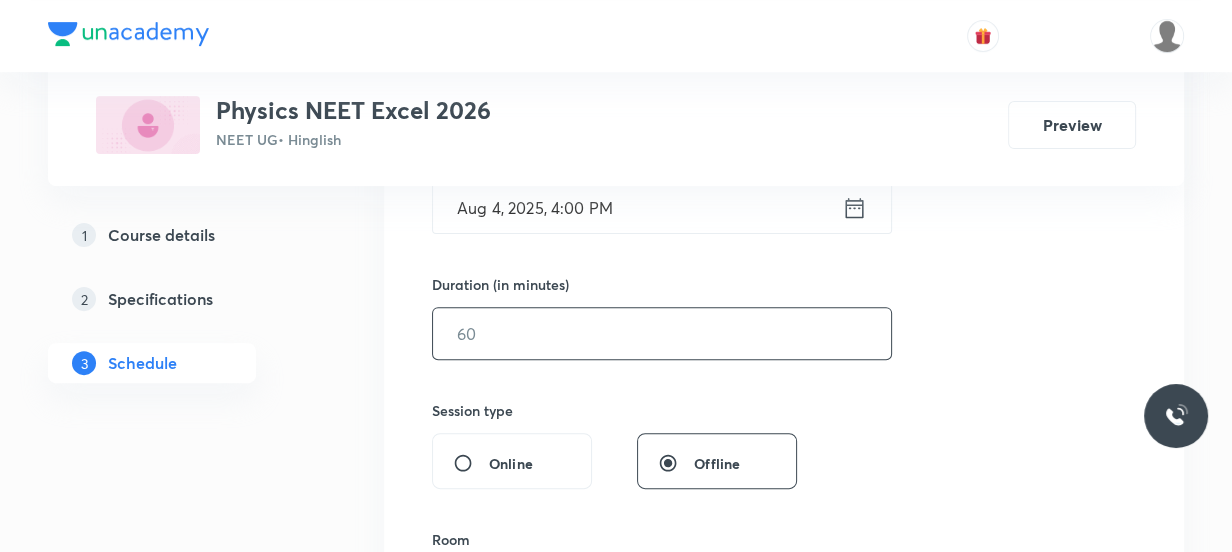 click at bounding box center (662, 333) 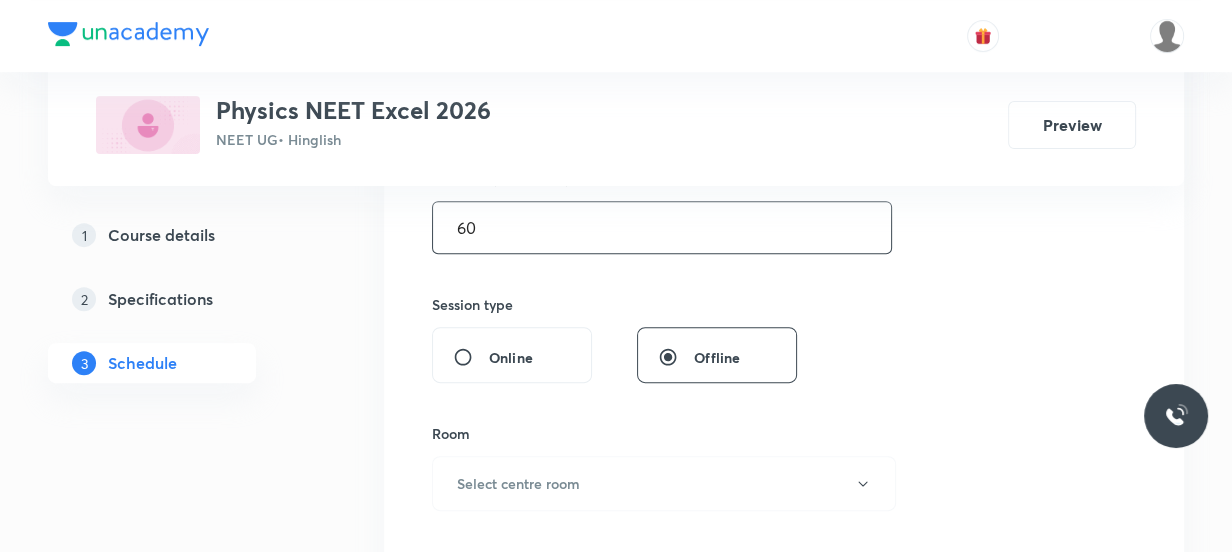 scroll, scrollTop: 818, scrollLeft: 0, axis: vertical 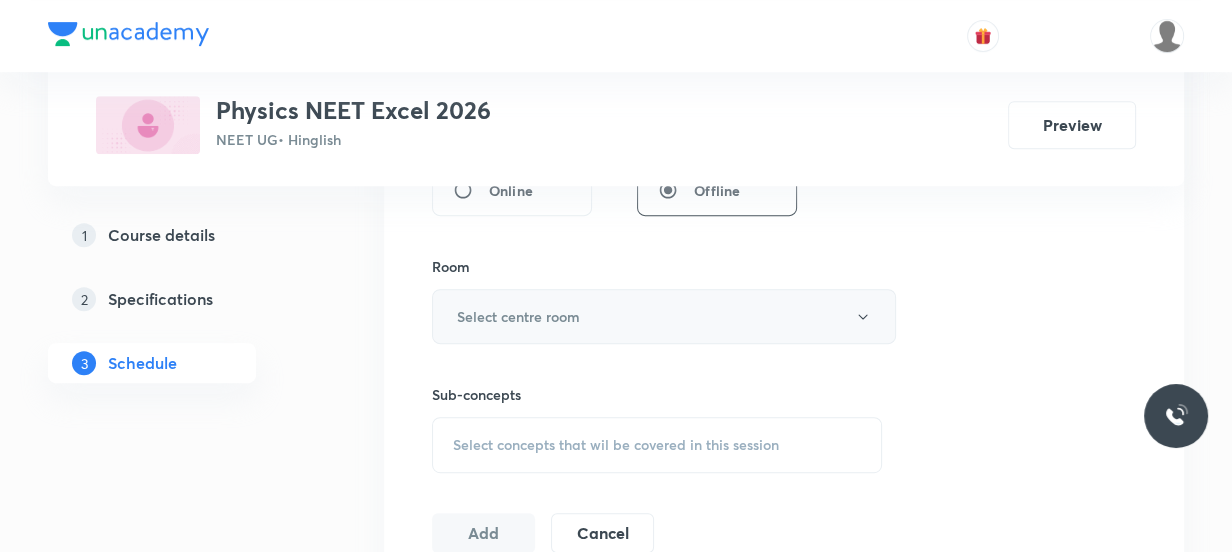 type on "60" 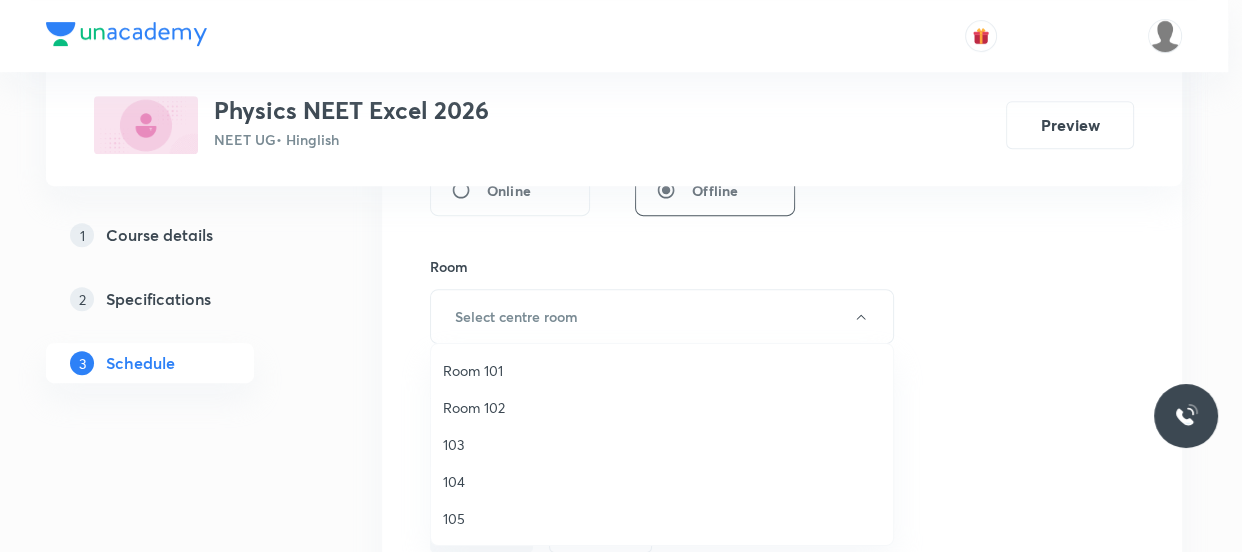 click on "Room 102" at bounding box center (662, 407) 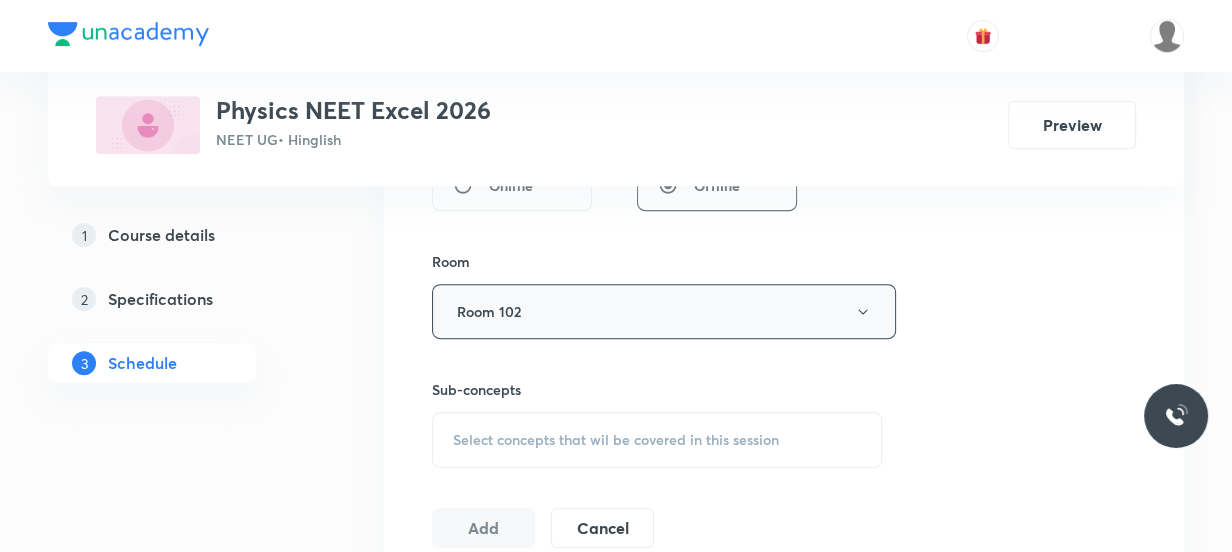 scroll, scrollTop: 909, scrollLeft: 0, axis: vertical 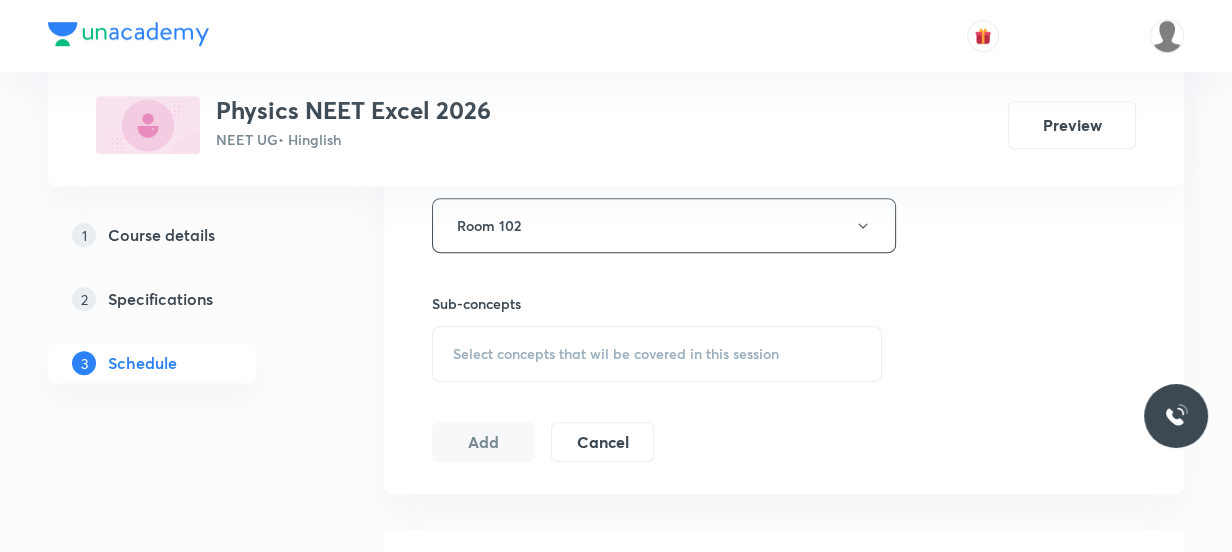 click on "Select concepts that wil be covered in this session" at bounding box center (616, 354) 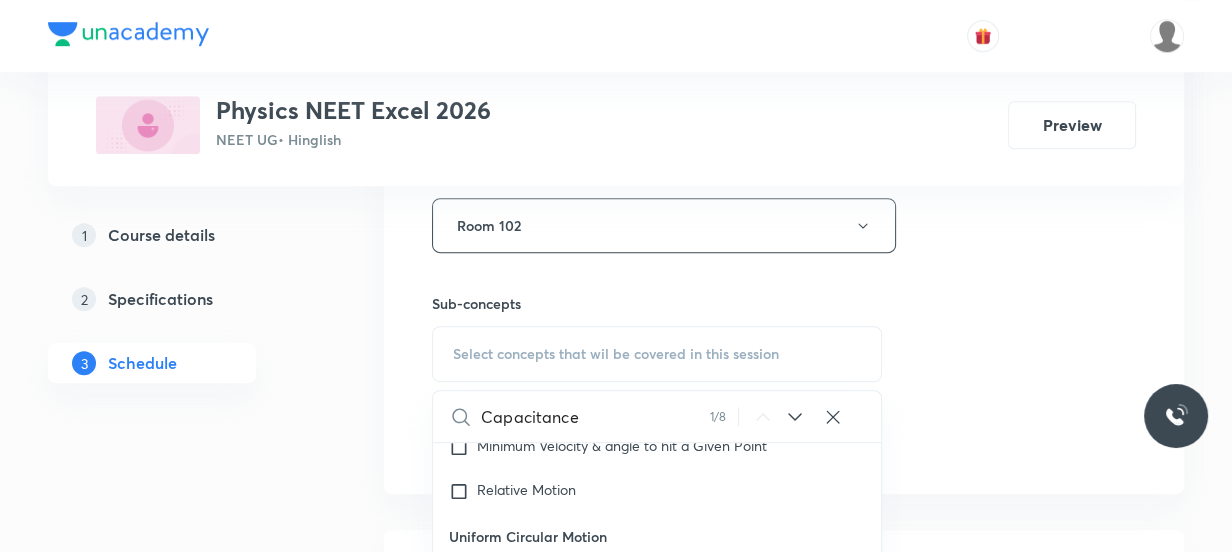scroll, scrollTop: 8553, scrollLeft: 0, axis: vertical 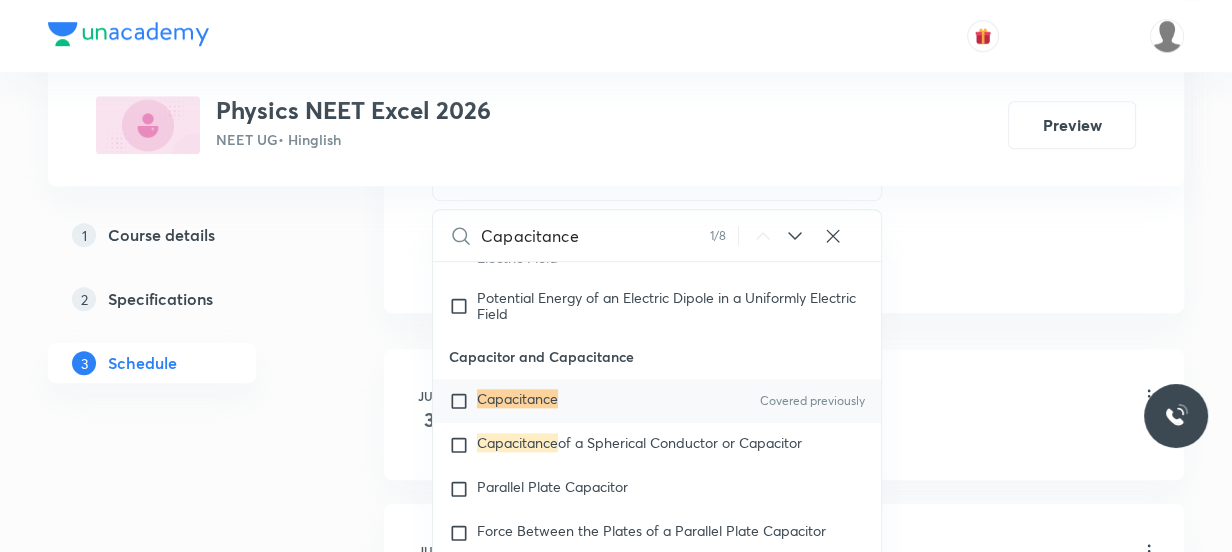 type on "Capacitance" 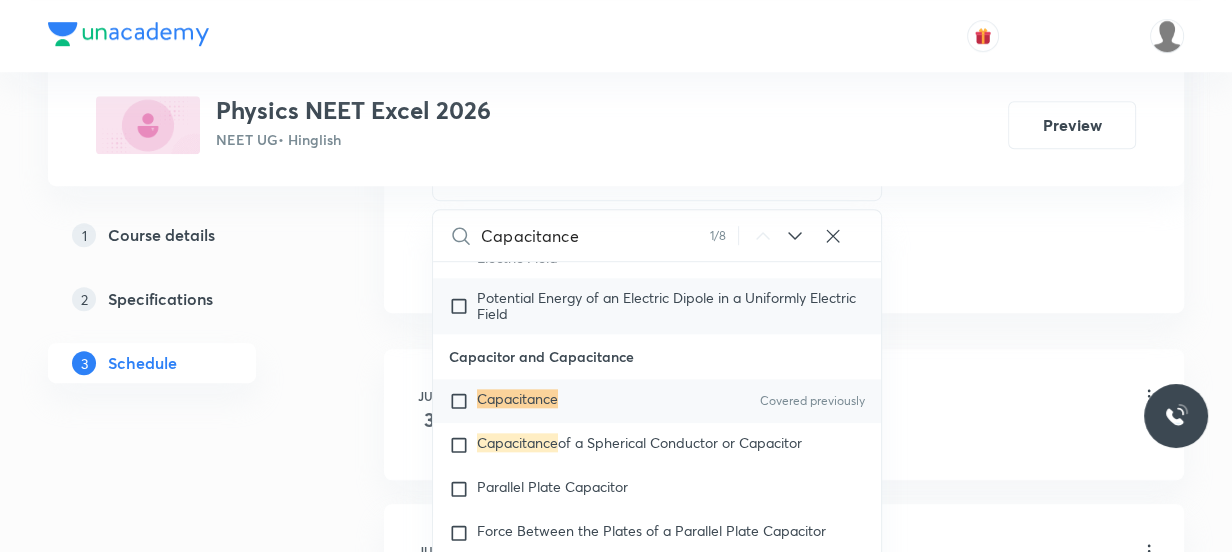 checkbox on "true" 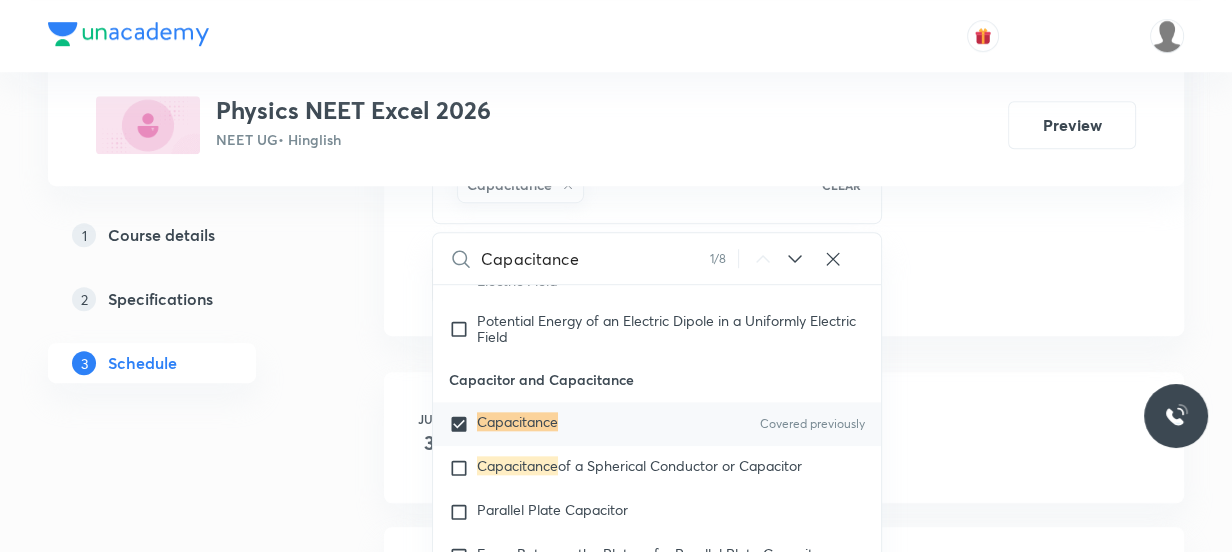 click on "Session  10 Live class Session title 11/99 Capacitance ​ Schedule for Aug 4, 2025, 4:00 PM ​ Duration (in minutes) 60 ​   Session type Online Offline Room Room 102 Sub-concepts Capacitance CLEAR Capacitance 1 / 8 ​ Physics - Full Syllabus Mock Questions Physics - Full Syllabus Mock Questions Physics Previous Year Question Physics Previous Year Question Units & Dimensions Physical quantity Applications of Dimensional Analysis Significant Figures Units of Physical Quantities System of Units Dimensions of Some Mathematical Functions Unit and Dimension Product of Two Vectors Subtraction of Vectors Cross Product Least Count Analysis Errors of Measurement Vernier Callipers Screw Gauge Zero Error Basic Mathematics Elementary Algebra Elementary Trigonometry Basic Coordinate Geometry Functions Differentiation Integral of a Function Use of Differentiation & Integration in One Dimensional Motion Derivatives of Equations of Motion by Calculus Basic Mathematics Laboratory Experiments Laboratory Experiments Error" at bounding box center [784, -177] 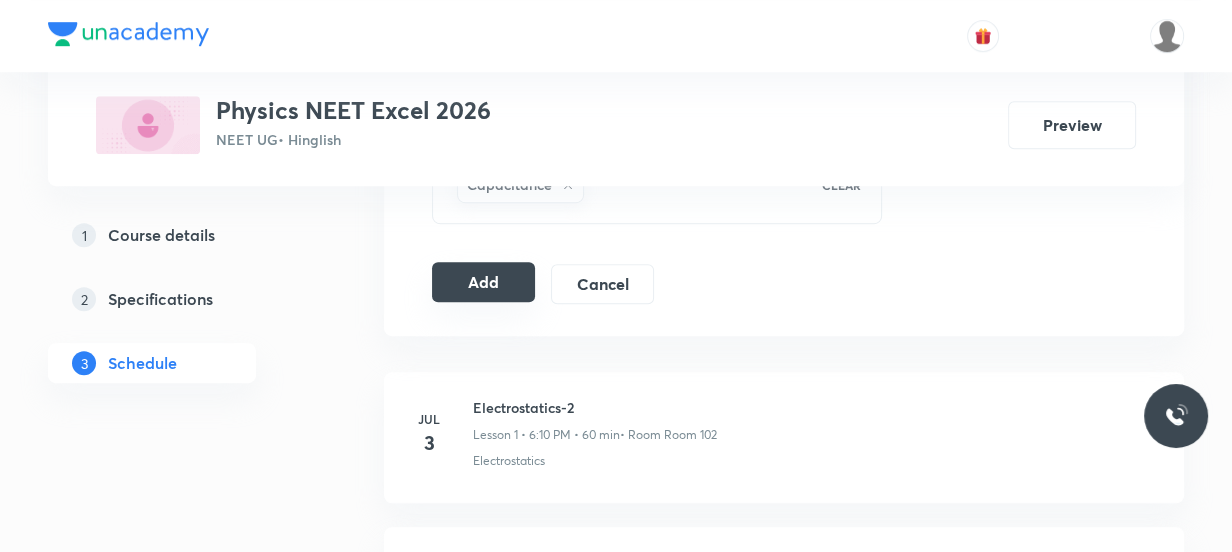 click on "Add" at bounding box center [483, 282] 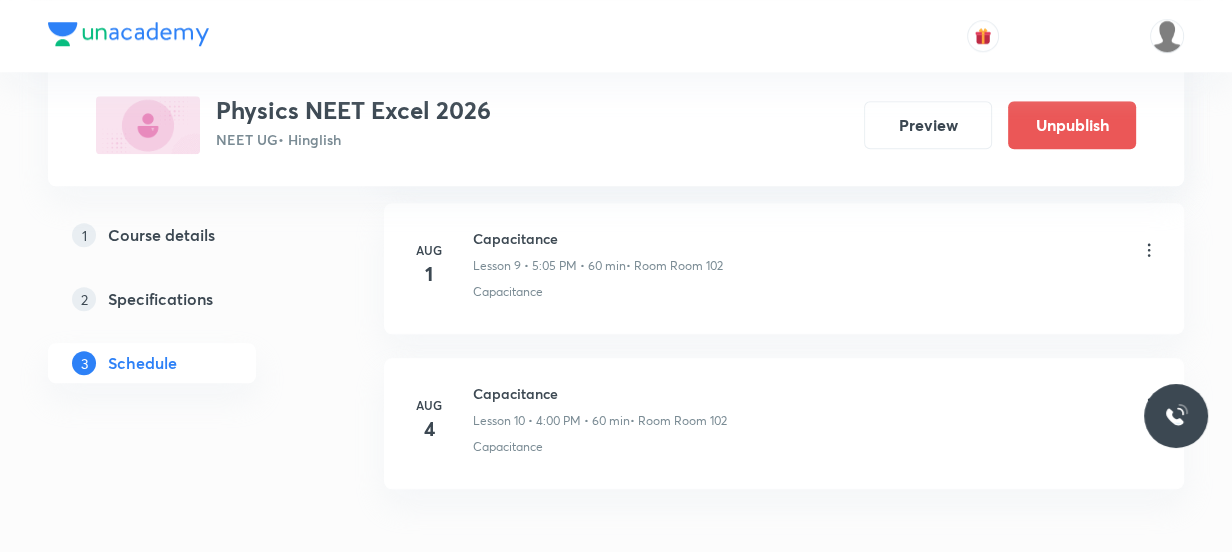 scroll, scrollTop: 1589, scrollLeft: 0, axis: vertical 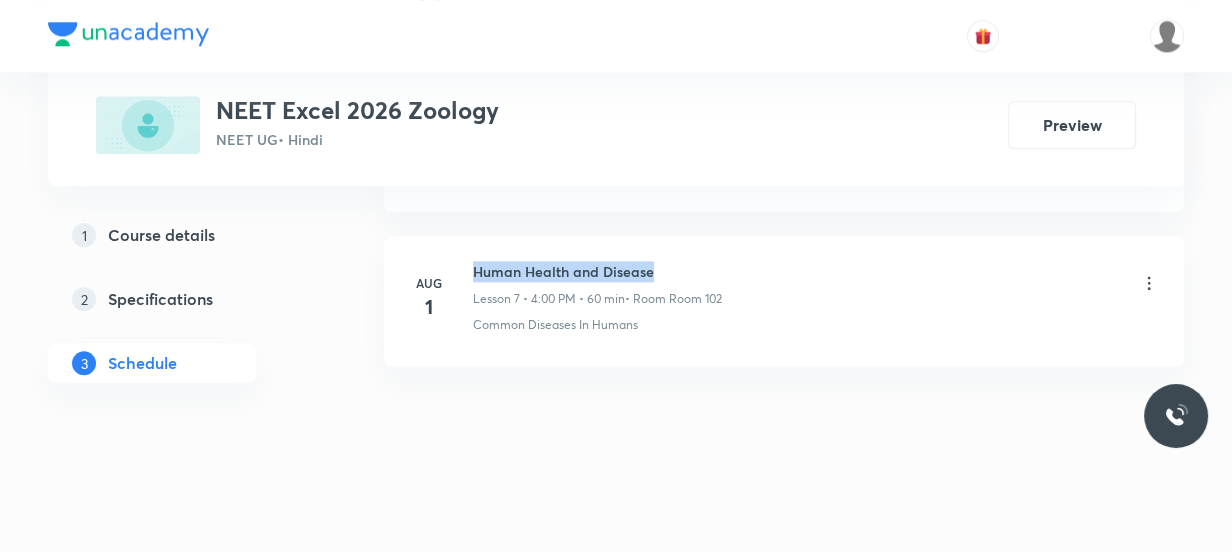 drag, startPoint x: 669, startPoint y: 267, endPoint x: 471, endPoint y: 263, distance: 198.0404 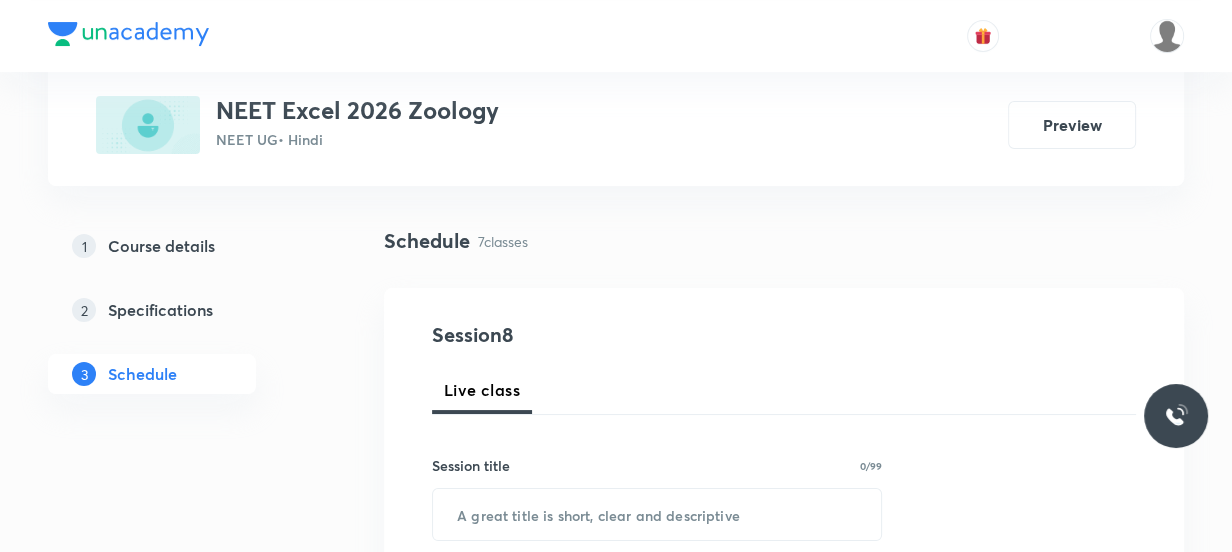 scroll, scrollTop: 272, scrollLeft: 0, axis: vertical 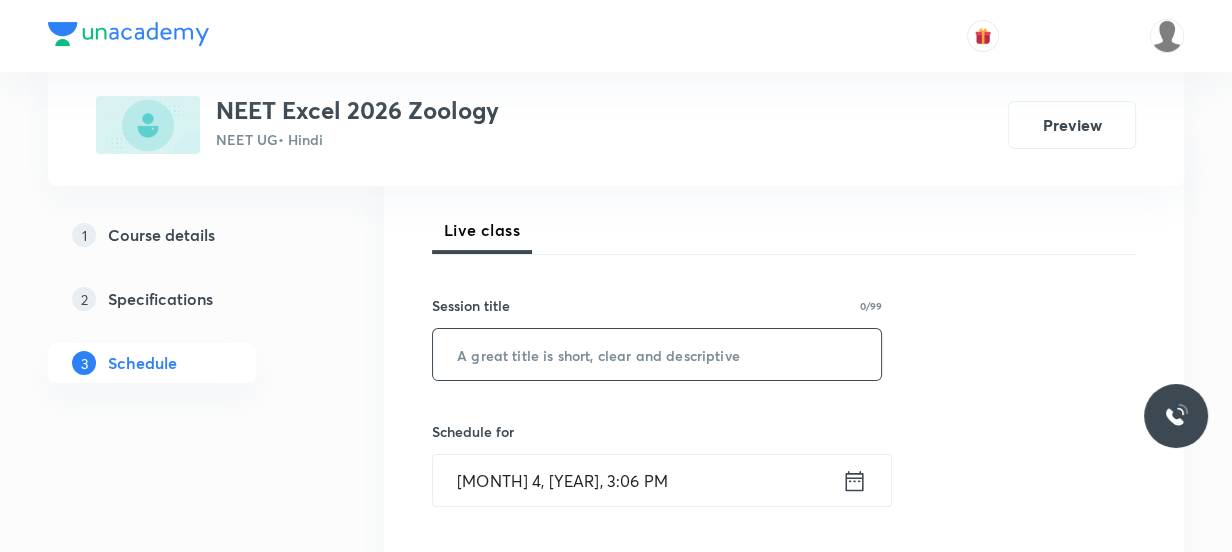 click at bounding box center [657, 354] 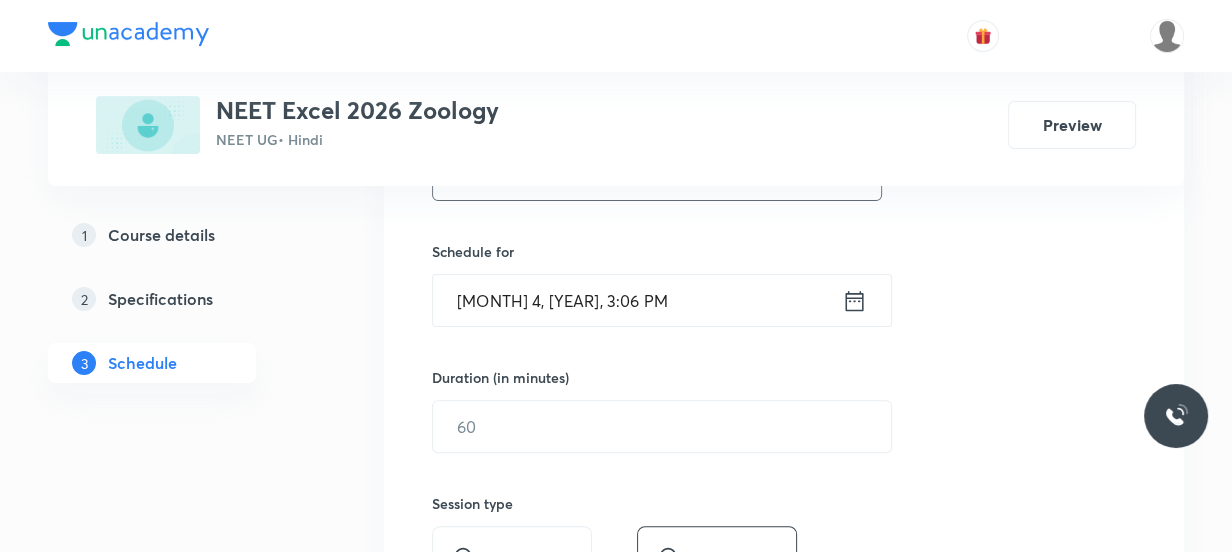 scroll, scrollTop: 454, scrollLeft: 0, axis: vertical 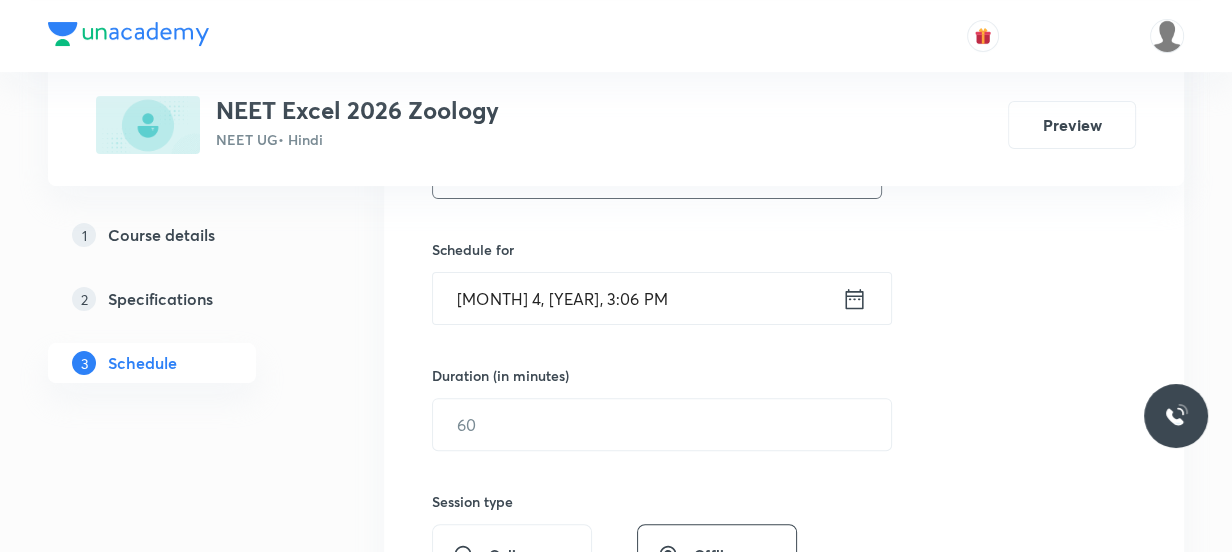 type on "Human Health and Disease" 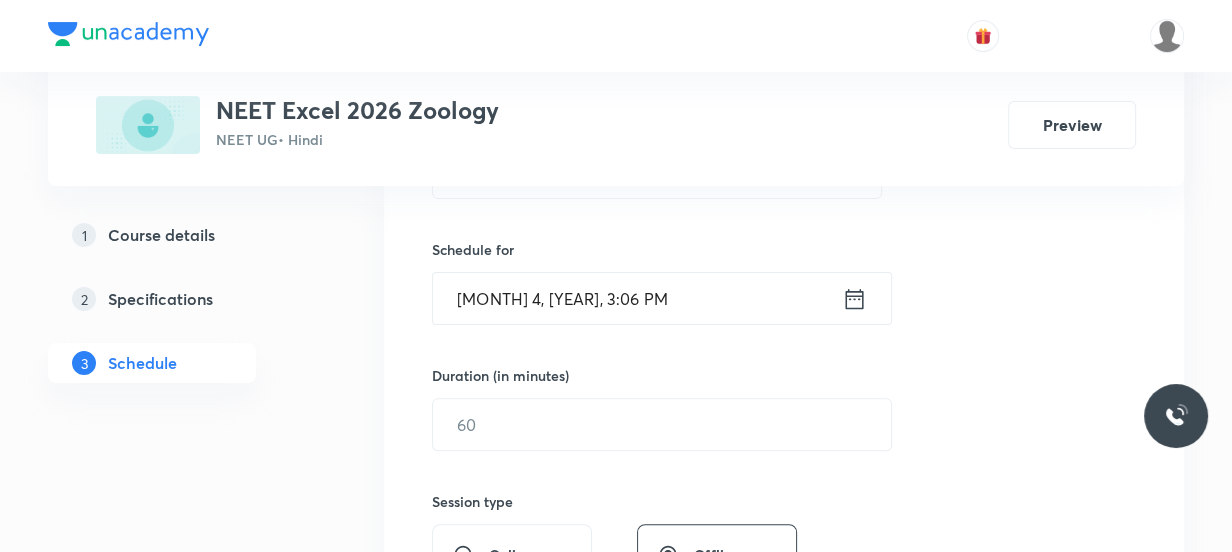 click 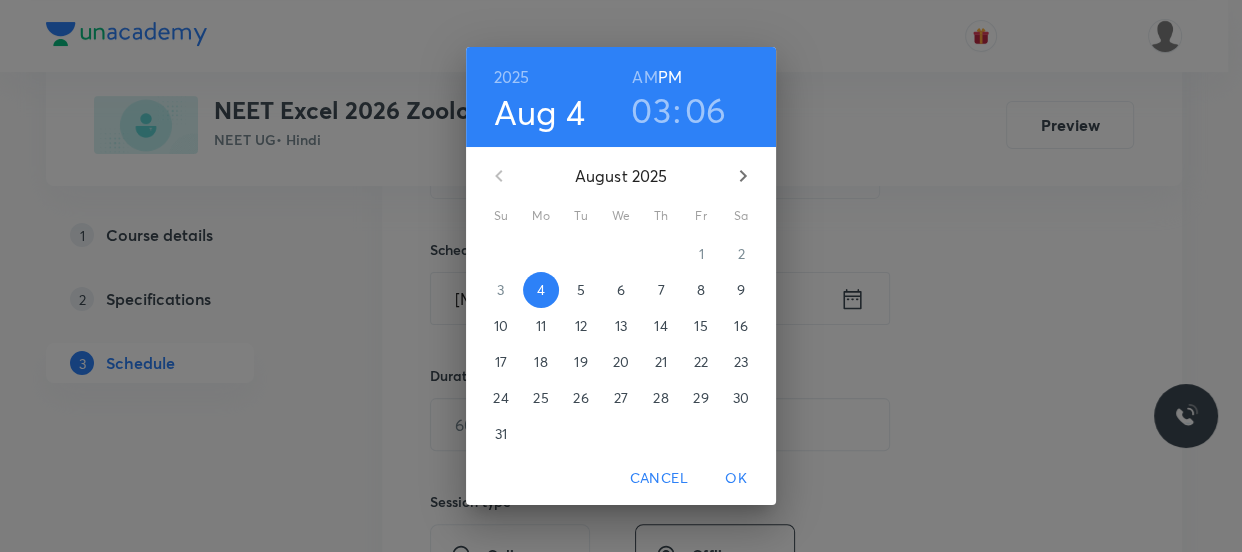 click on "03" at bounding box center (651, 110) 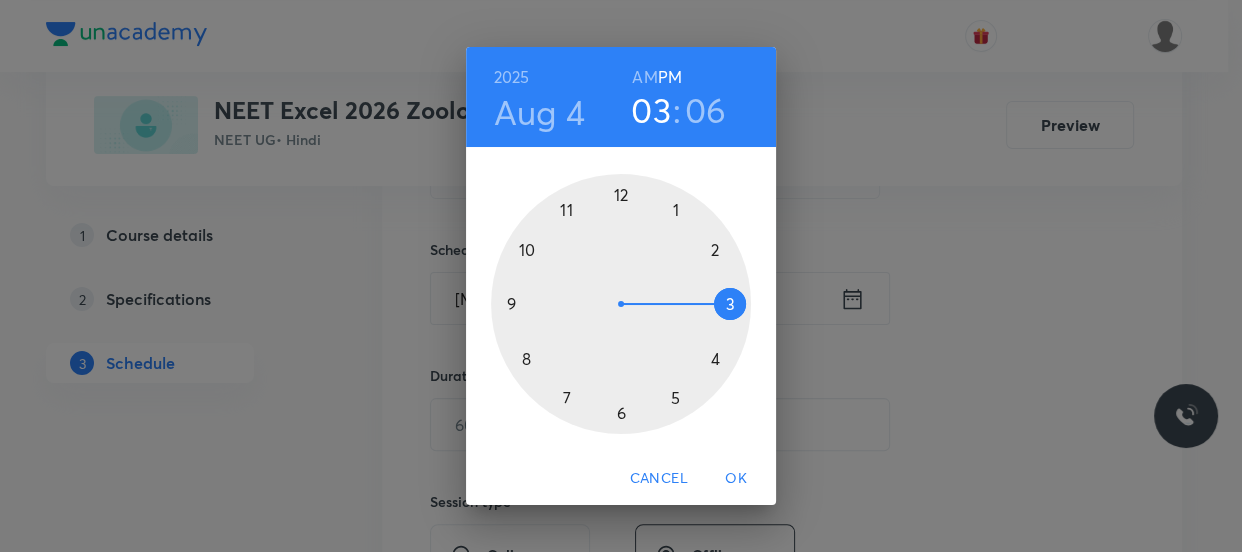 click at bounding box center (621, 304) 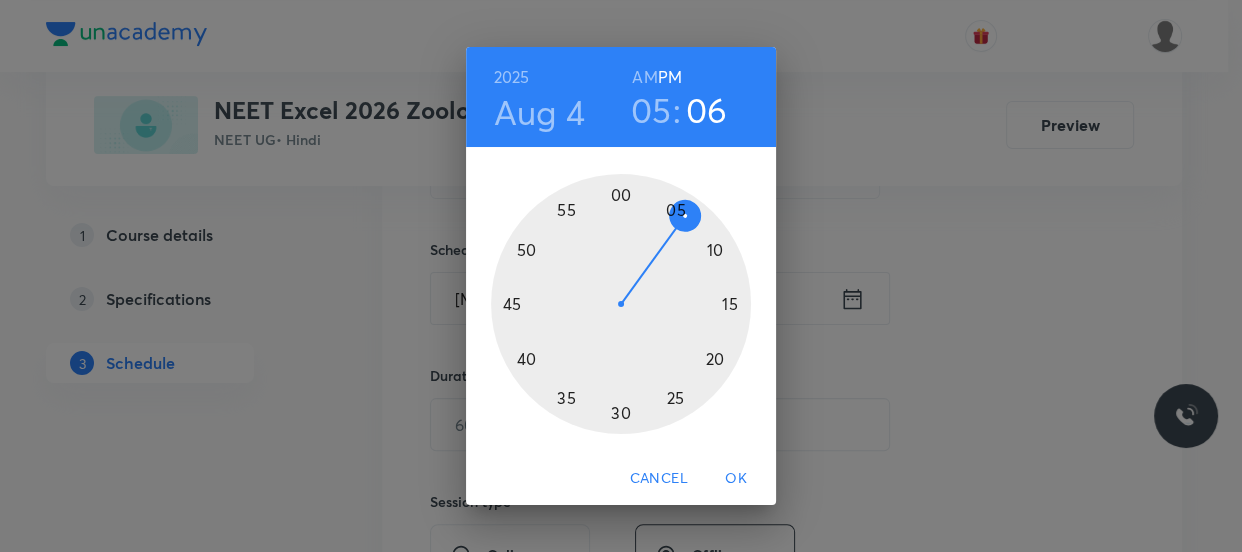 click at bounding box center (621, 304) 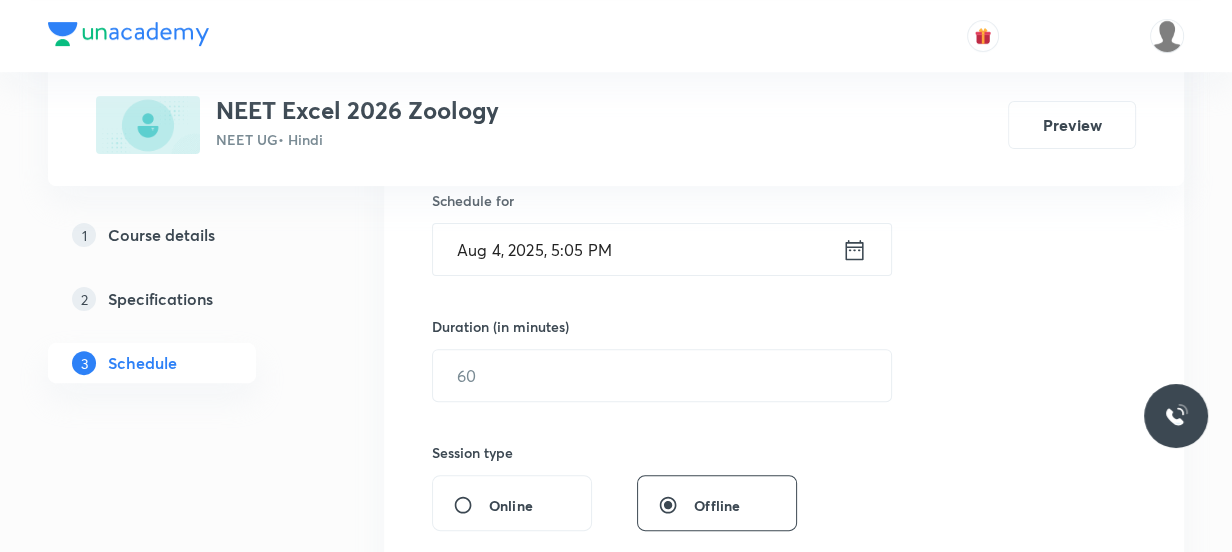 scroll, scrollTop: 545, scrollLeft: 0, axis: vertical 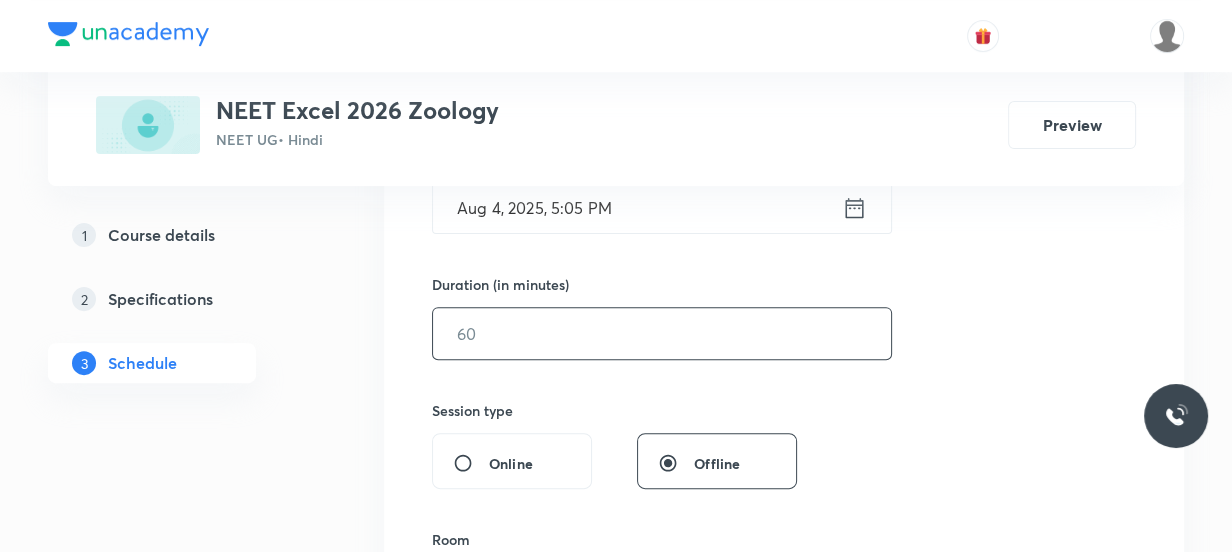 click at bounding box center (662, 333) 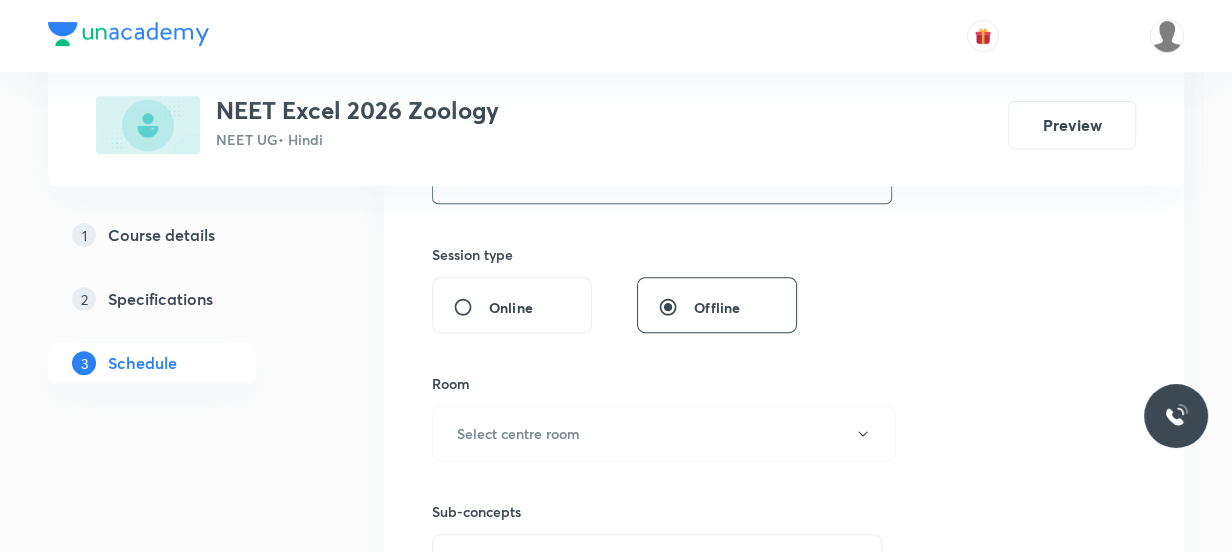 scroll, scrollTop: 818, scrollLeft: 0, axis: vertical 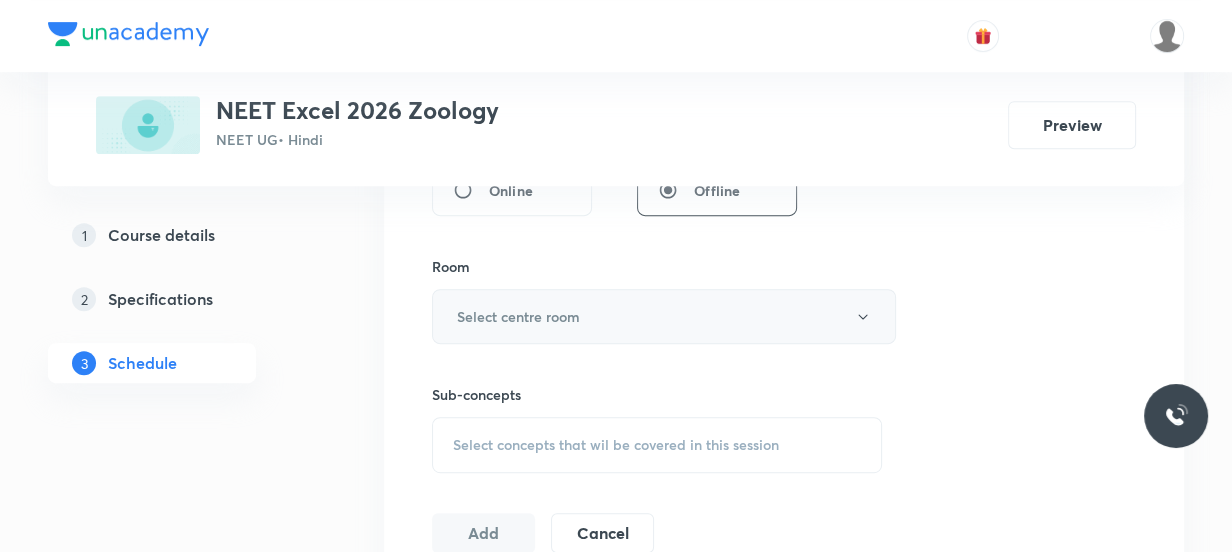 type on "60" 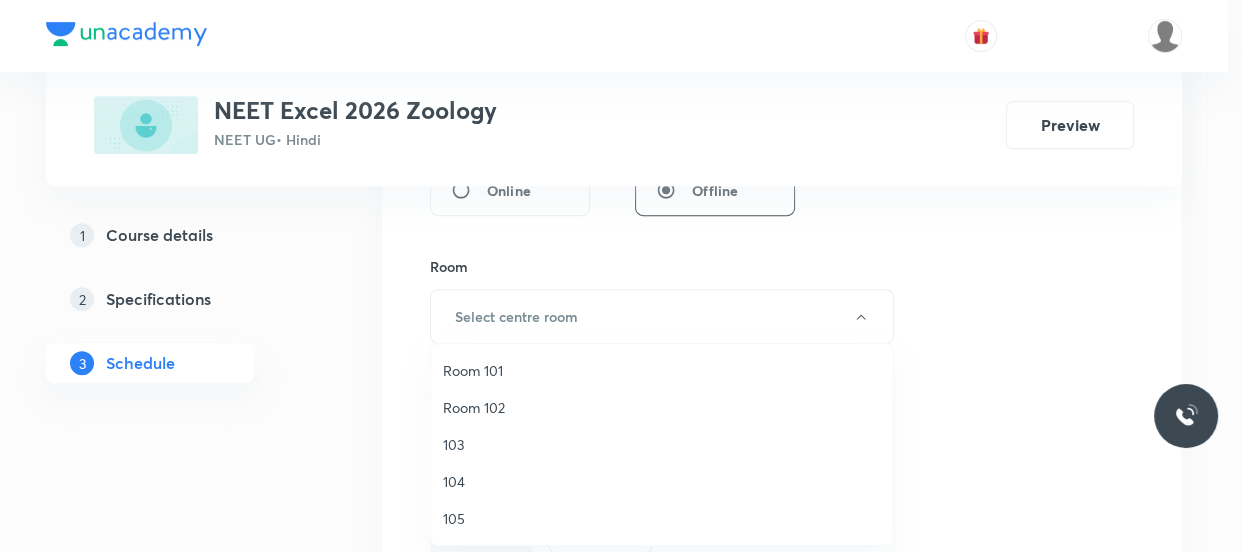 click on "Room 102" at bounding box center [662, 407] 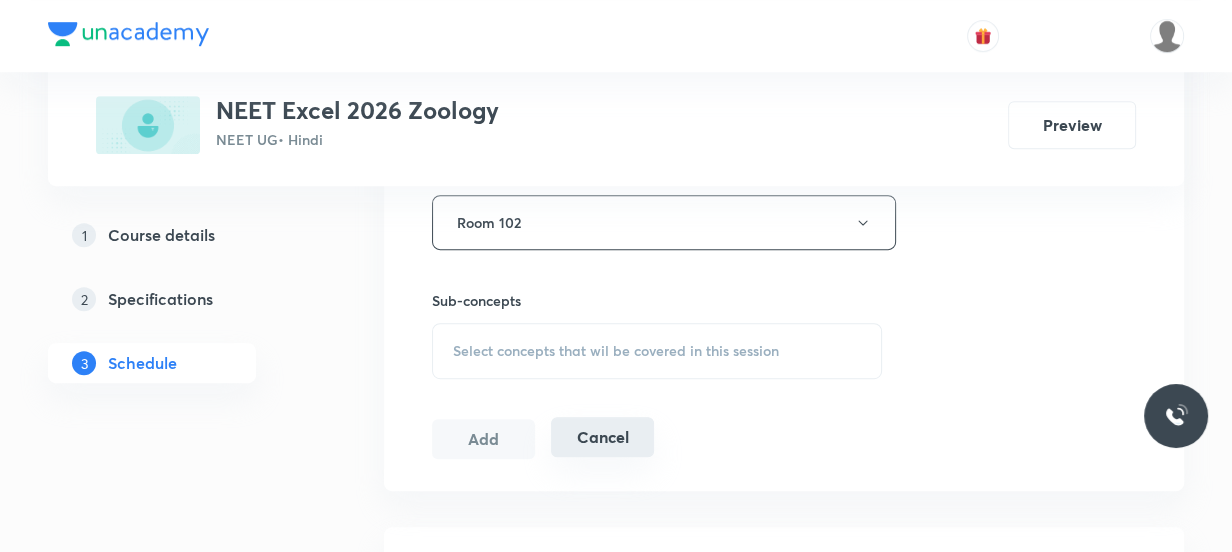 scroll, scrollTop: 1000, scrollLeft: 0, axis: vertical 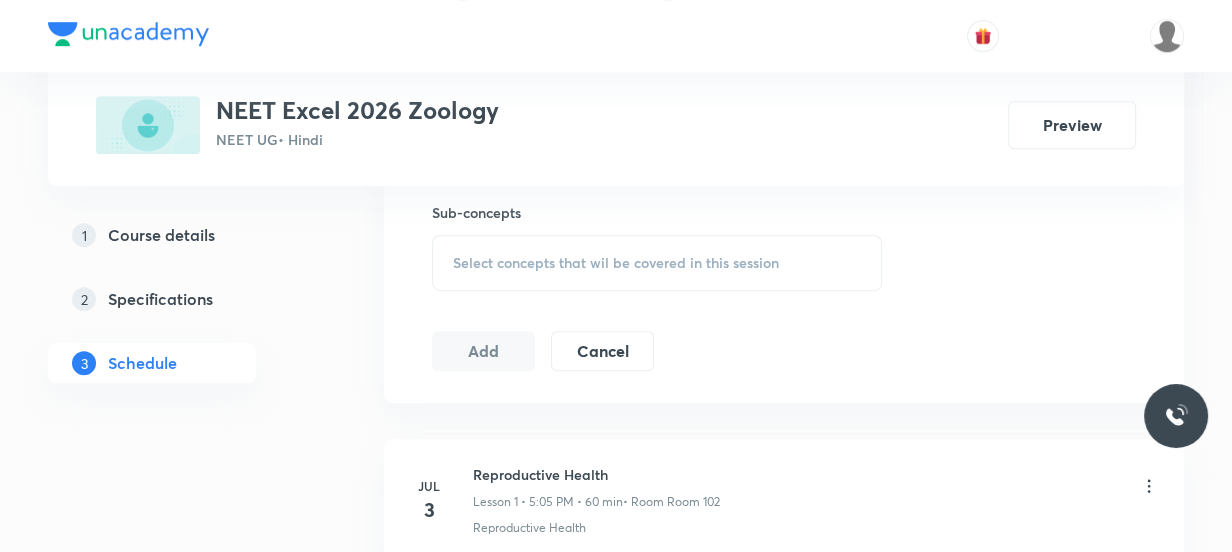 click on "Select concepts that wil be covered in this session" at bounding box center [657, 263] 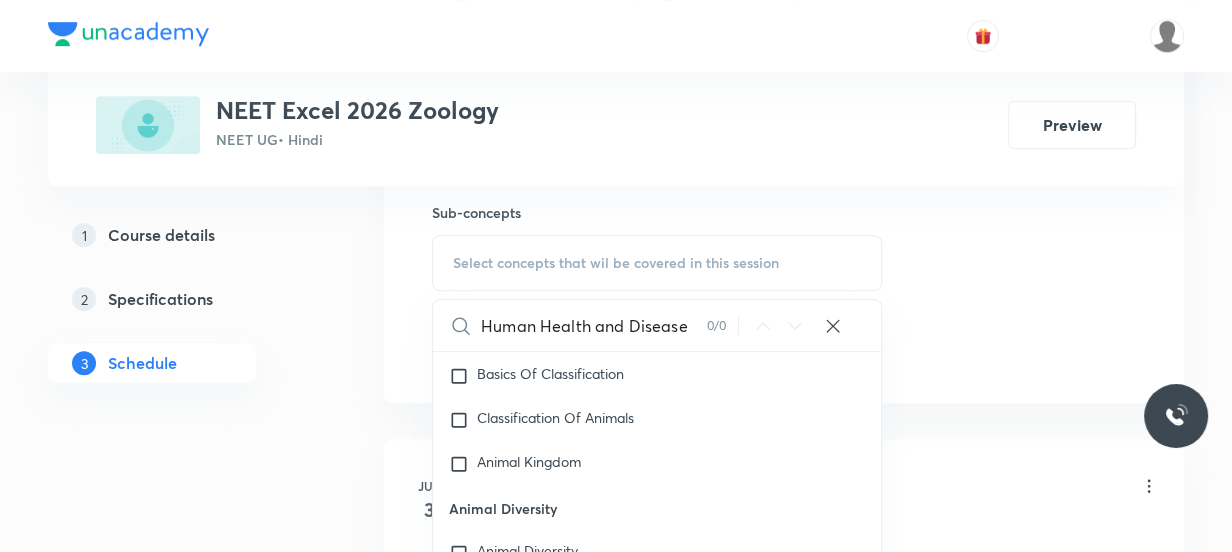 scroll, scrollTop: 2000, scrollLeft: 0, axis: vertical 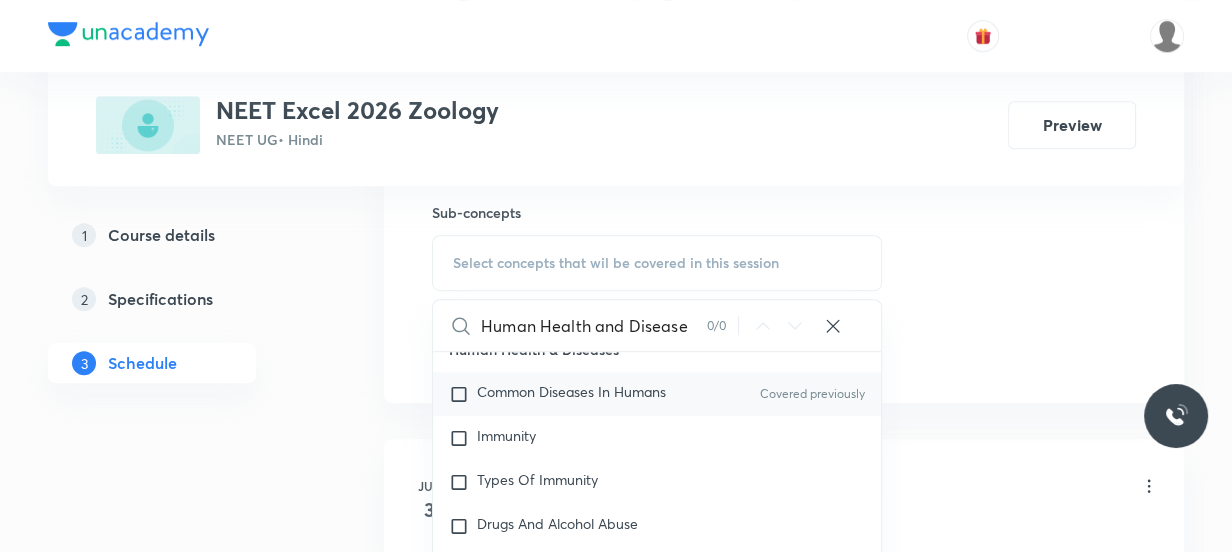 type on "Human Health and Disease" 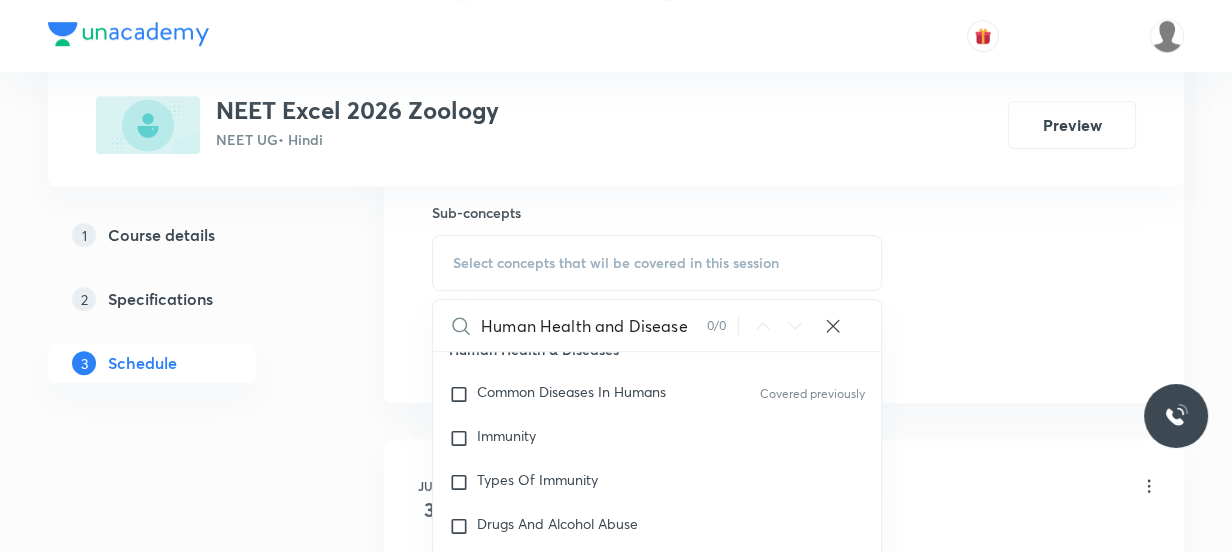 checkbox on "true" 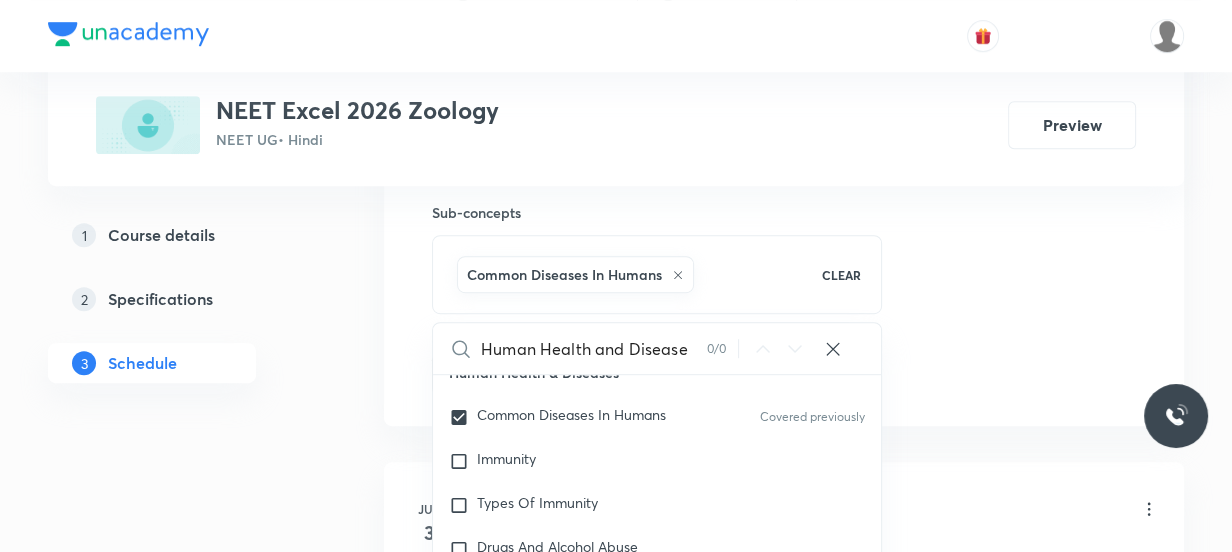 click on "Session  8 Live class Session title 24/99 Human Health and Disease ​ Schedule for Aug 4, 2025, 5:05 PM ​ Duration (in minutes) 60 ​   Session type Online Offline Room Room 102 Sub-concepts Common Diseases In Humans CLEAR Human Health and Disease 0 / 0 ​ Biology - Full Syllabus Mock Questions Biology - Full Syllabus Mock Questions Practice questions Practice Questions Biology Previous Year Questions Maths Previous Year Questions Living World What Is Living? Diversity In The Living World Systematics Types Of Taxonomy Fundamental Components Of Taxonomy Taxonomic Categories Taxonomical Aids The Three Domains Of Life Biological Nomenclature  Biological Classification System Of Classification Kingdom Monera Kingdom Protista Kingdom Fungi Kingdom Plantae Kingdom Animalia Linchens Mycorrhiza Virus Prions Viroids Plant Kingdom Algae Bryophytes Pteridophytes Gymnosperms Angiosperms Animal Kingdom Basics Of Classification Classification Of Animals Animal Kingdom Animal Diversity Animal Diversity Plant Morphology" at bounding box center (784, -87) 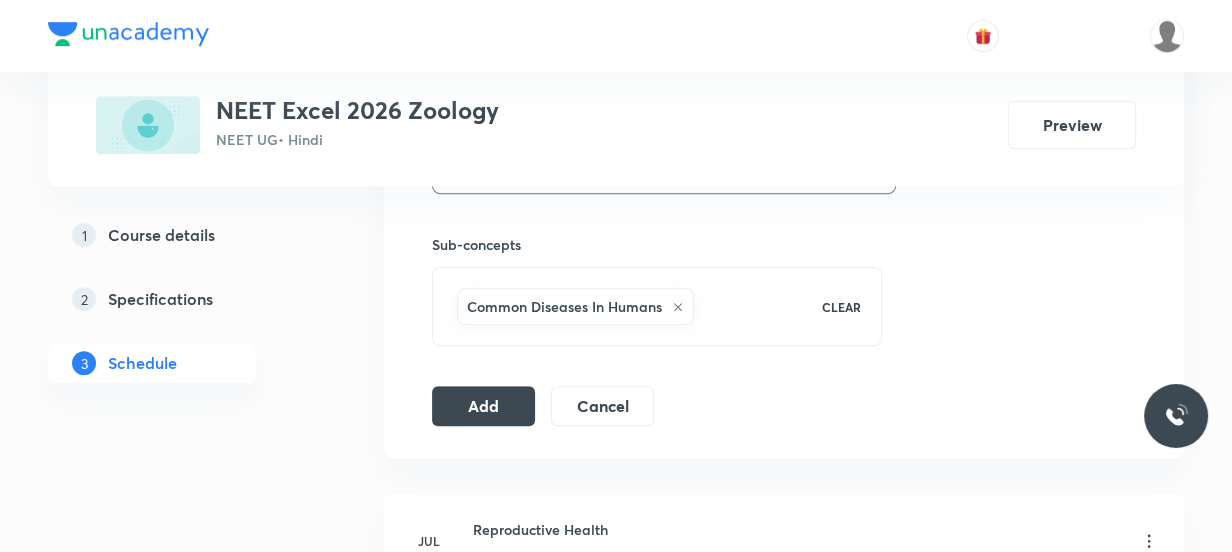 scroll, scrollTop: 1000, scrollLeft: 0, axis: vertical 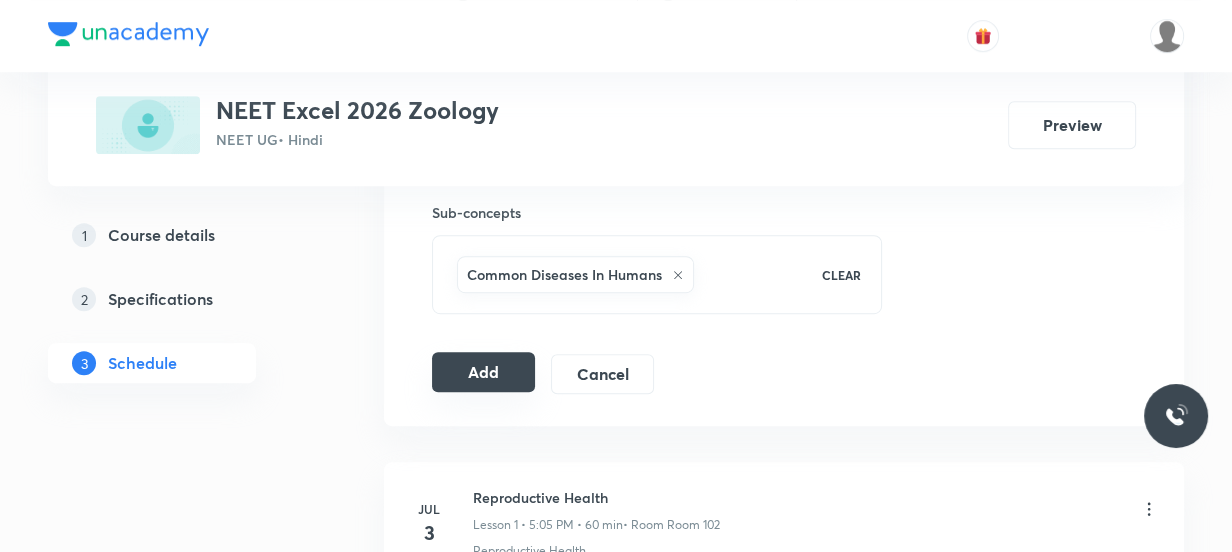 click on "Add" at bounding box center [483, 372] 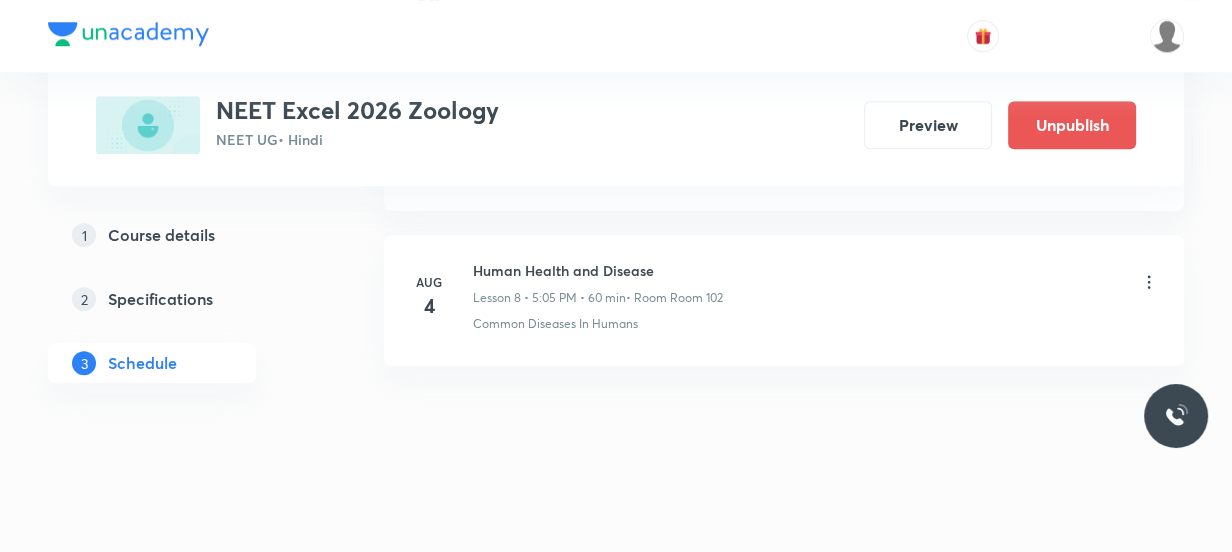 scroll, scrollTop: 1279, scrollLeft: 0, axis: vertical 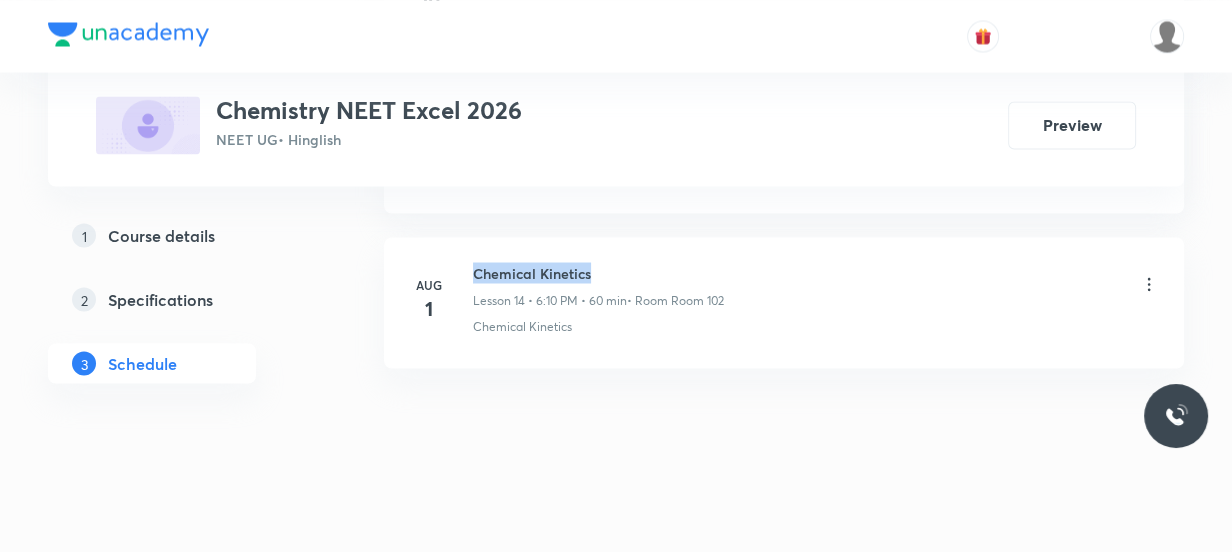 drag, startPoint x: 600, startPoint y: 263, endPoint x: 453, endPoint y: 249, distance: 147.66516 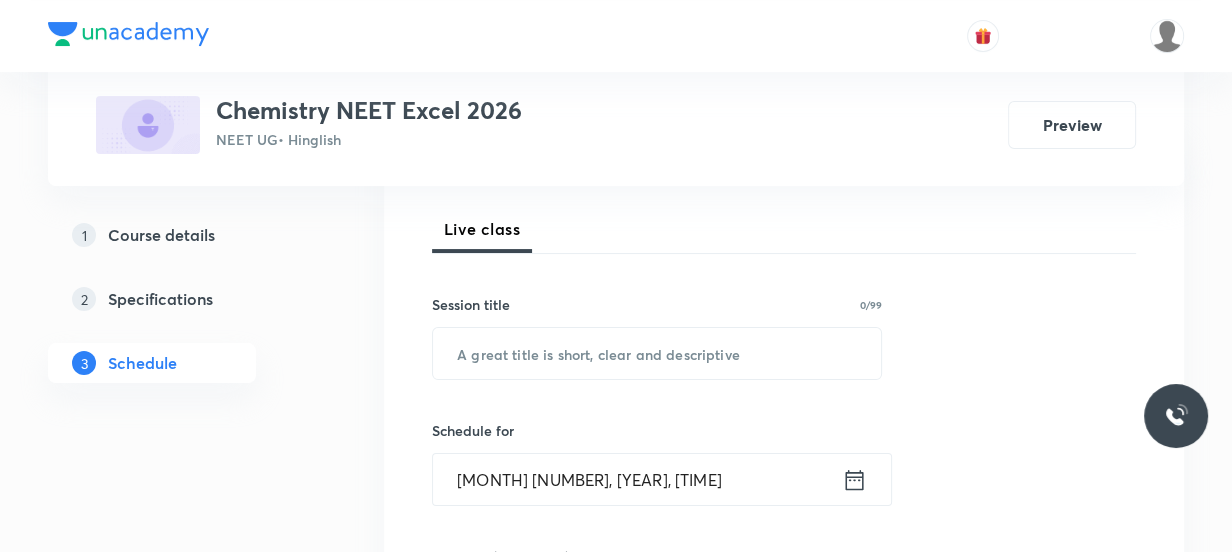 scroll, scrollTop: 173, scrollLeft: 0, axis: vertical 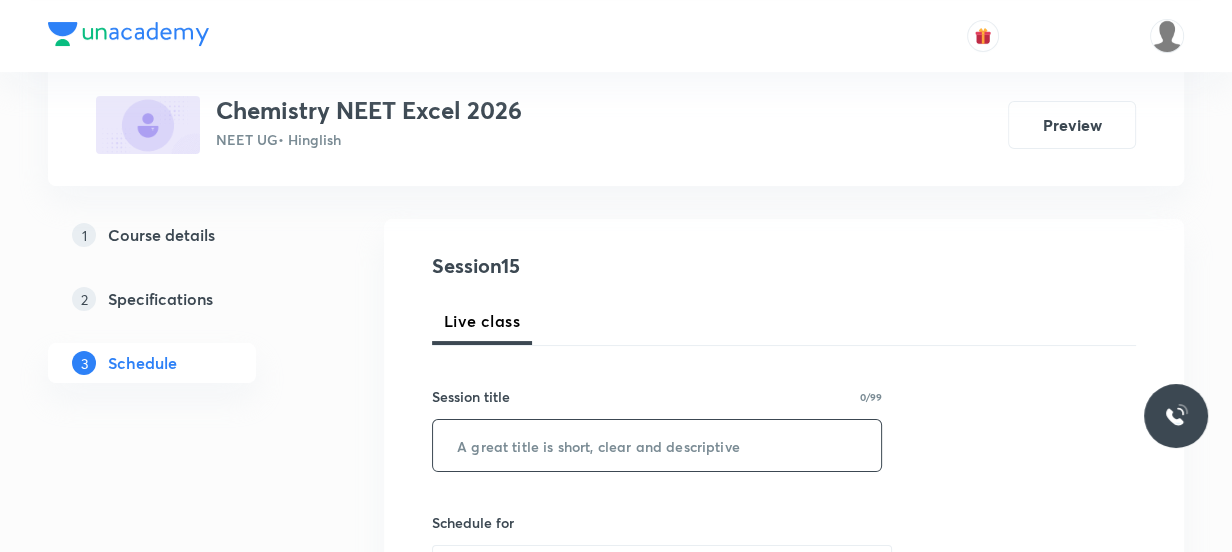 click at bounding box center (657, 445) 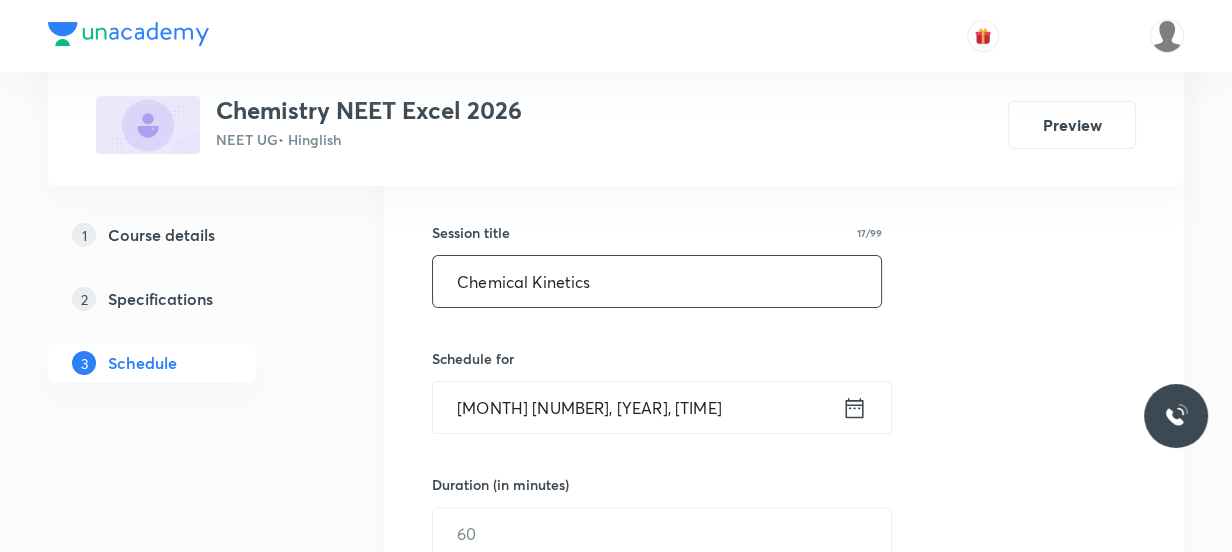 scroll, scrollTop: 363, scrollLeft: 0, axis: vertical 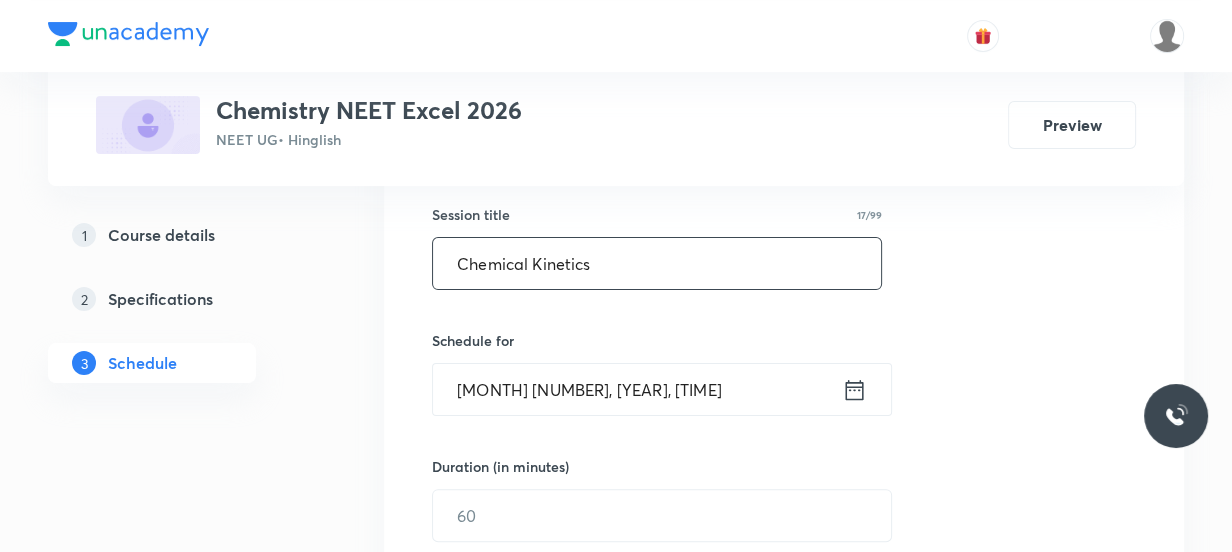 type on "Chemical Kinetics" 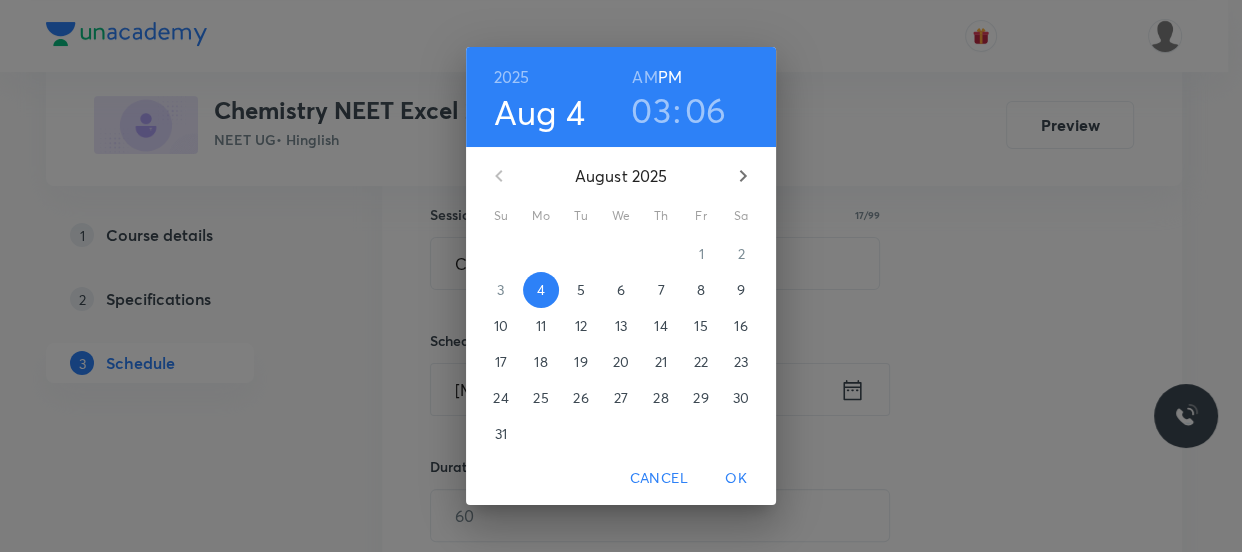 click on "03" at bounding box center [651, 110] 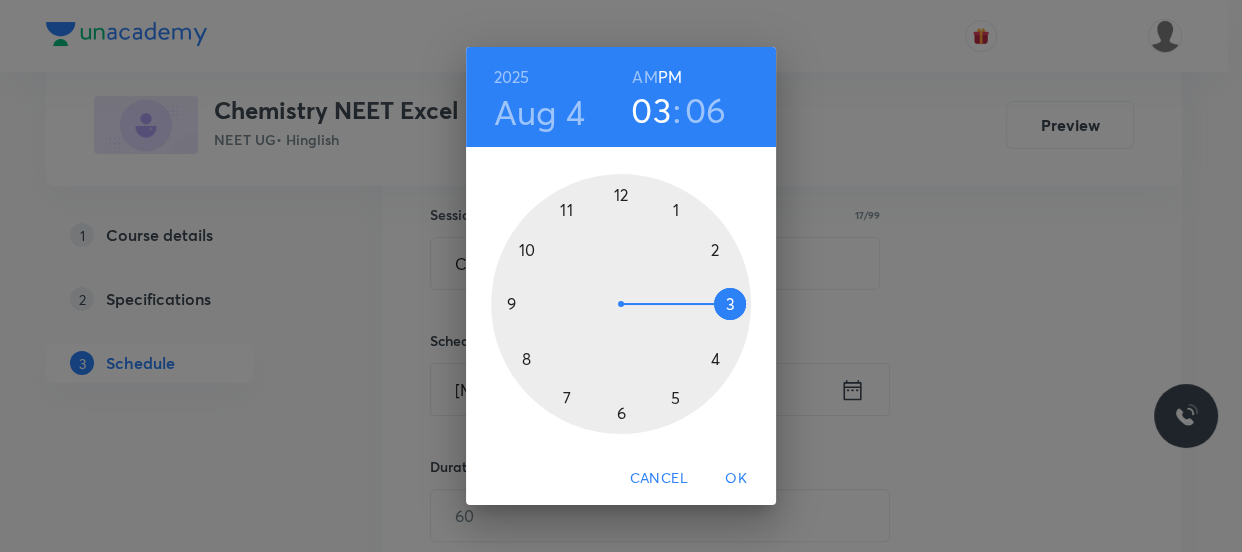click at bounding box center (621, 304) 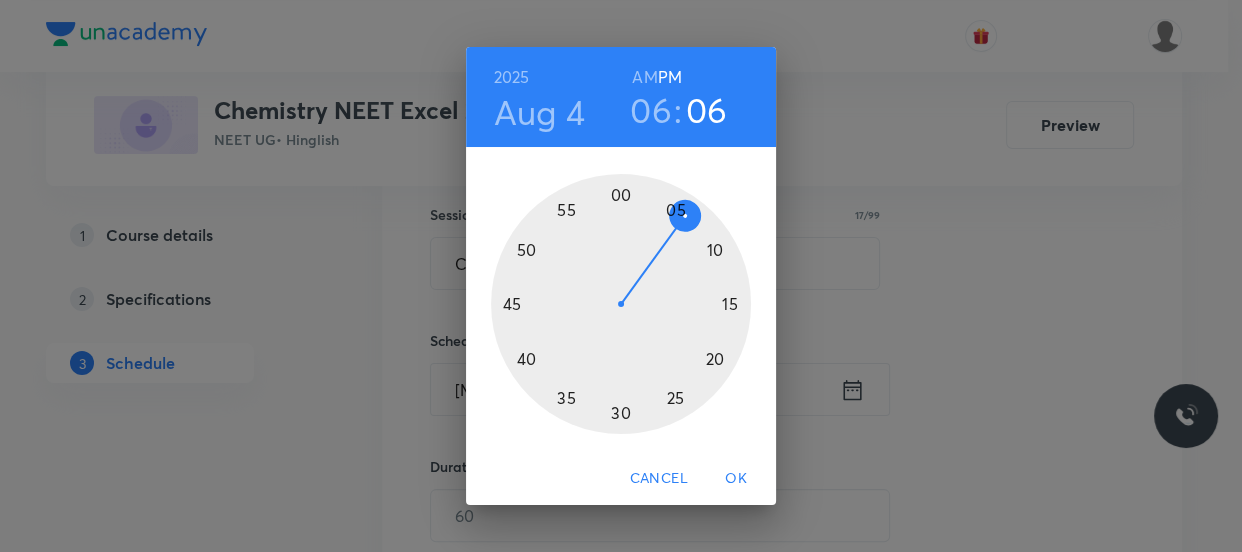 click at bounding box center [621, 304] 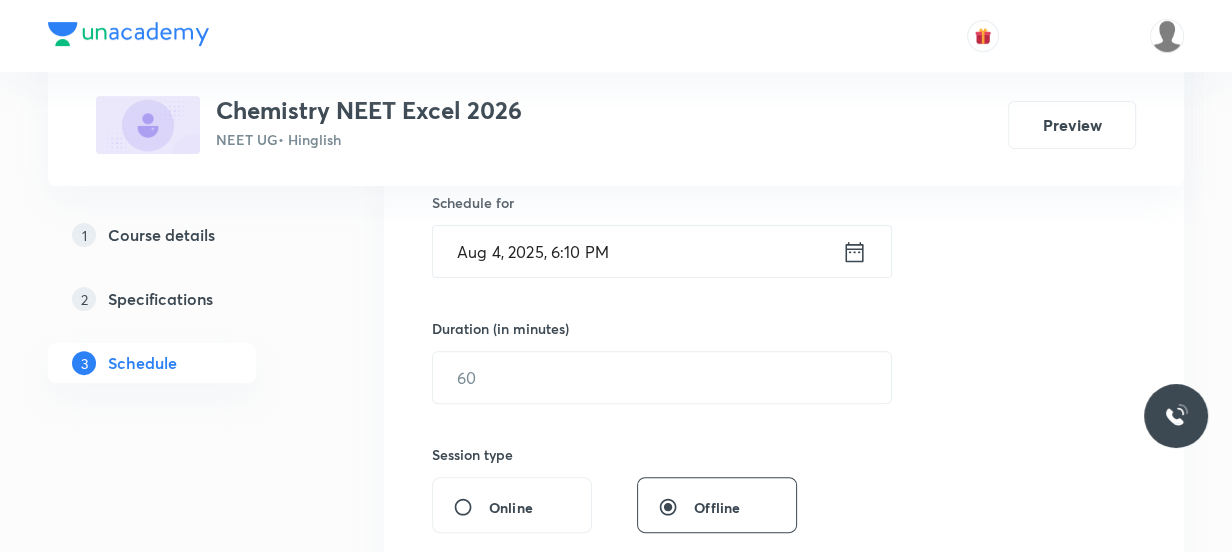 scroll, scrollTop: 545, scrollLeft: 0, axis: vertical 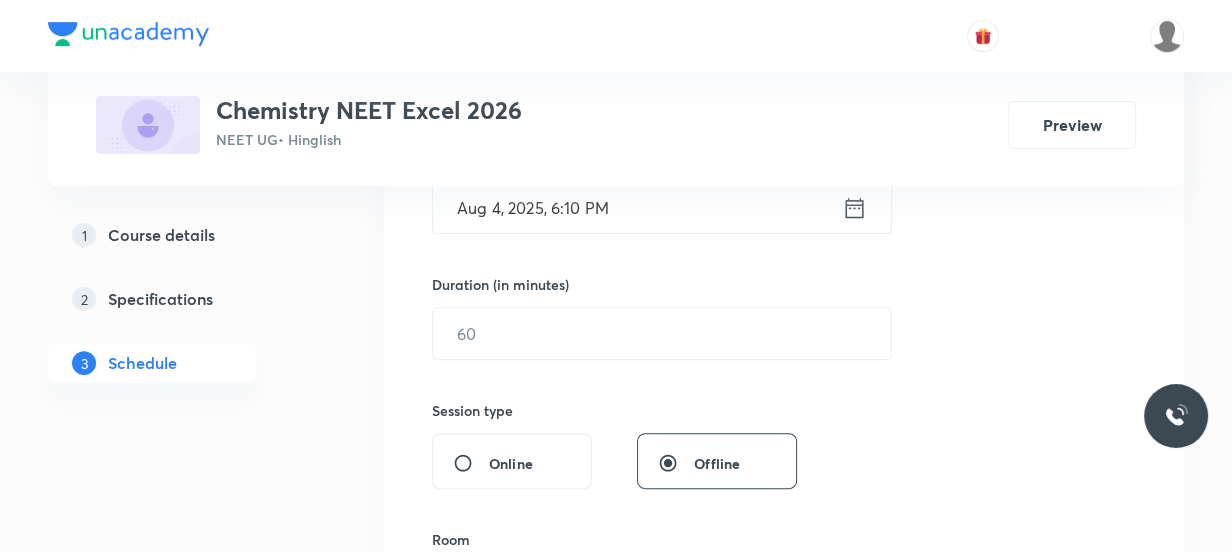 click on "Session  15 Live class Session title 17/99 Chemical Kinetics ​ Schedule for Aug 4, 2025, 6:10 PM ​ Duration (in minutes) ​   Session type Online Offline Room Select centre room Sub-concepts Select concepts that wil be covered in this session Add Cancel" at bounding box center (784, 356) 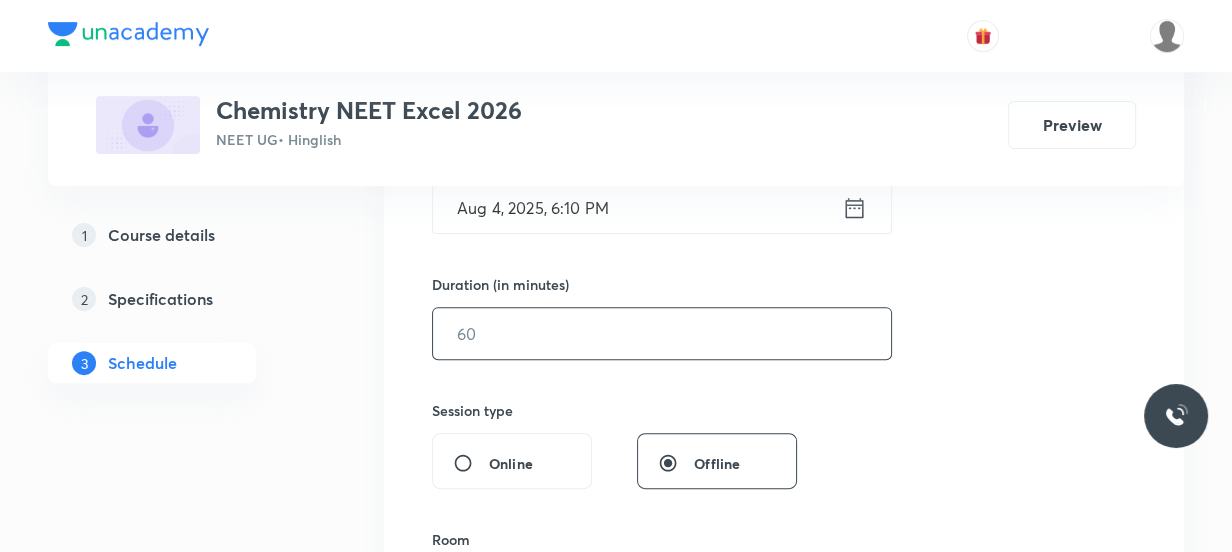 click at bounding box center (662, 333) 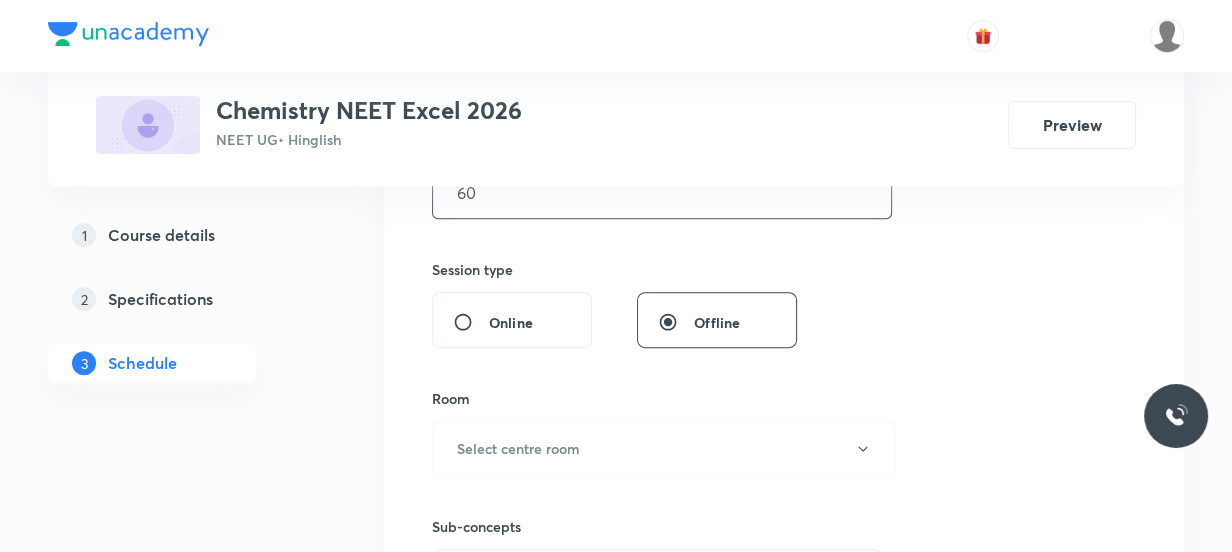 scroll, scrollTop: 818, scrollLeft: 0, axis: vertical 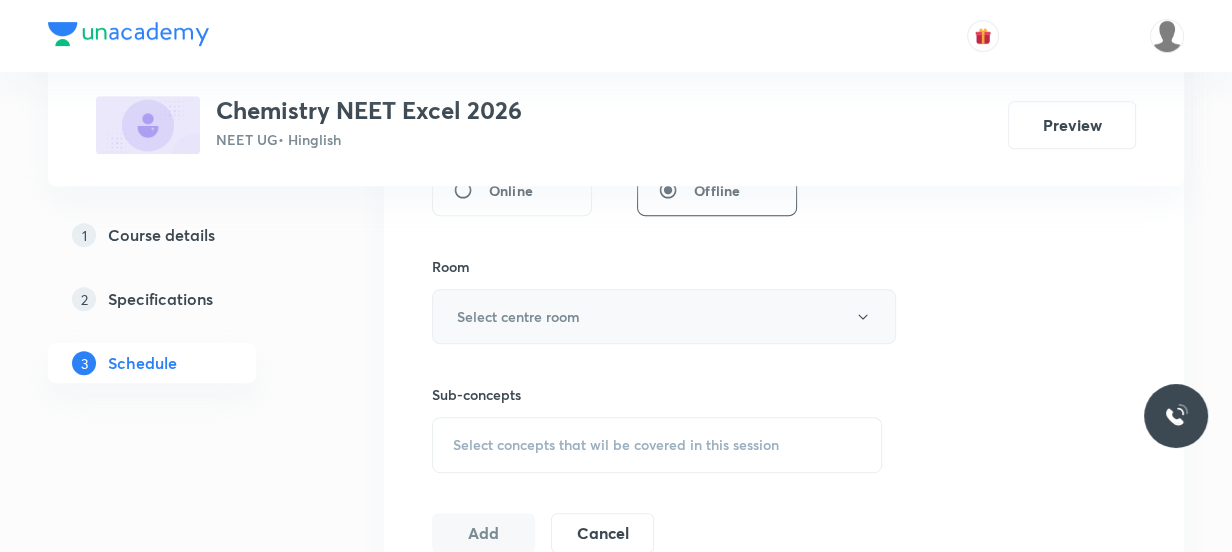 type on "60" 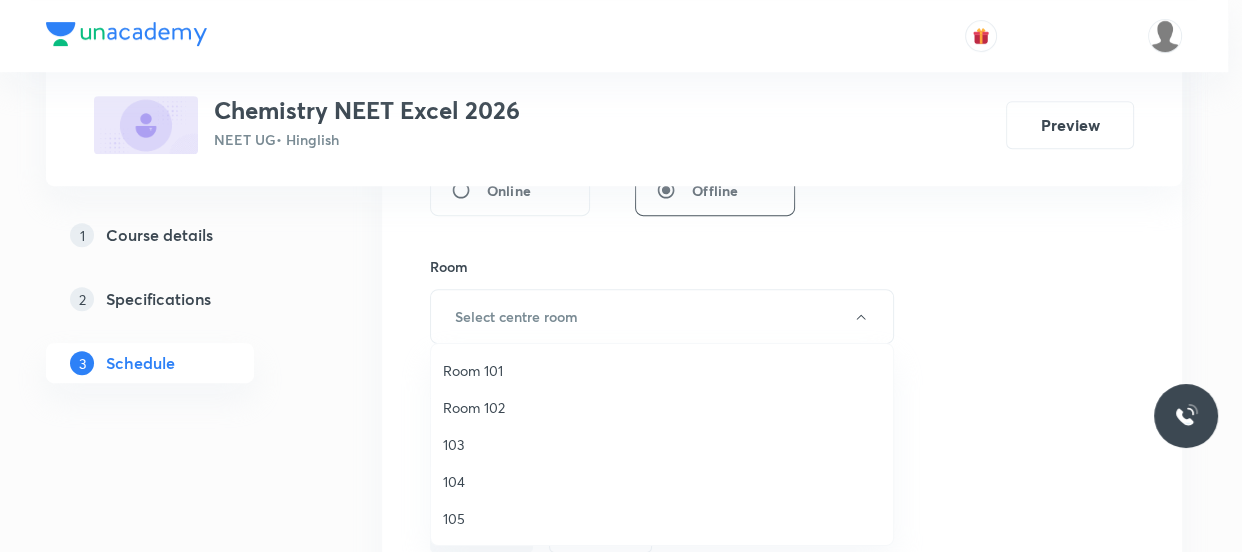 click on "Room 102" at bounding box center (662, 407) 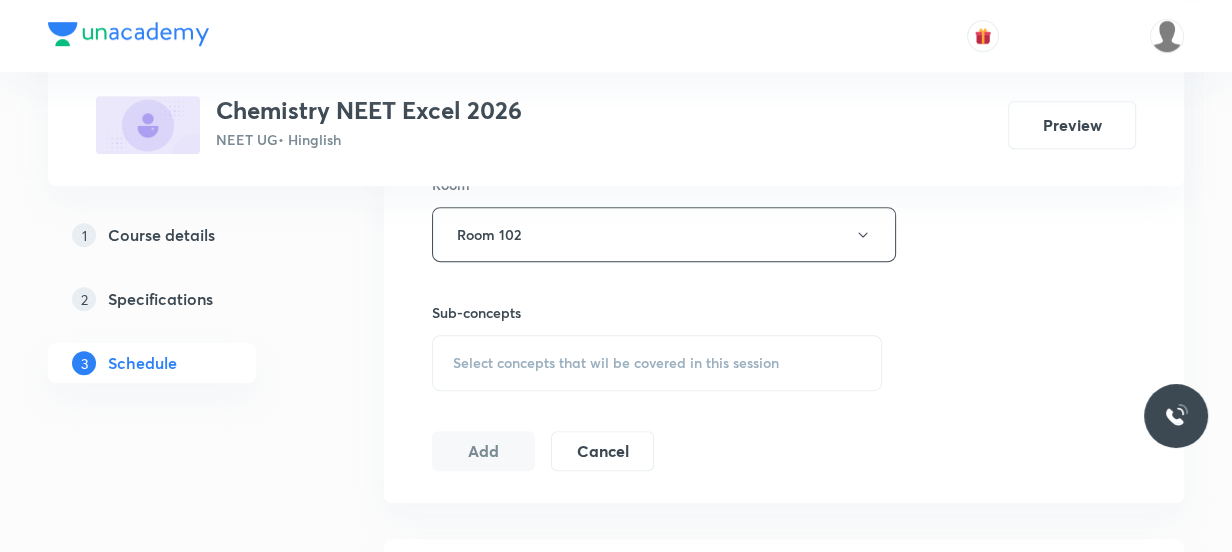 scroll, scrollTop: 1000, scrollLeft: 0, axis: vertical 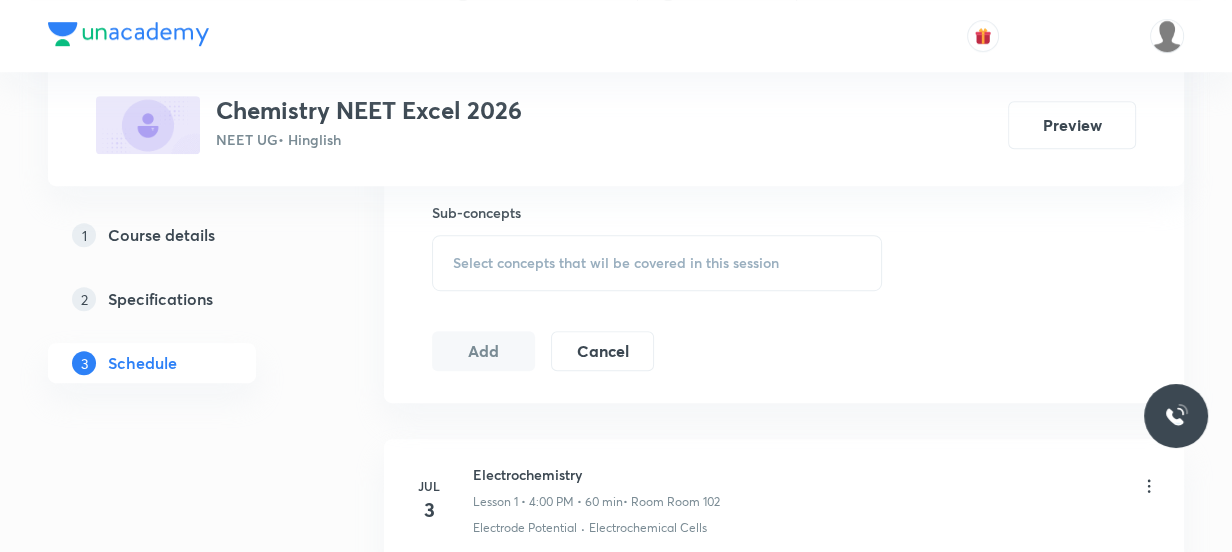 click on "Select concepts that wil be covered in this session" at bounding box center [616, 263] 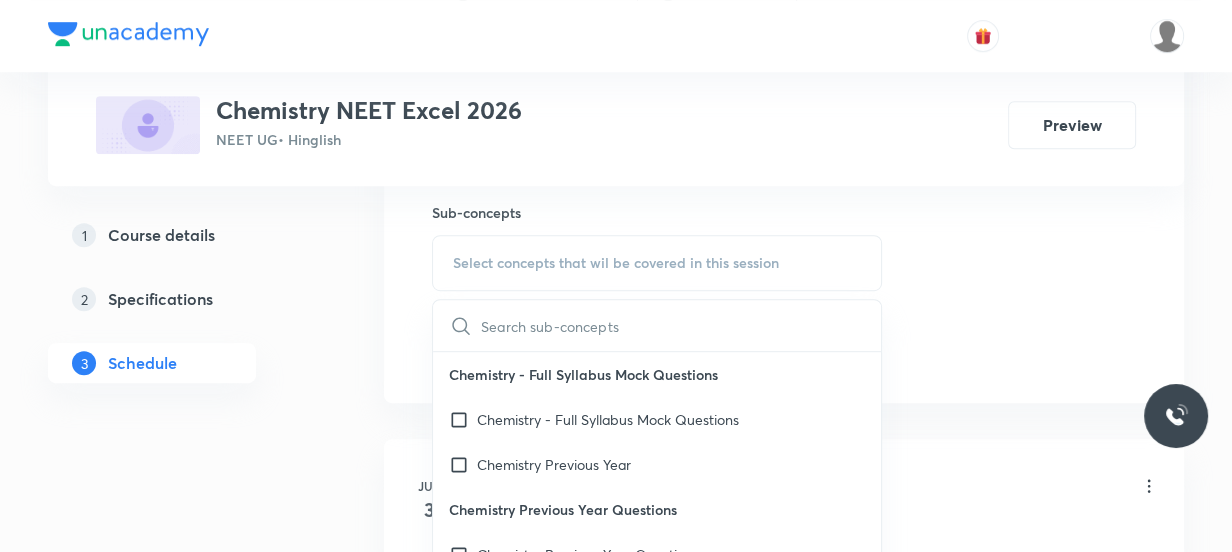 click at bounding box center (681, 325) 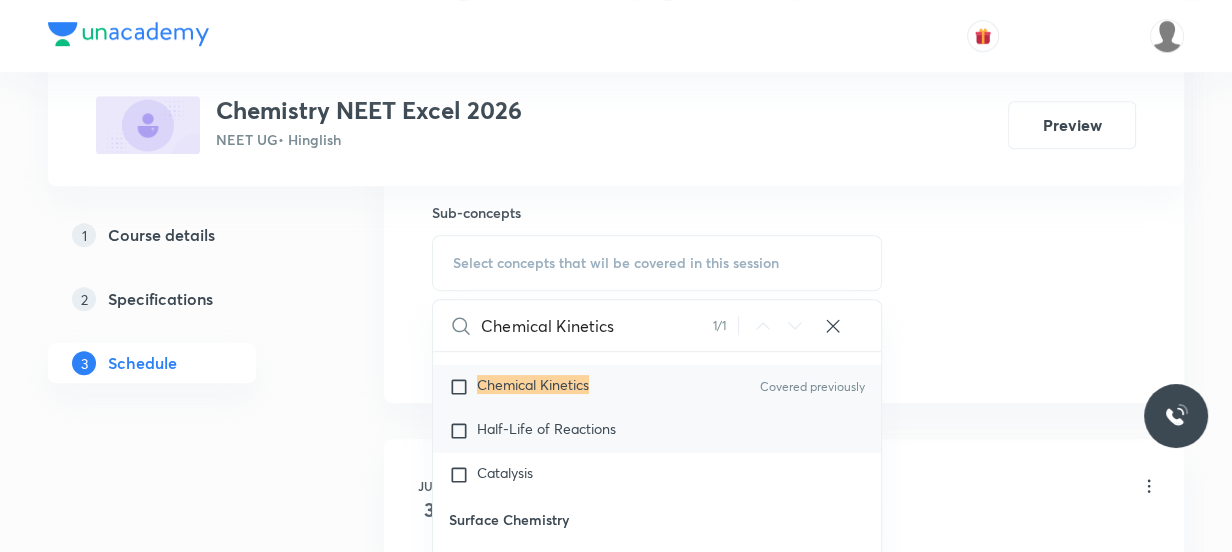 scroll, scrollTop: 14190, scrollLeft: 0, axis: vertical 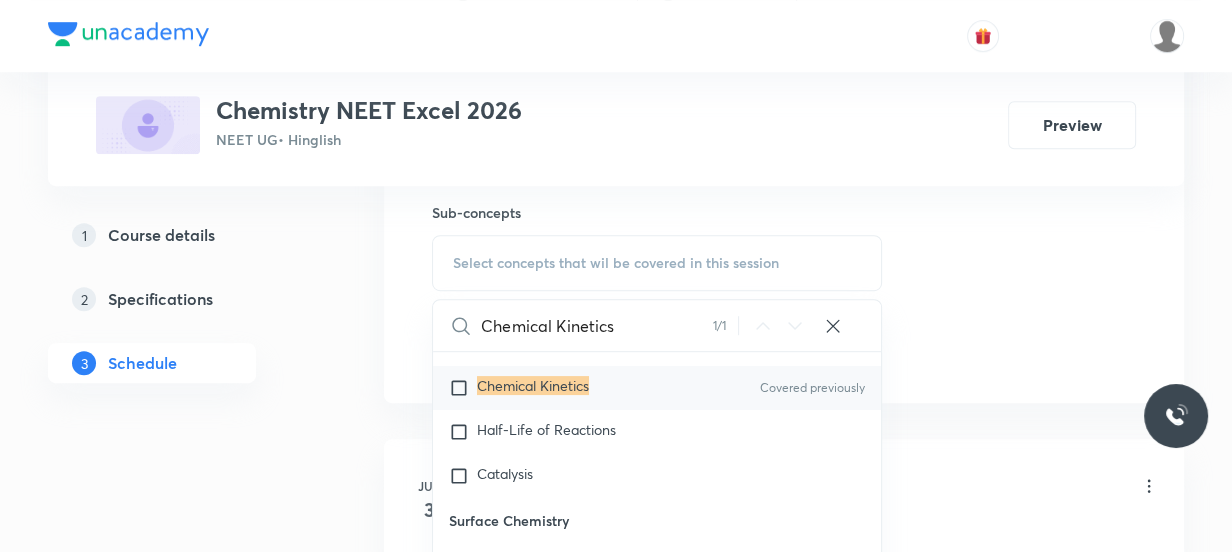 type on "Chemical Kinetics" 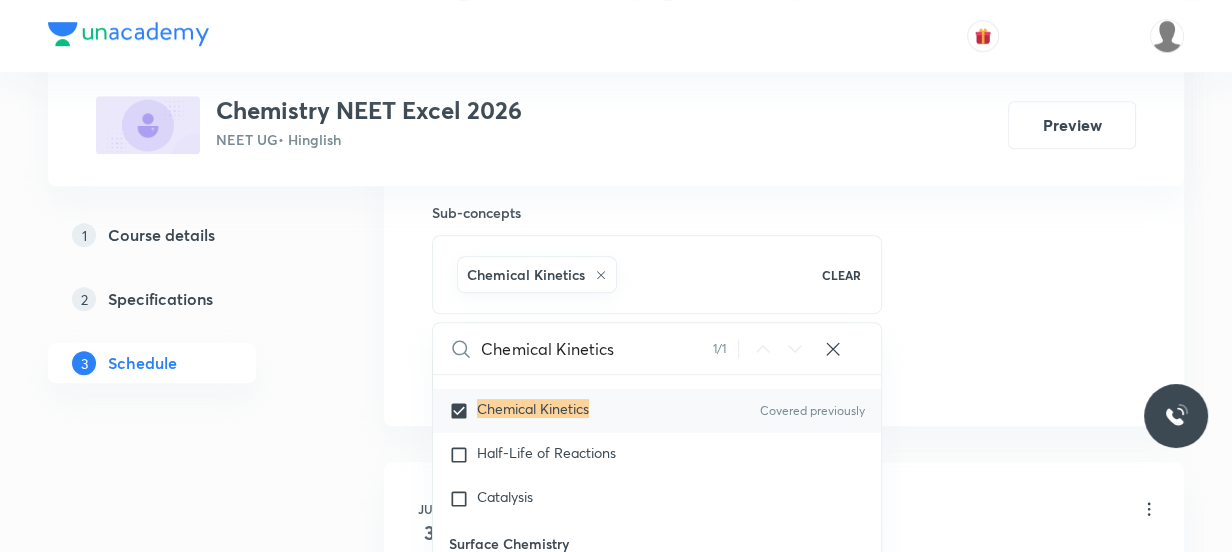 click on "Session  15 Live class Session title 17/99 Chemical Kinetics ​ Schedule for Aug 4, 2025, 6:10 PM ​ Duration (in minutes) 60 ​   Session type Online Offline Room Room 102 Sub-concepts Chemical Kinetics CLEAR Chemical Kinetics 1 / 1 ​ Chemistry - Full Syllabus Mock Questions Chemistry - Full Syllabus Mock Questions Chemistry Previous Year Chemistry Previous Year Questions Chemistry Previous Year Questions General Topics & Mole Concept Basic Concepts Mole – Basic Introduction Percentage Composition Stoichiometry Principle of Atom Conservation (POAC) Relation between Stoichiometric Quantities Application of Mole Concept: Gravimetric Analysis Electronic Configuration Of Atoms (Hund's rule)  Quantum Numbers (Magnetic Quantum no.) Quantum Numbers(Pauli's Exclusion law) Mean Molar Mass or Molecular Mass Variation of Conductivity with Concentration Mechanism of Corrosion Atomic Structure Discovery Of Electron Some Prerequisites of Physics Discovery Of Protons And Neutrons Atomic Models Nature of Waves Wave" at bounding box center (784, -87) 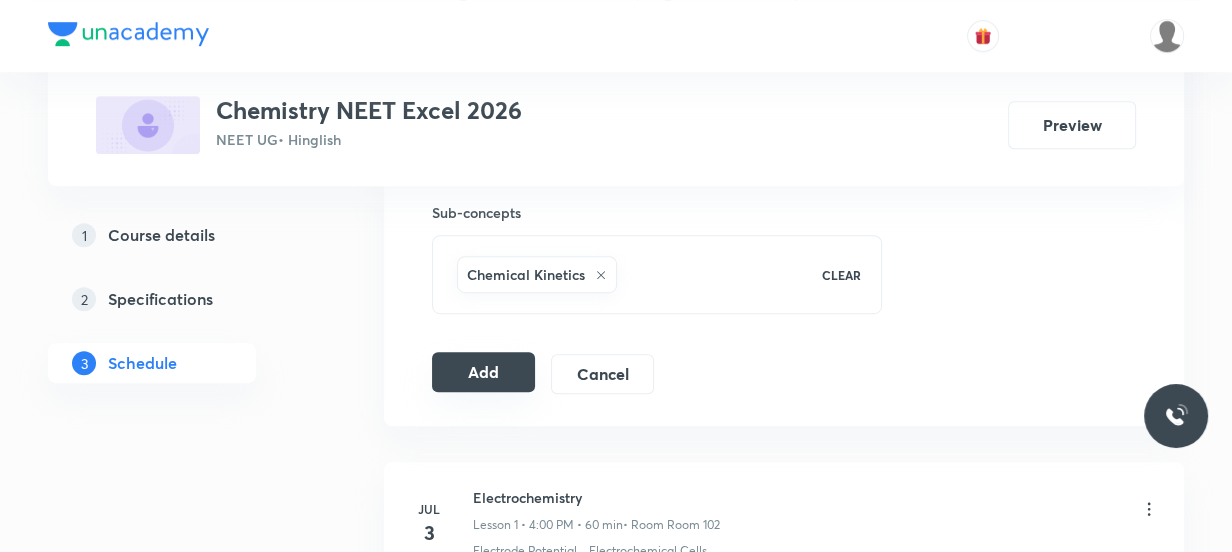 click on "Add" at bounding box center [483, 372] 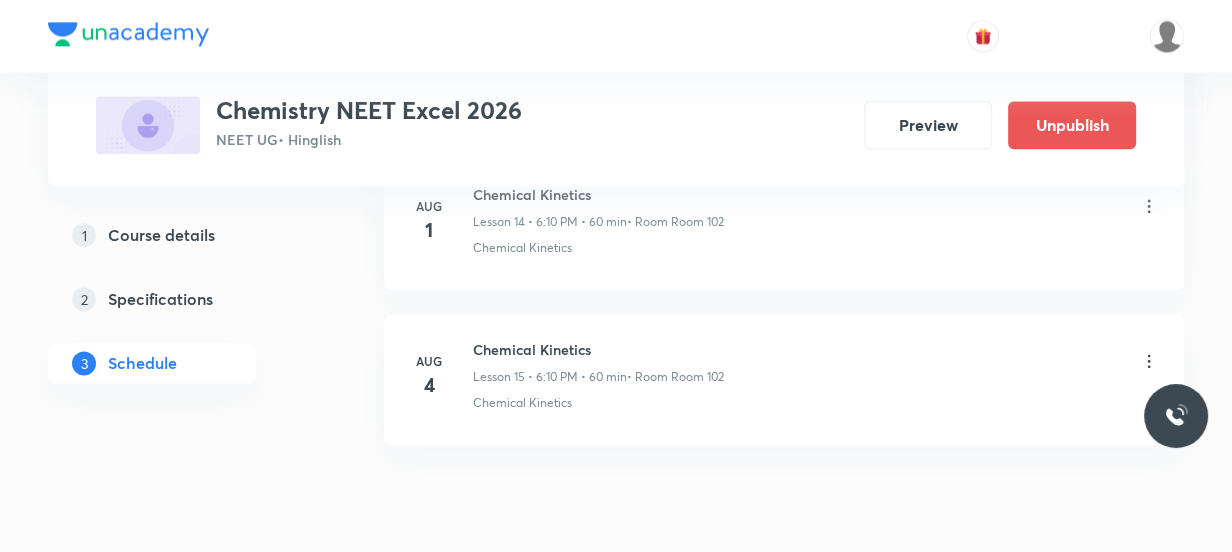scroll, scrollTop: 2453, scrollLeft: 0, axis: vertical 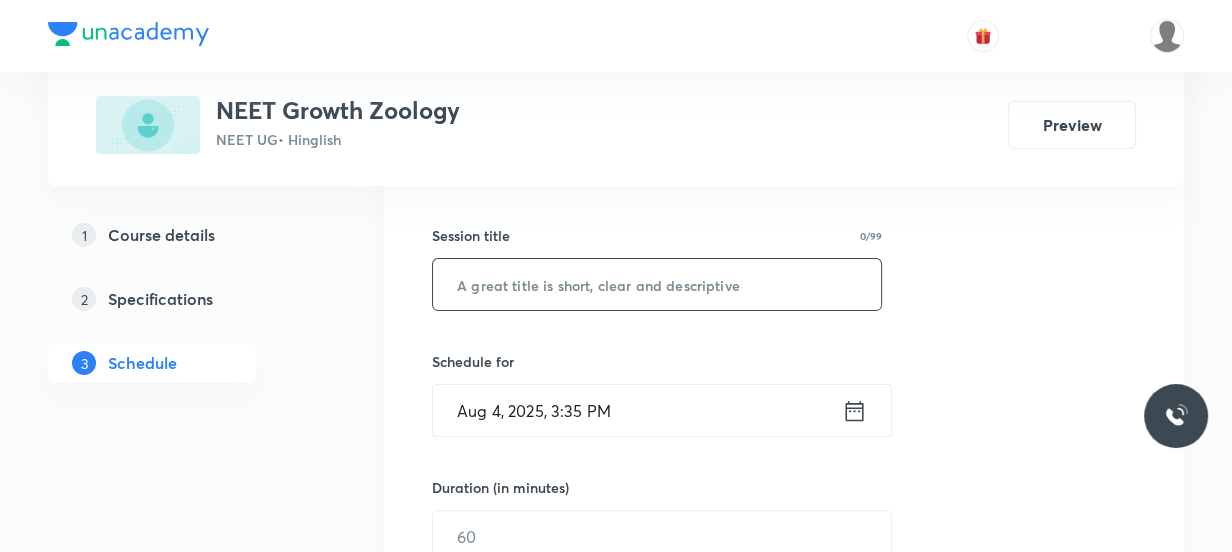 click at bounding box center [657, 284] 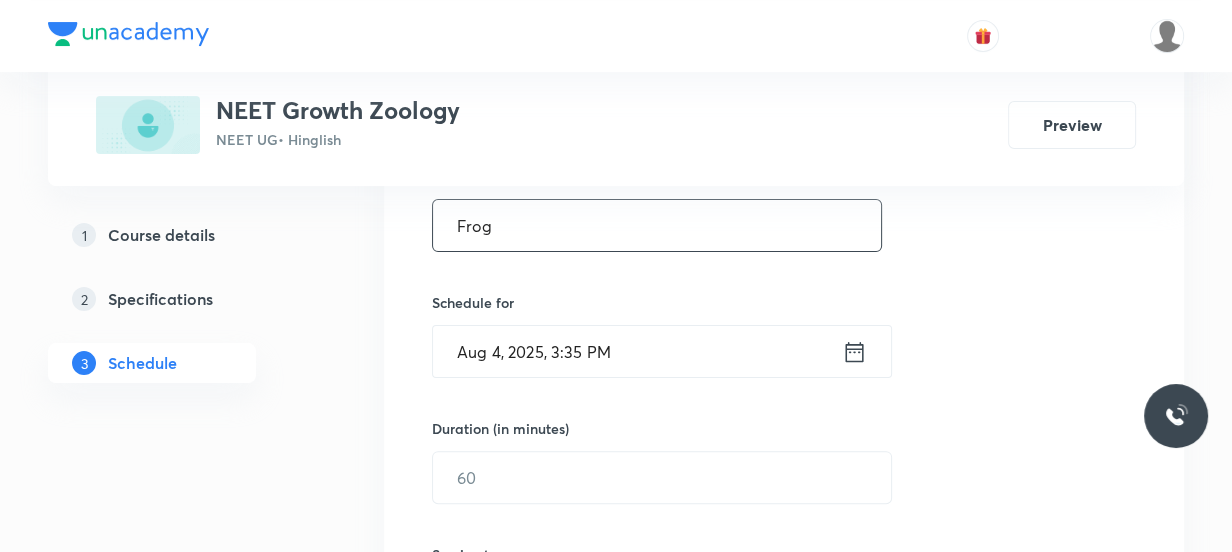 scroll, scrollTop: 433, scrollLeft: 0, axis: vertical 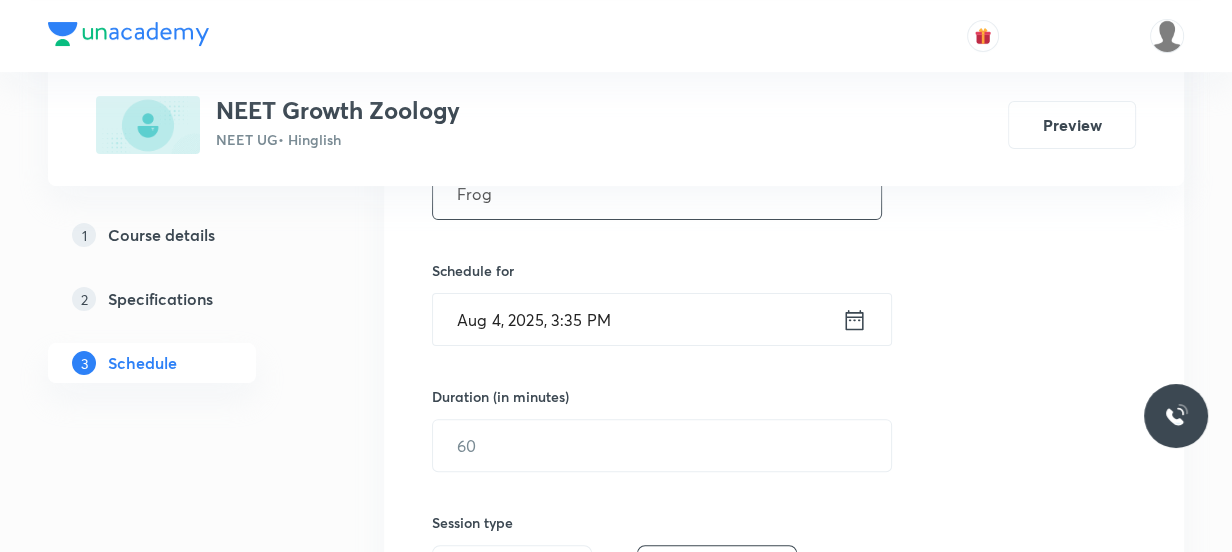 type on "Frog" 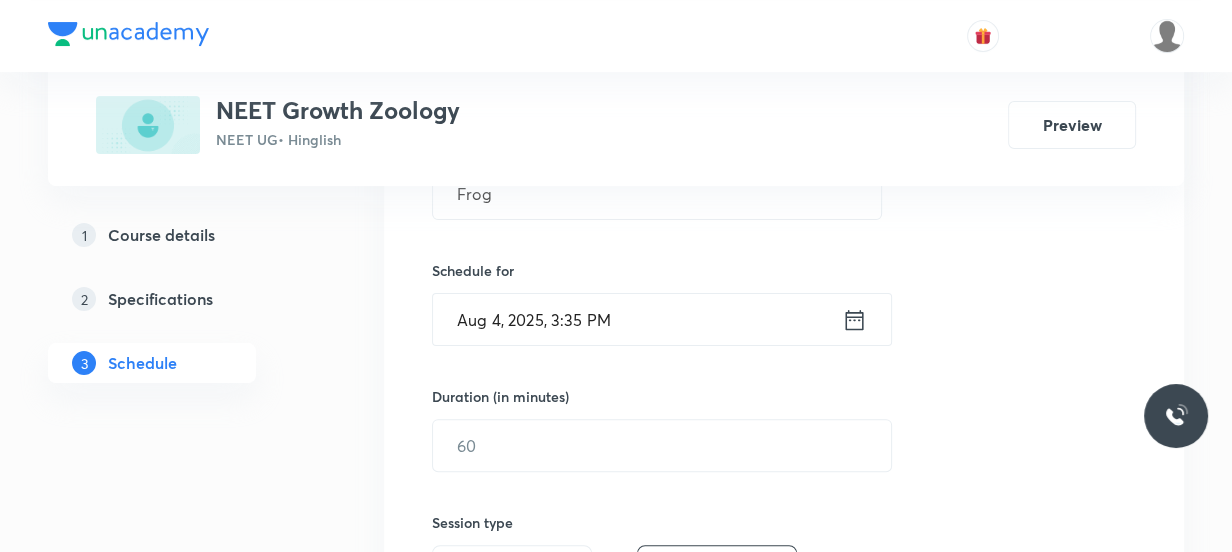 click 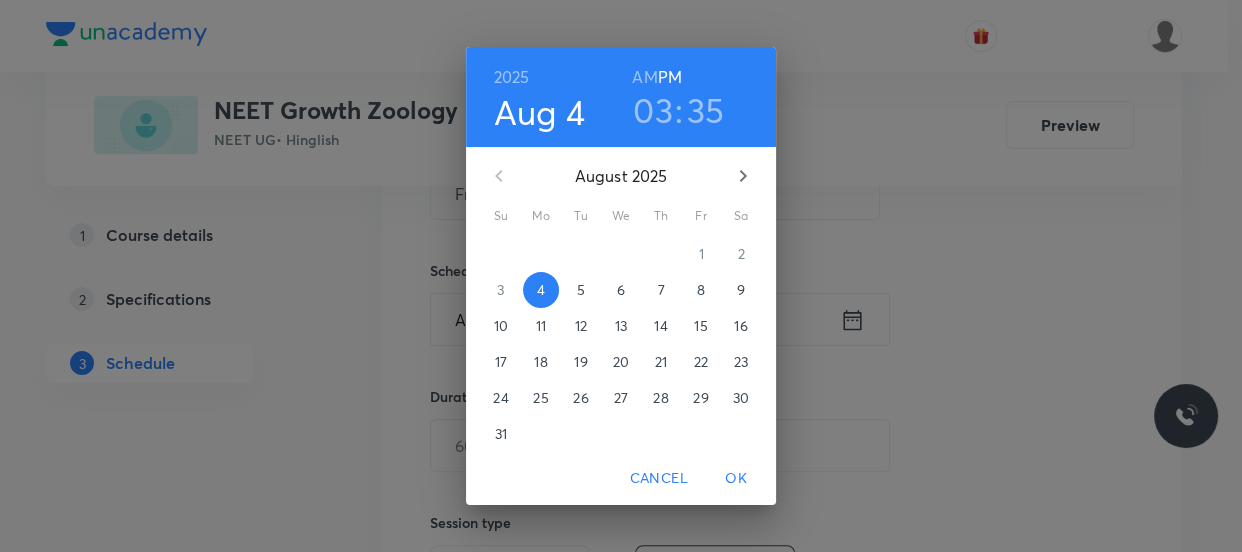 click on "03" at bounding box center (653, 110) 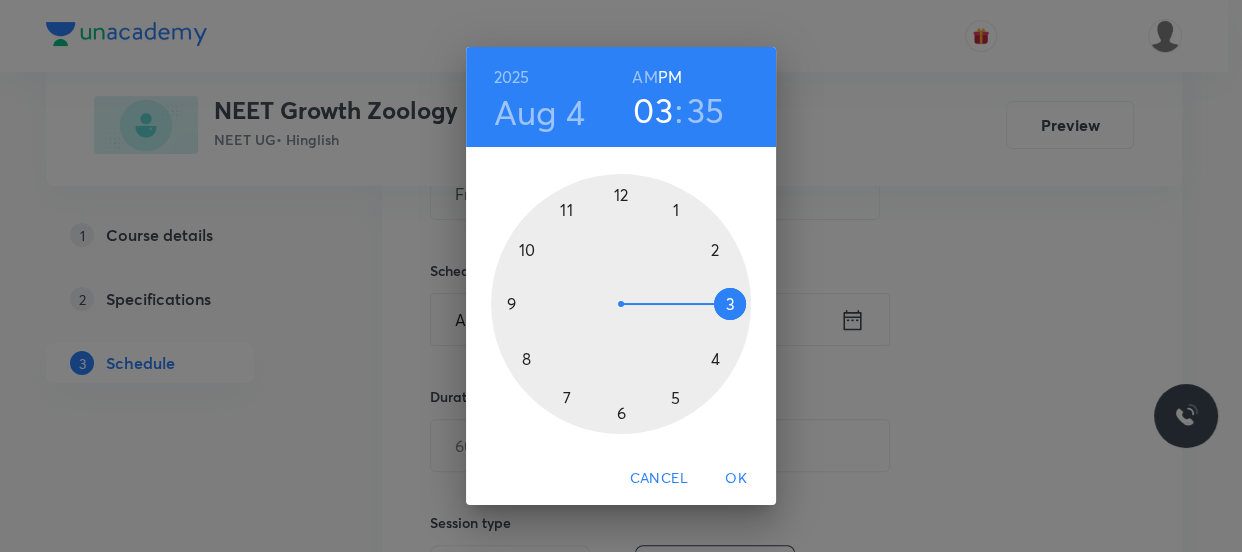 click at bounding box center [621, 304] 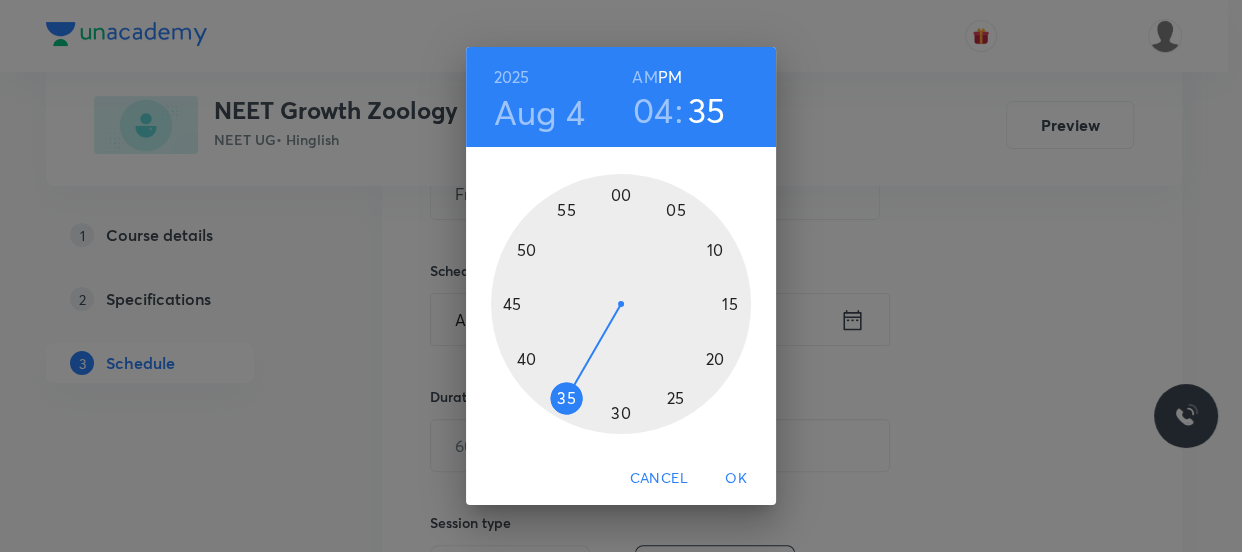 click at bounding box center [621, 304] 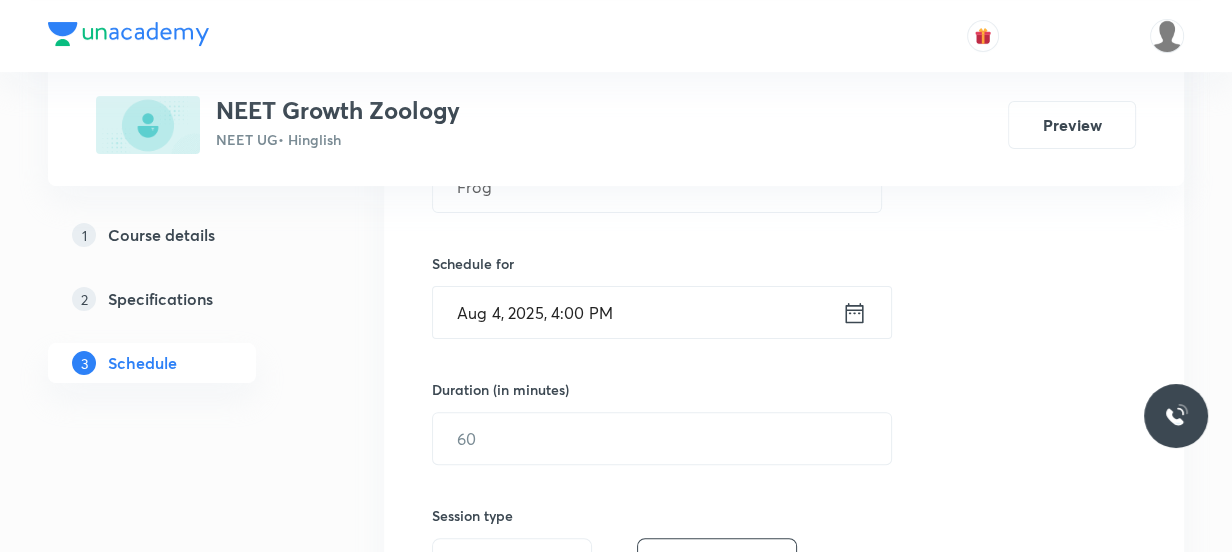 scroll, scrollTop: 524, scrollLeft: 0, axis: vertical 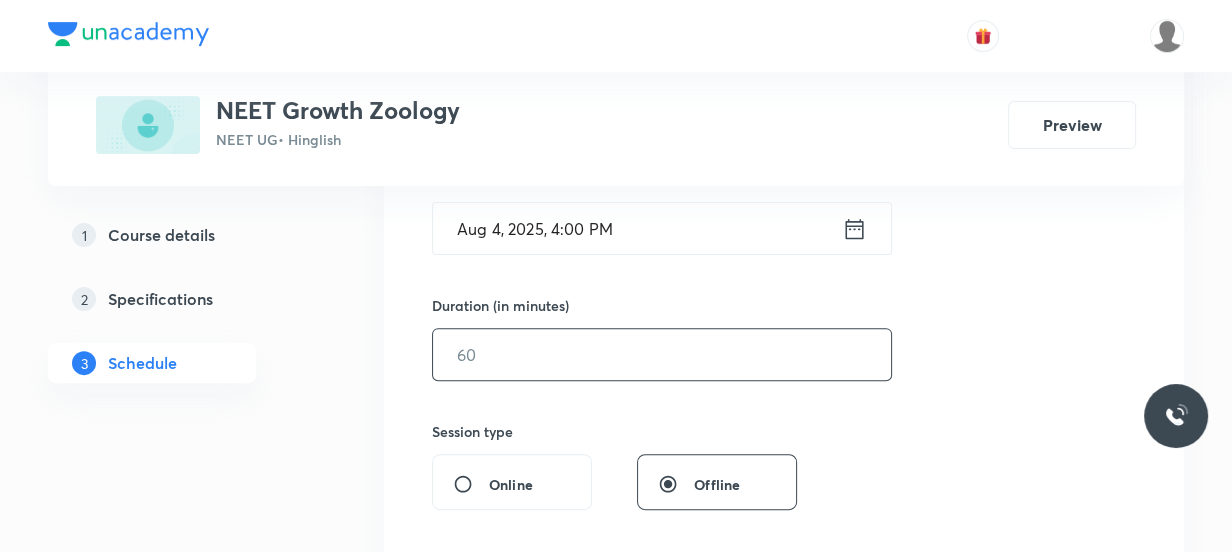 click at bounding box center (662, 354) 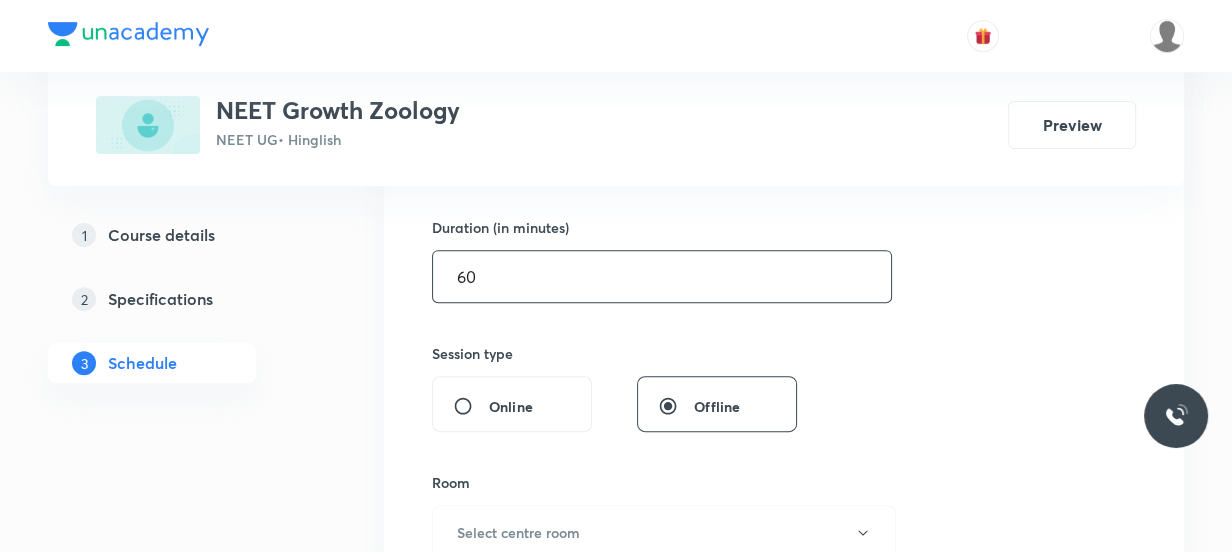 scroll, scrollTop: 706, scrollLeft: 0, axis: vertical 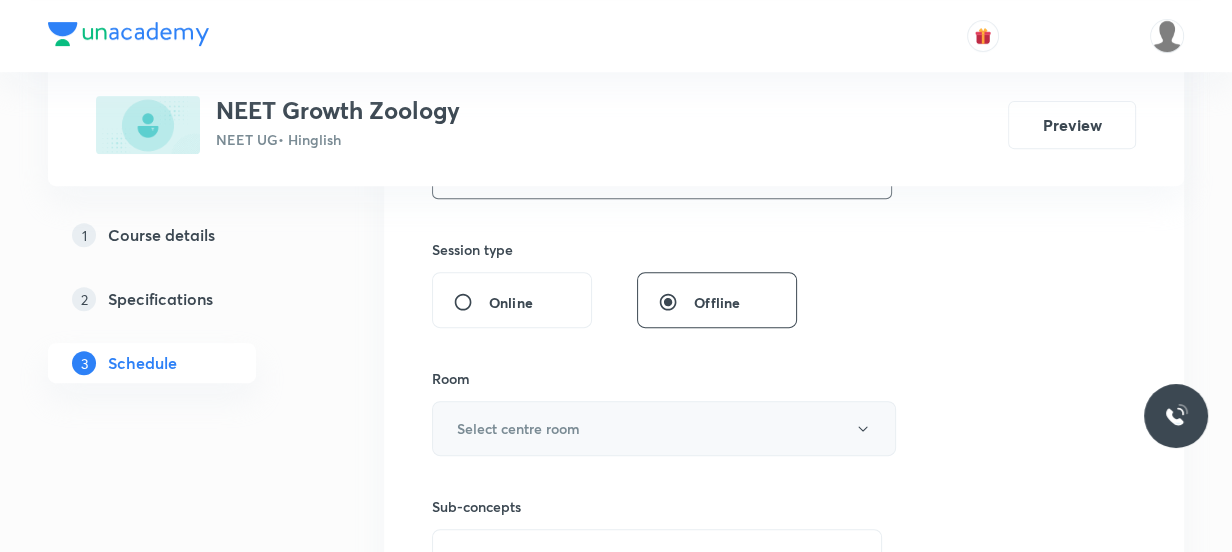 type on "60" 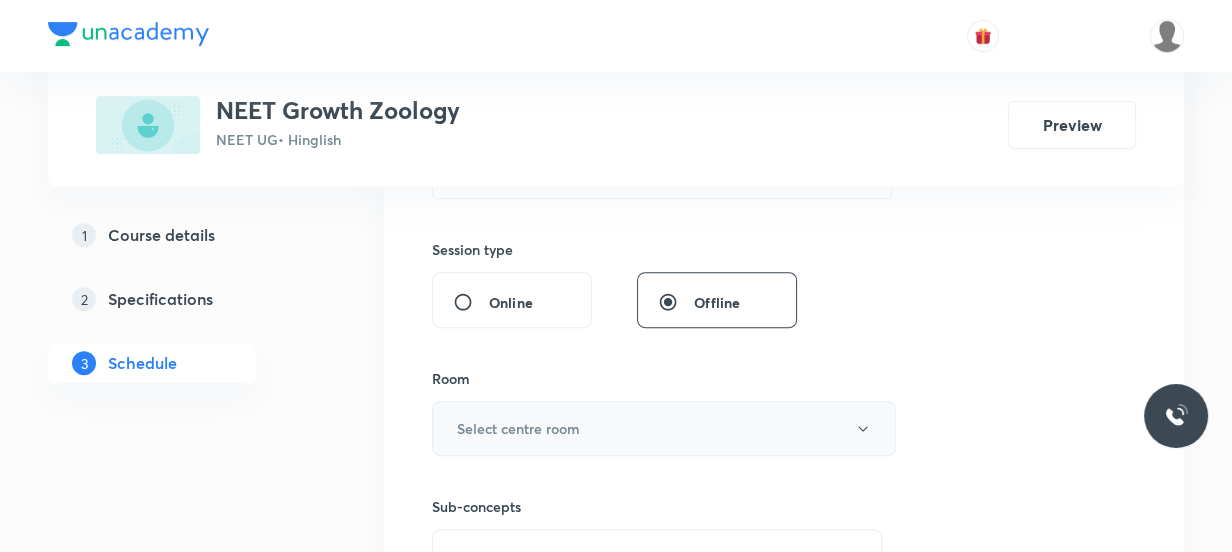 click on "Select centre room" at bounding box center [664, 428] 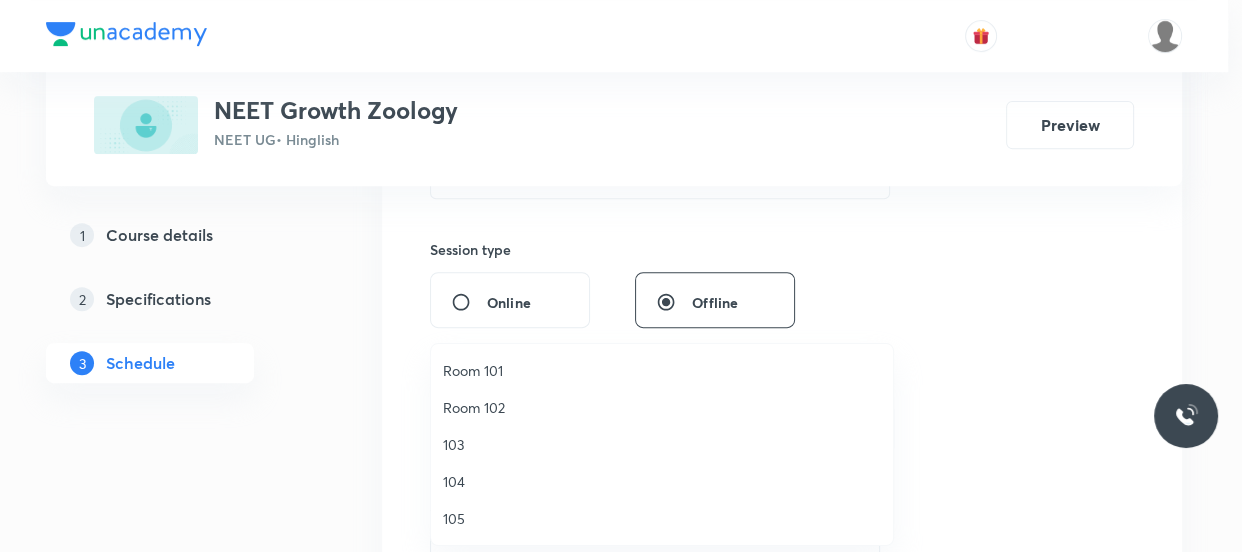 click on "Room 101" at bounding box center [662, 370] 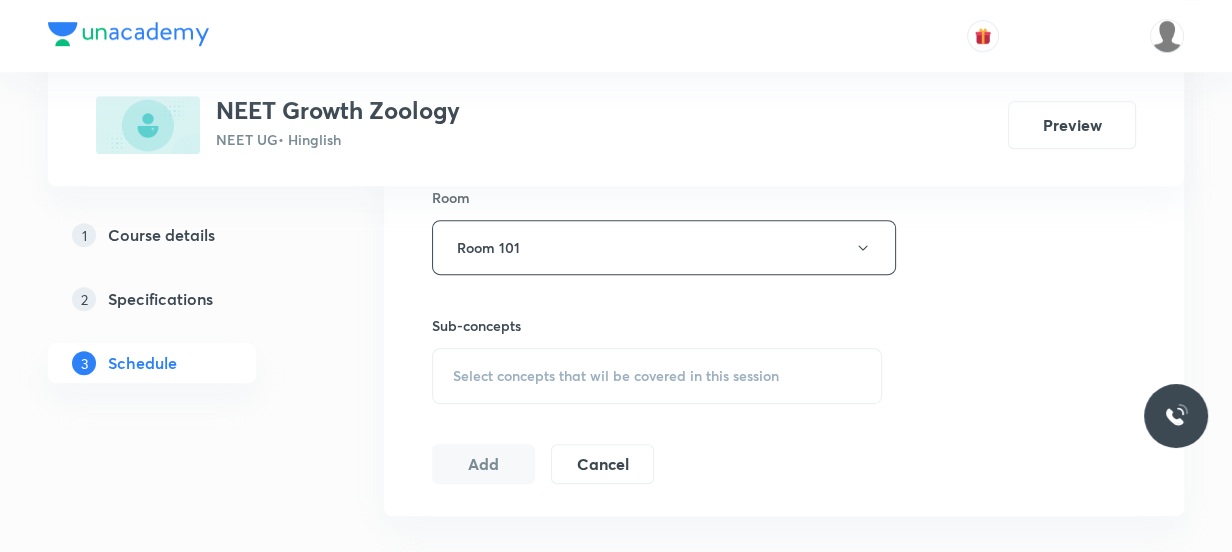 scroll, scrollTop: 888, scrollLeft: 0, axis: vertical 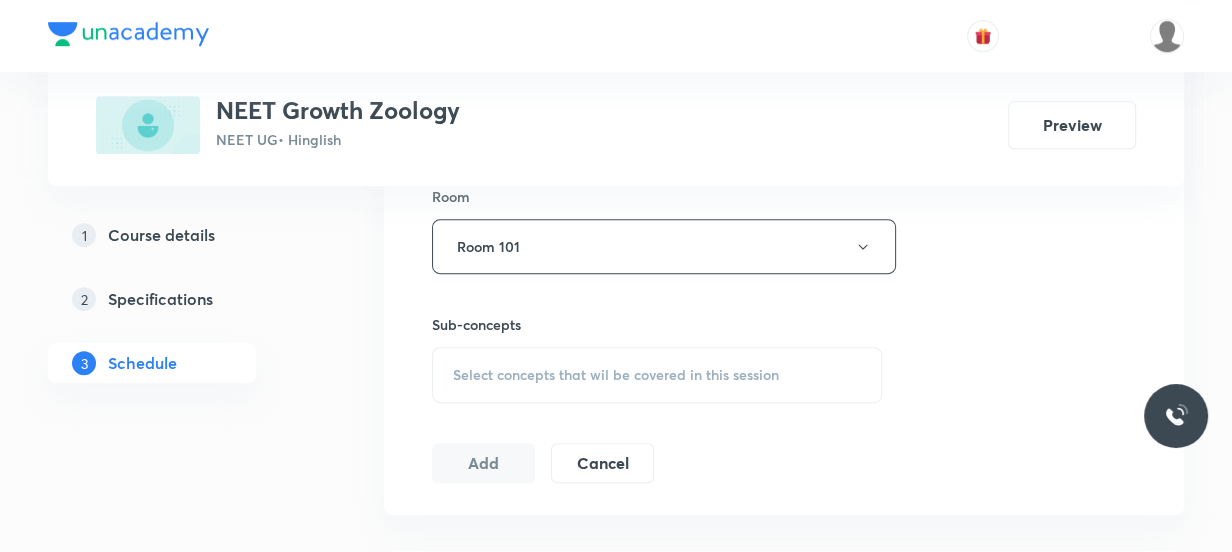 click on "Select concepts that wil be covered in this session" at bounding box center [616, 375] 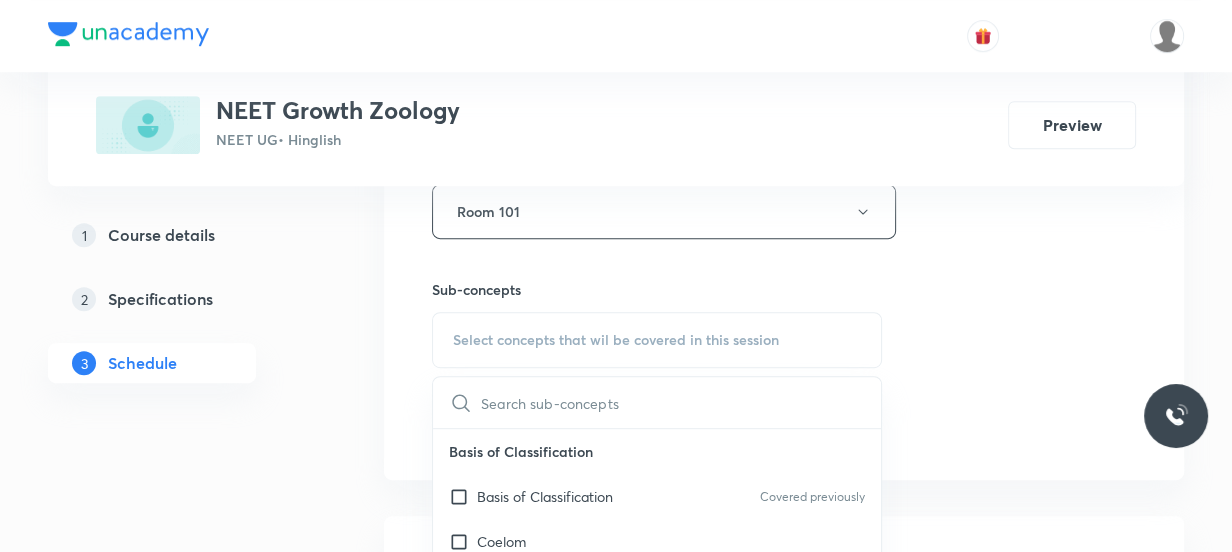 scroll, scrollTop: 979, scrollLeft: 0, axis: vertical 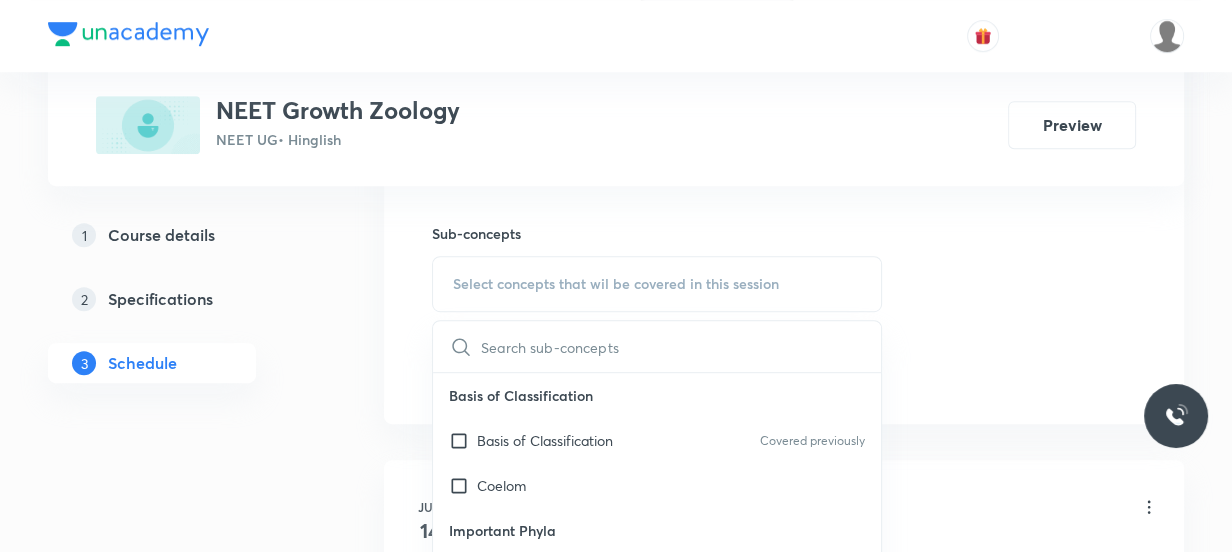 click at bounding box center (681, 346) 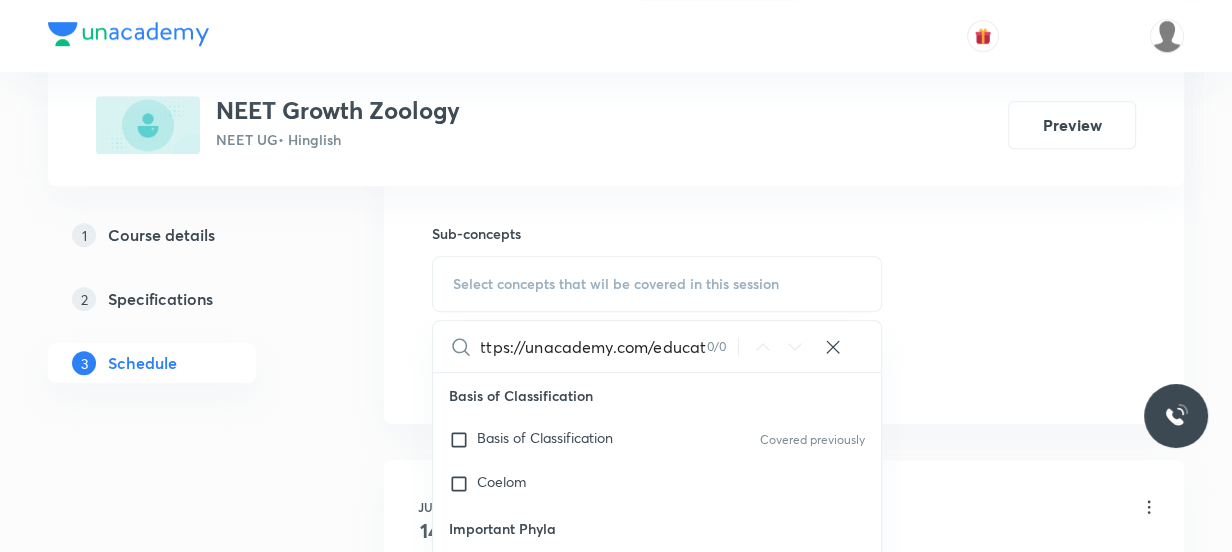 scroll, scrollTop: 0, scrollLeft: 0, axis: both 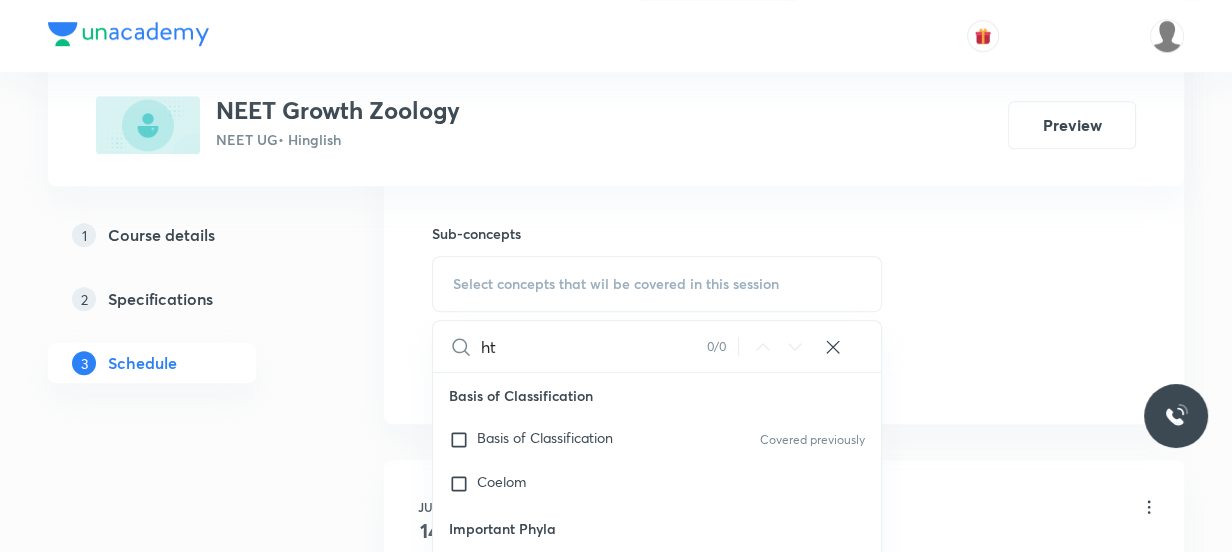 type on "h" 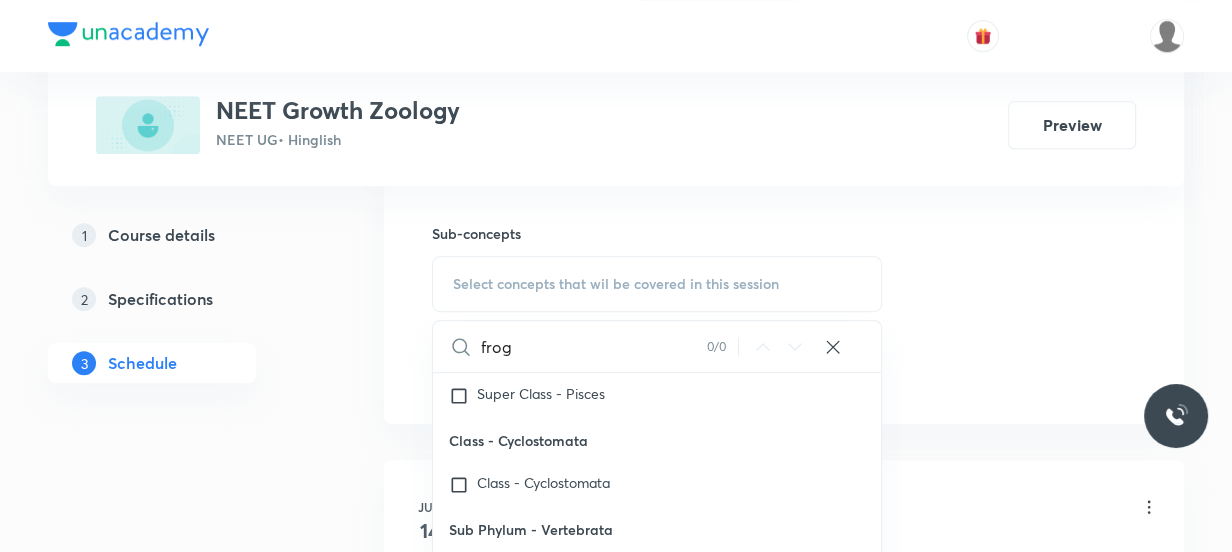 scroll, scrollTop: 454, scrollLeft: 0, axis: vertical 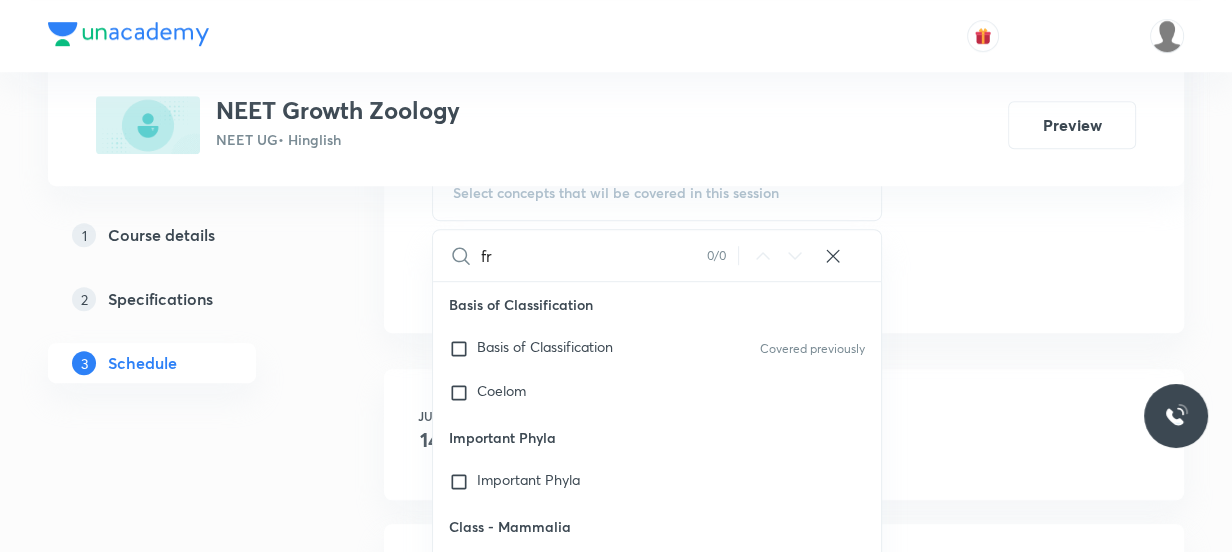 type on "f" 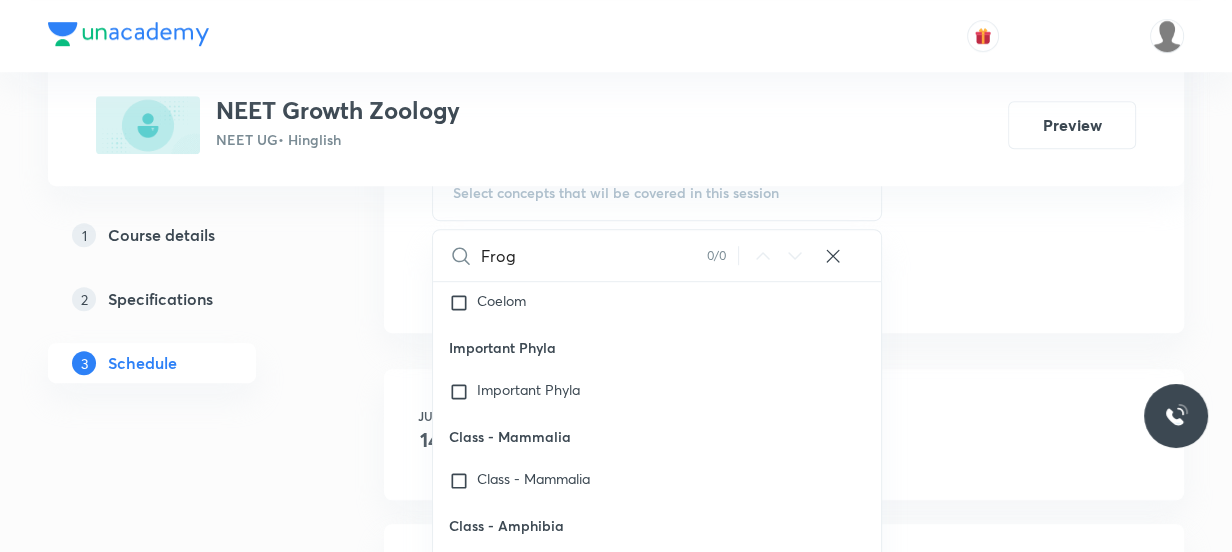 scroll, scrollTop: 0, scrollLeft: 0, axis: both 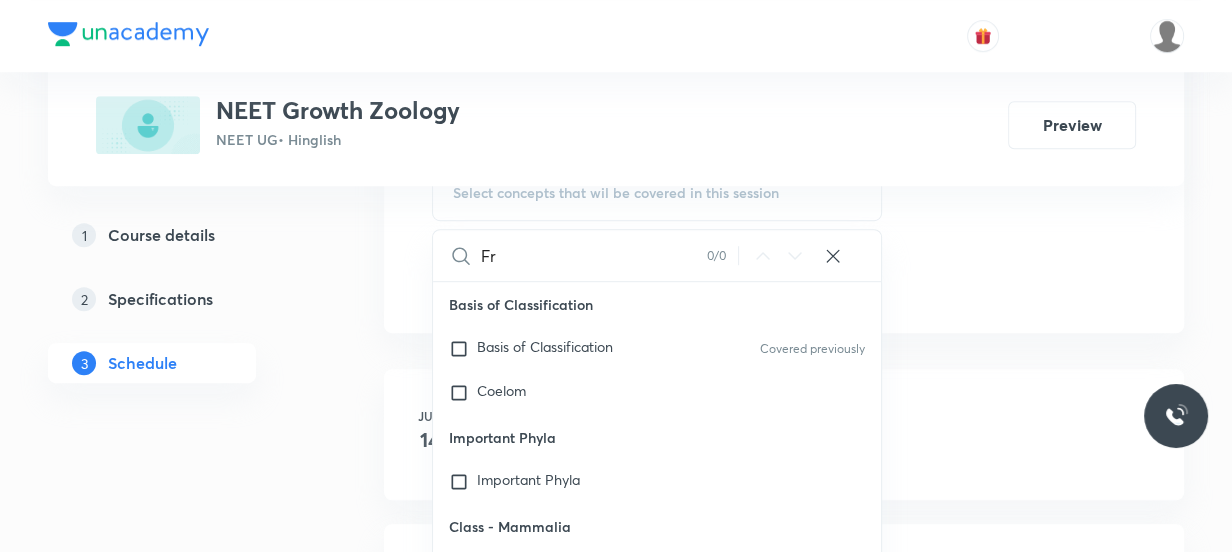 type on "F" 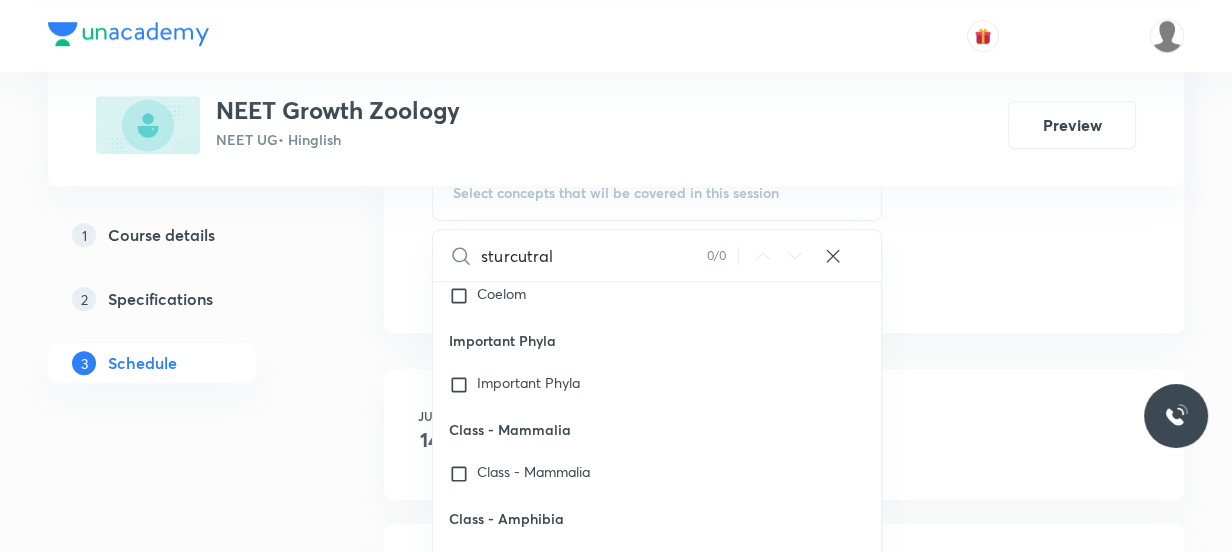 scroll, scrollTop: 0, scrollLeft: 0, axis: both 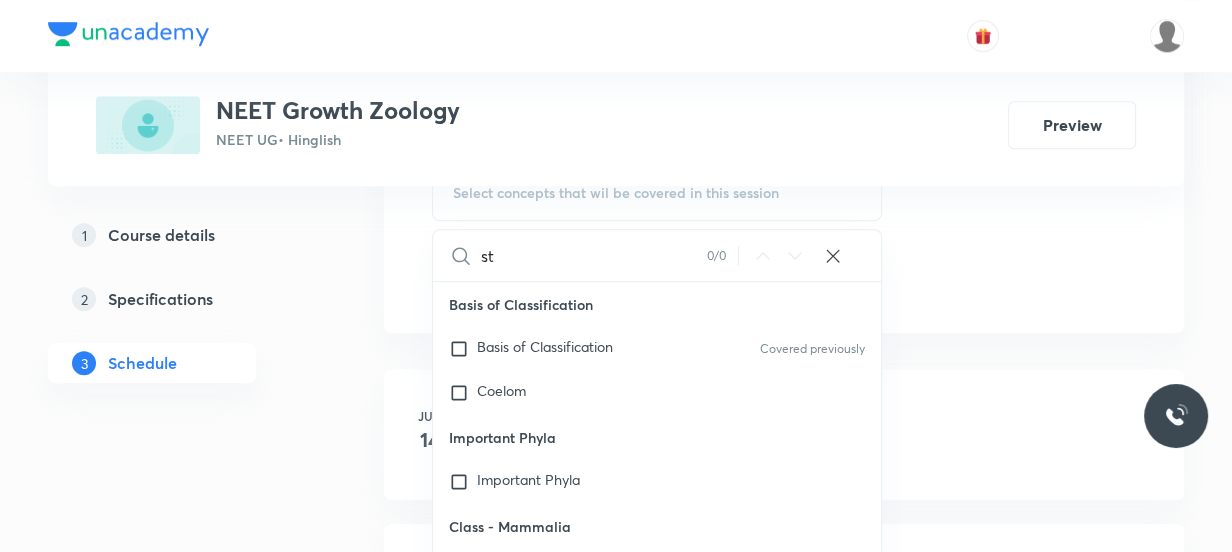 type on "s" 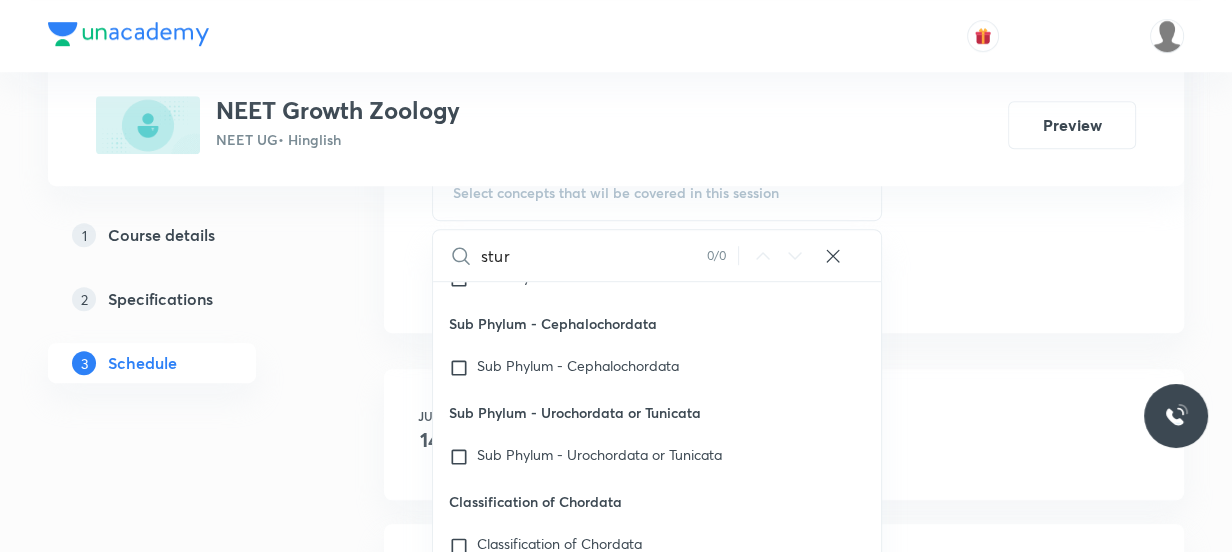 scroll, scrollTop: 480, scrollLeft: 0, axis: vertical 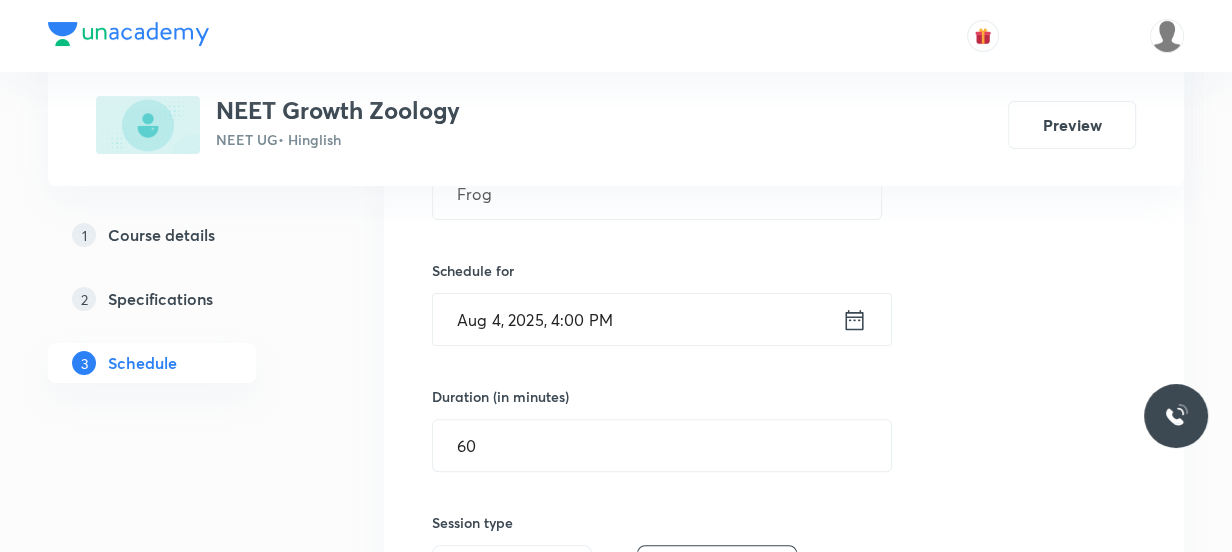 type on "stur" 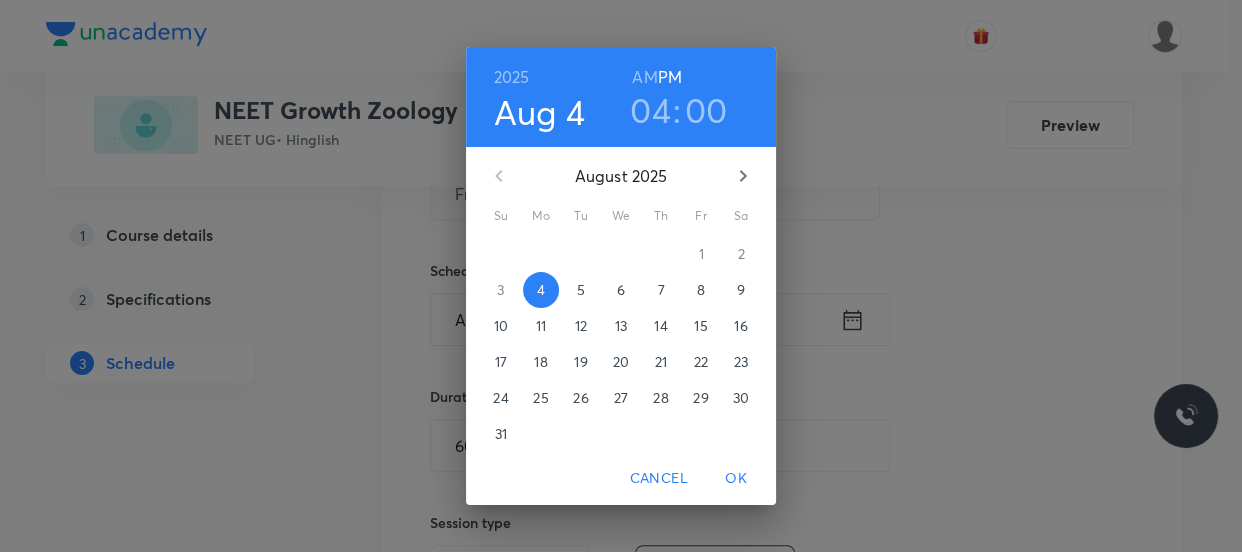 click on "04" at bounding box center (650, 110) 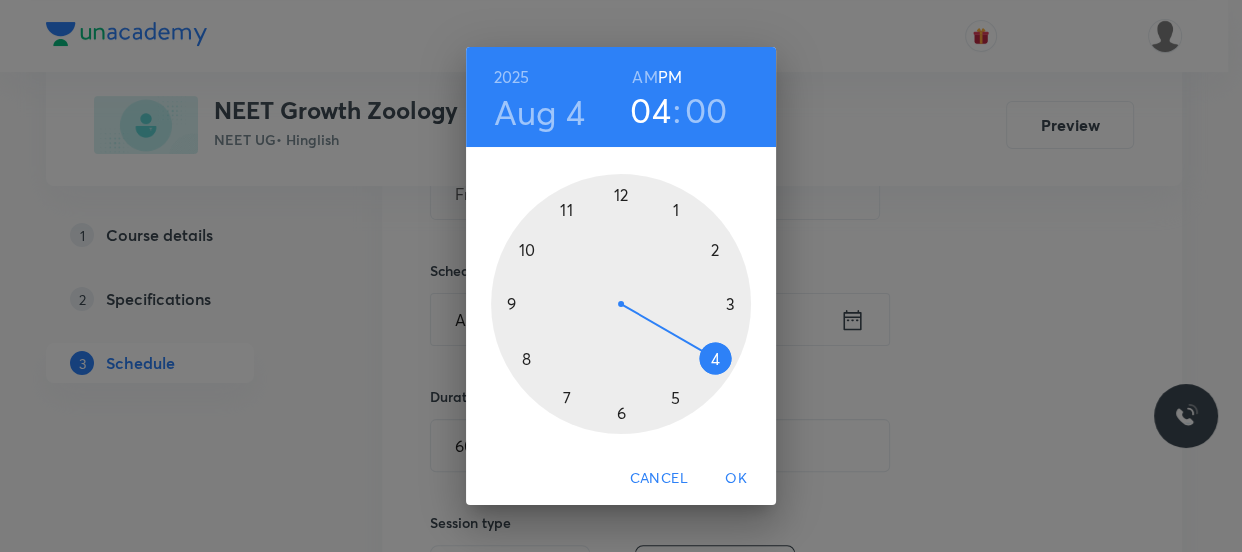 click at bounding box center (621, 304) 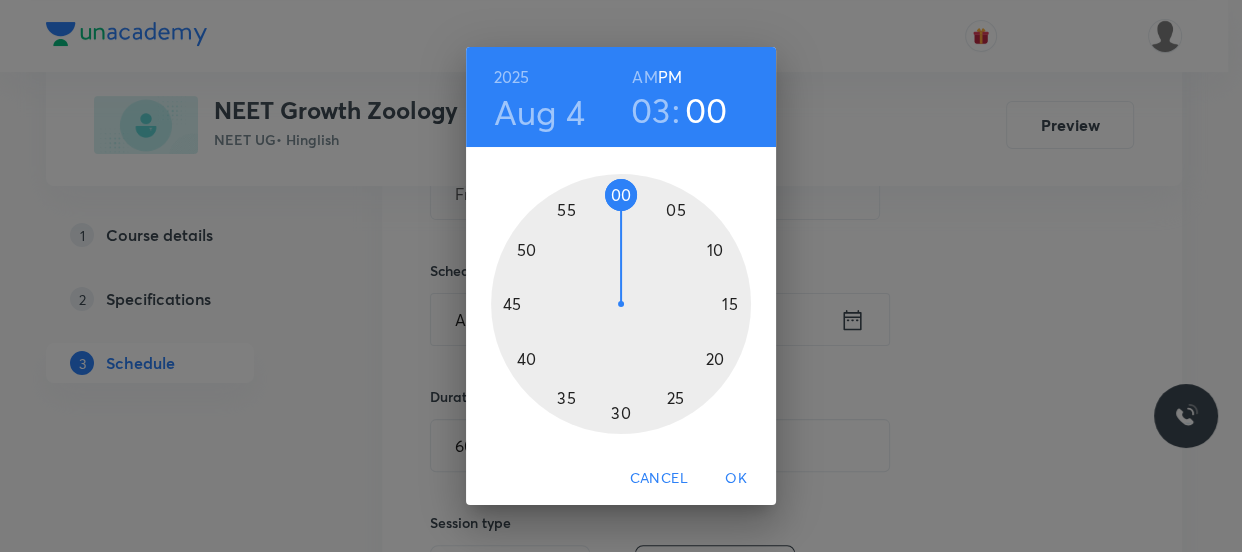 click at bounding box center (621, 304) 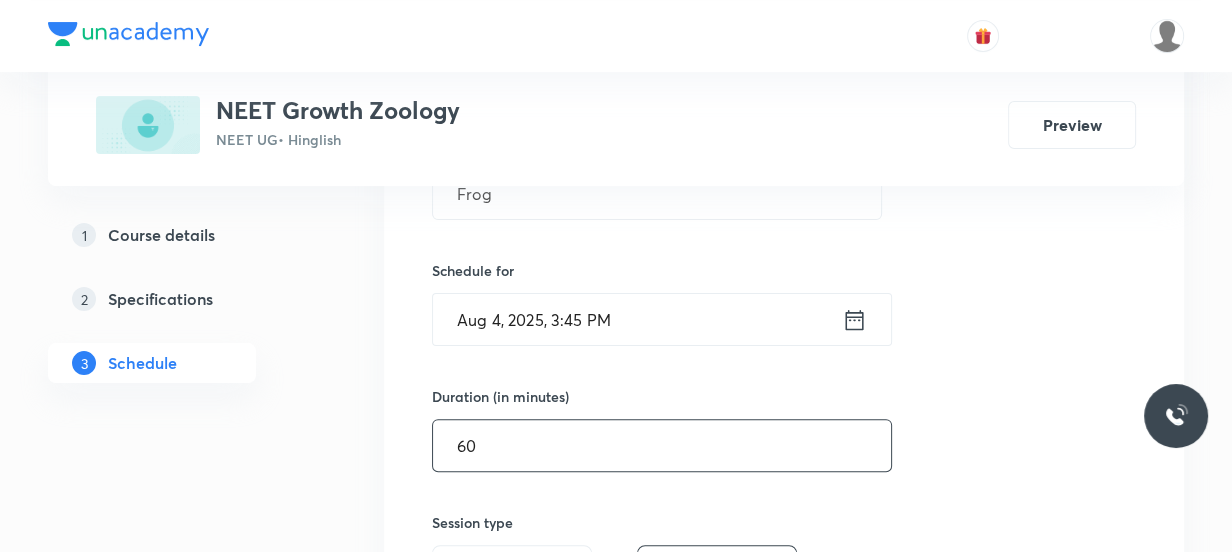 click on "60" at bounding box center [662, 445] 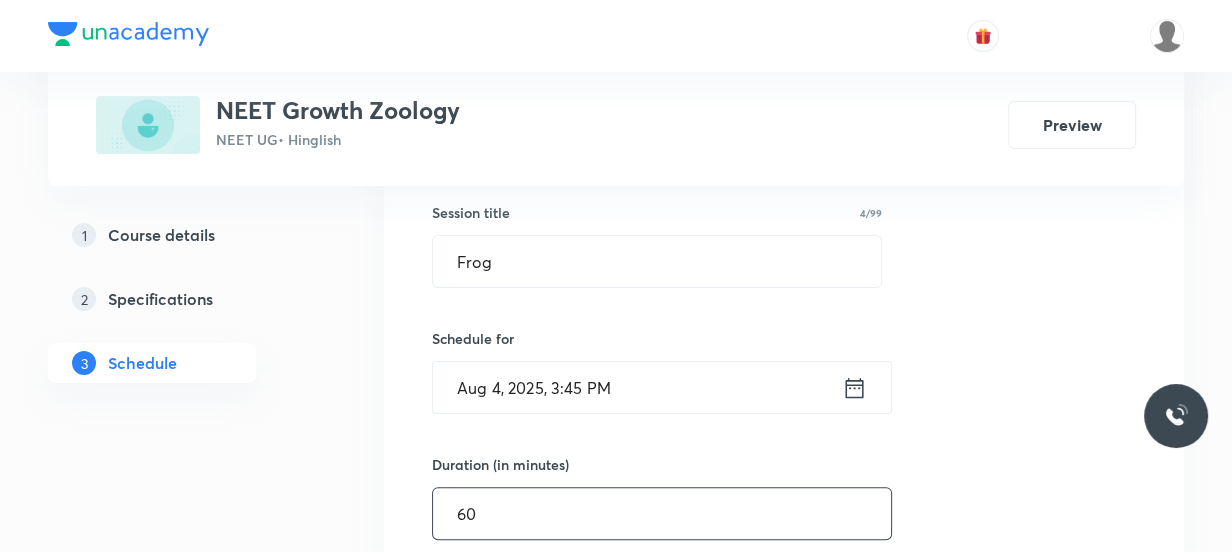 scroll, scrollTop: 342, scrollLeft: 0, axis: vertical 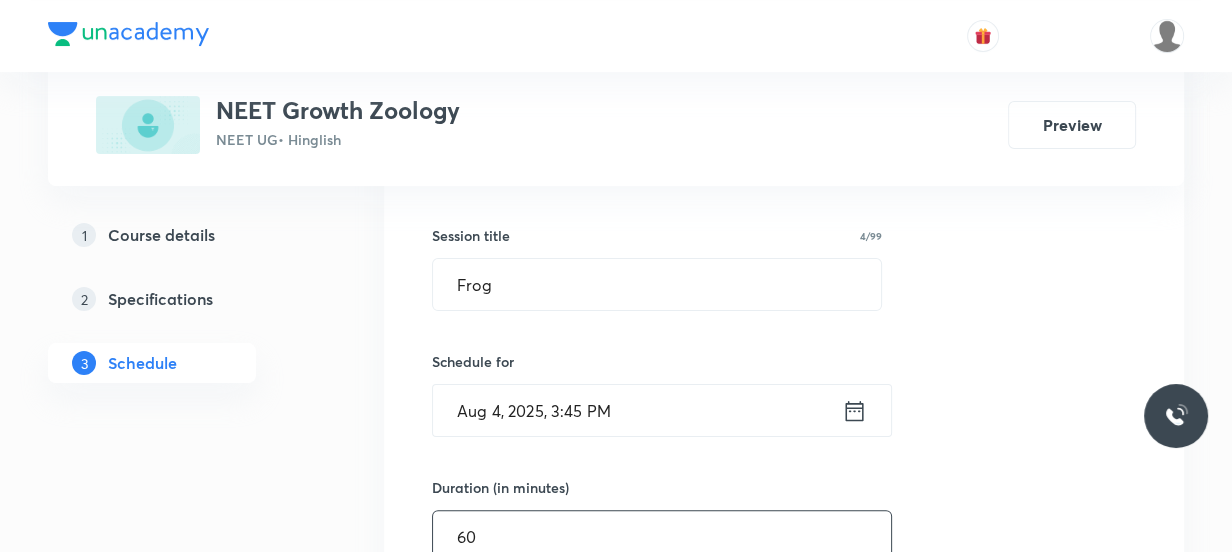 type on "6" 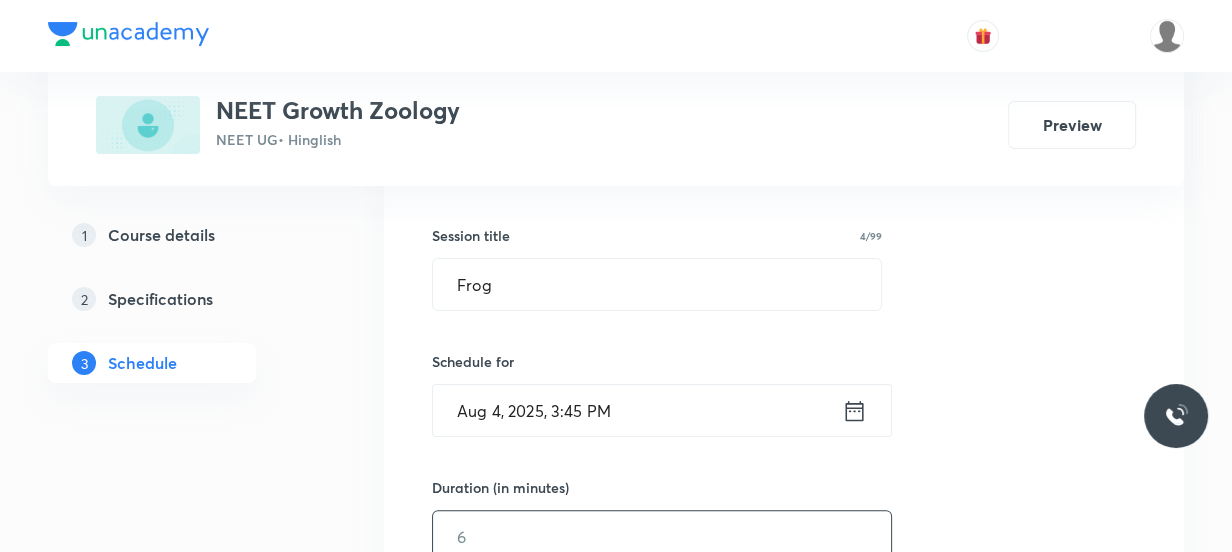 type on "0" 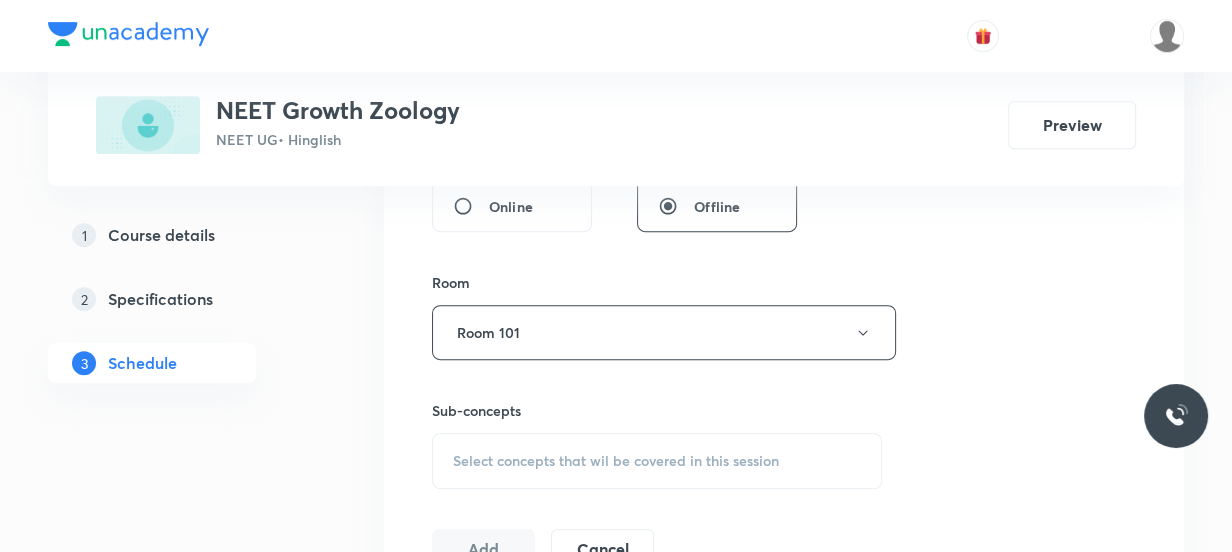 scroll, scrollTop: 979, scrollLeft: 0, axis: vertical 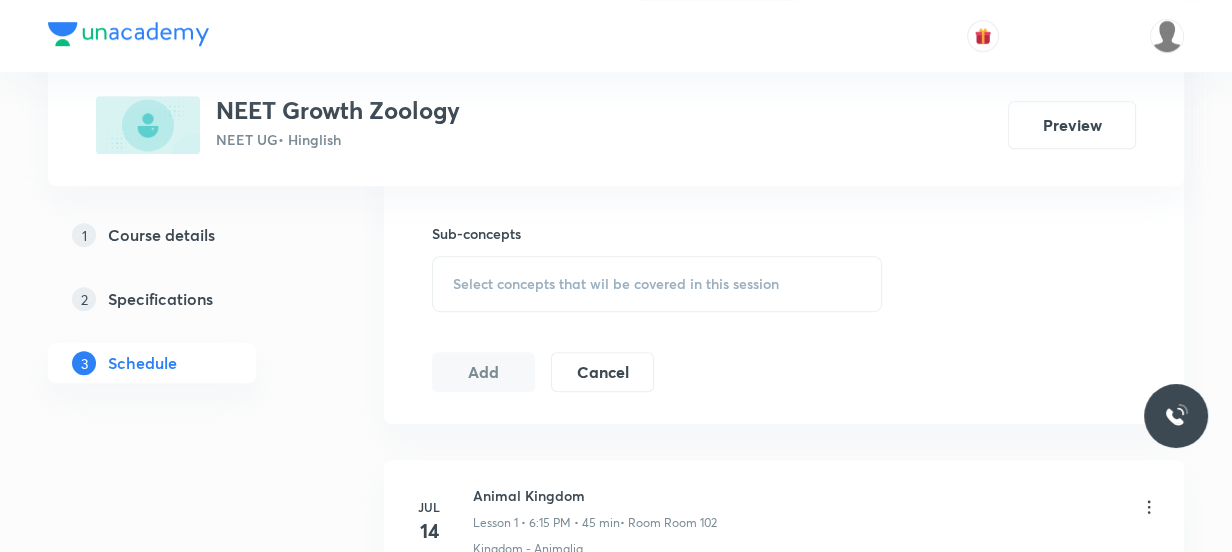 type on "10" 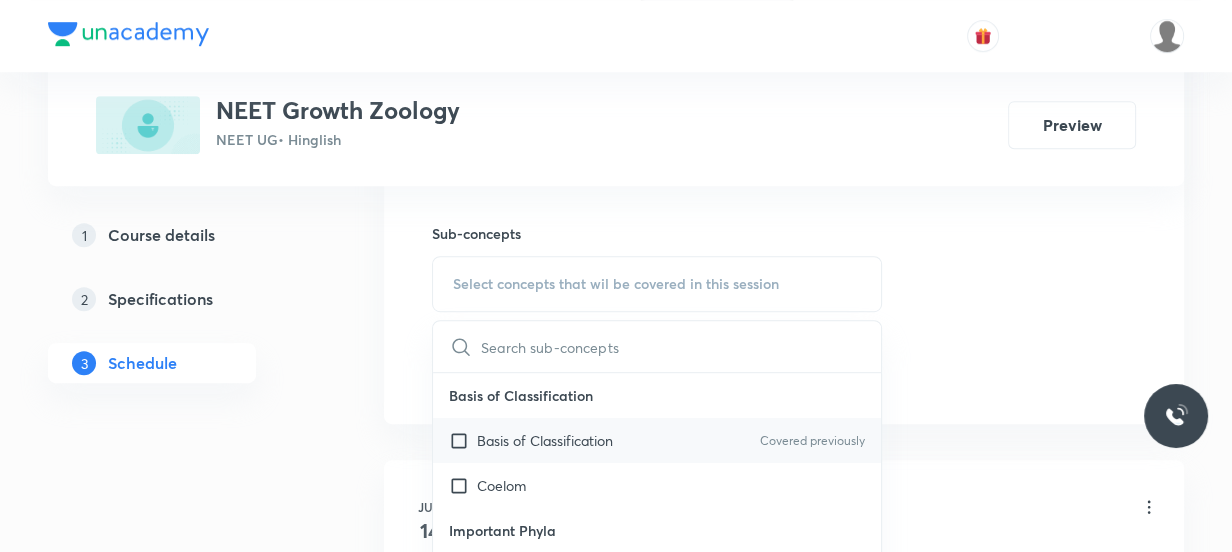 click on "Basis of Classification" at bounding box center (545, 440) 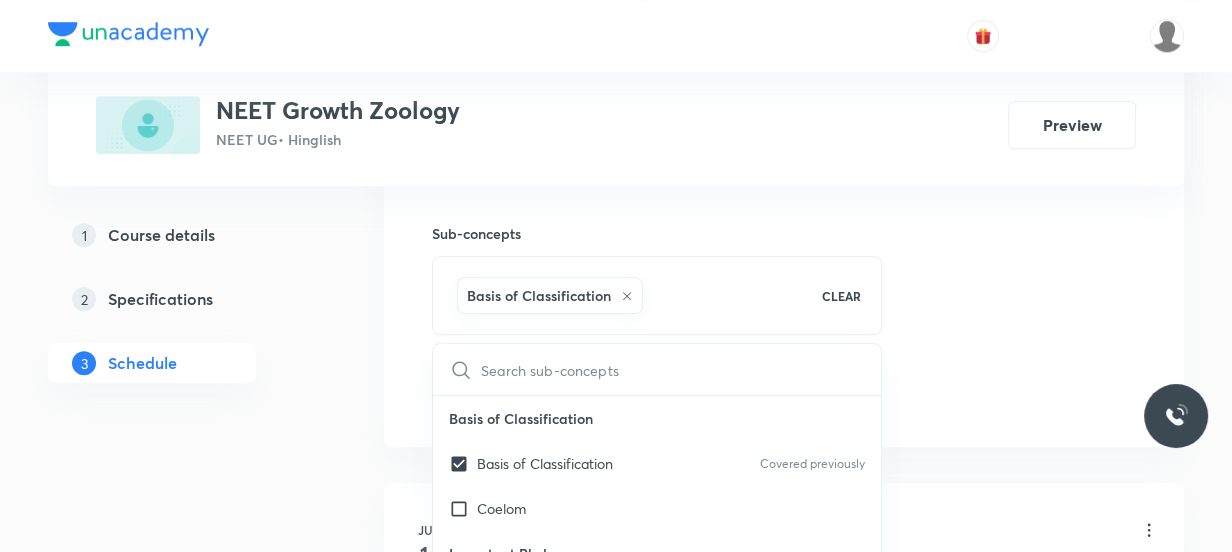 click on "Session  7 Live class Session title 4/99 Frog ​ Schedule for Aug 4, 2025, 3:45 PM ​ Duration (in minutes) 10 ​   Session type Online Offline Room Room 101 Sub-concepts Basis of Classification CLEAR ​ Basis of Classification Basis of Classification Covered previously Coelom Important Phyla Important Phyla Class - Mammalia Class - Mammalia Class - Amphibia Class - Amphibia Super Class - Pisces Super Class - Pisces Class - Cyclostomata Class - Cyclostomata Sub Phylum - Vertebrata Sub Phylum - Vertebrata Sub Phylum - Cephalochordata Sub Phylum - Cephalochordata Sub Phylum - Urochordata or Tunicata Sub Phylum - Urochordata or Tunicata Classification of Chordata Classification of Chordata Phylum - Chordata Phylum - Chordata Phylum - Hemichordata Phylum - Hemichordata Phylum - Mollusca Phylum - Mollusca Examples Characteristics Phylum - Echinodermata Phylum - Echinodermata Phylum - Protozoa (Kingdom-Protista) Phylum - Protozoa (Kingdom-Protista) Few Common Protozoans Few Common Protozoans Kingdom - Animalia" at bounding box center [784, -66] 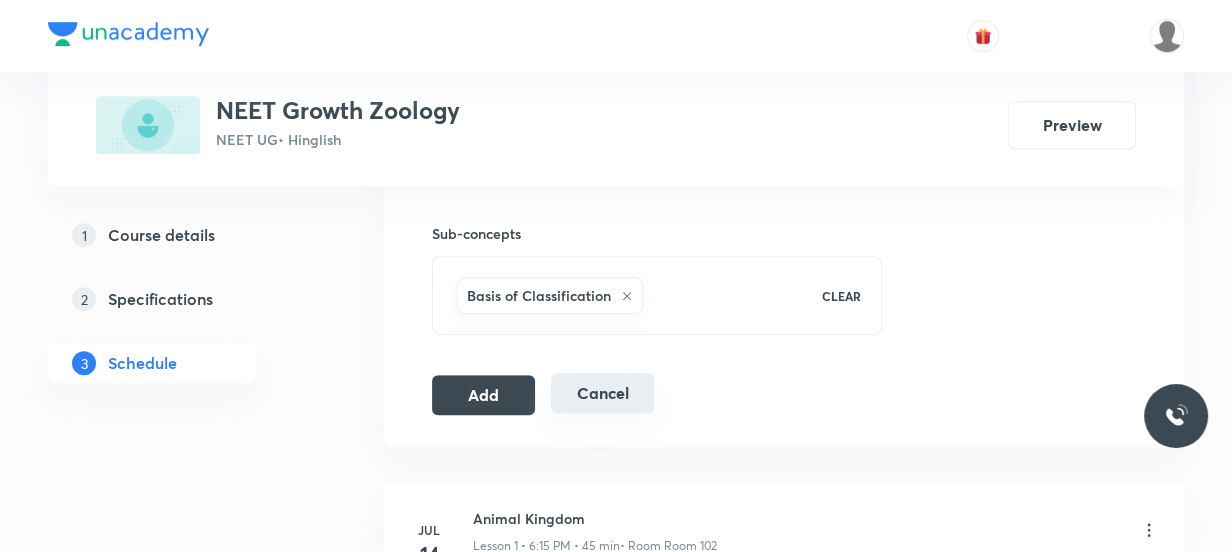 drag, startPoint x: 493, startPoint y: 388, endPoint x: 558, endPoint y: 399, distance: 65.9242 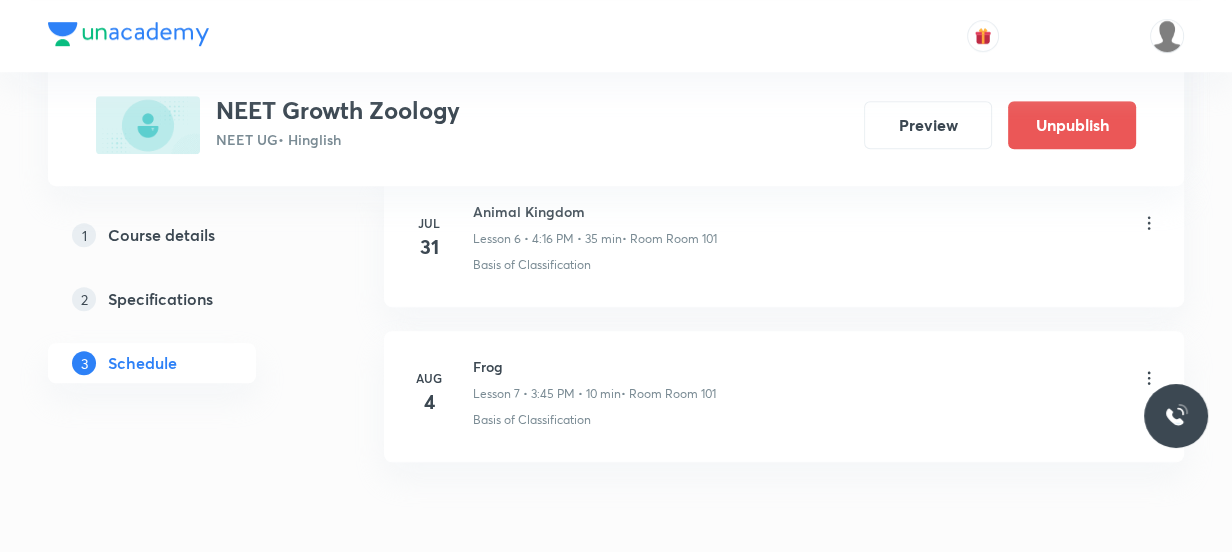 scroll, scrollTop: 1215, scrollLeft: 0, axis: vertical 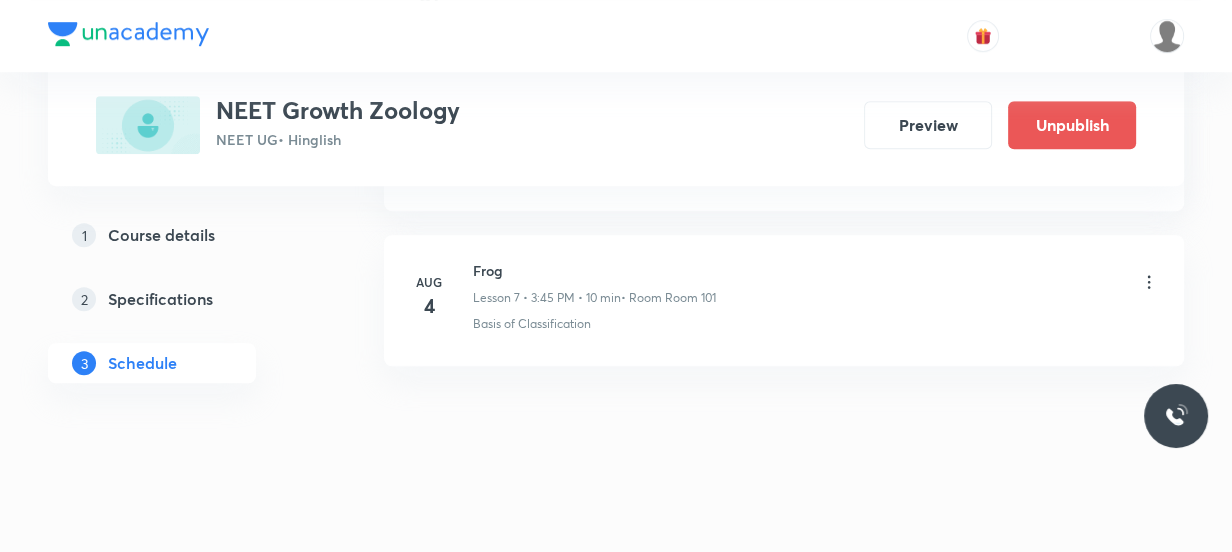 click on "Frog Lesson 7 • 3:45 PM • 10 min  • Room Room 101" at bounding box center (816, 283) 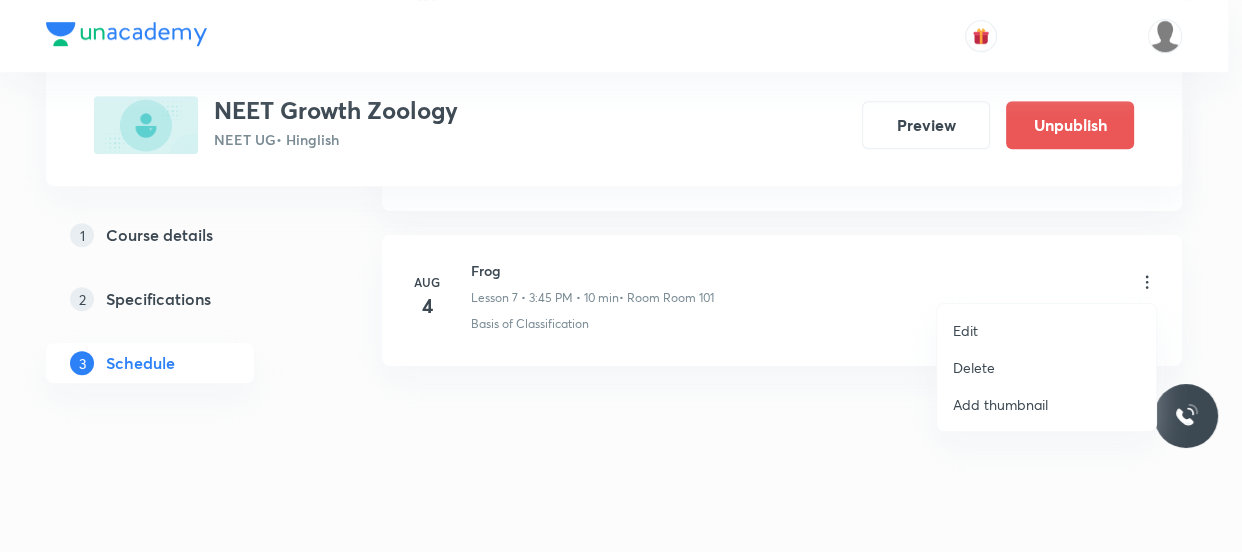 click on "Delete" at bounding box center (1046, 367) 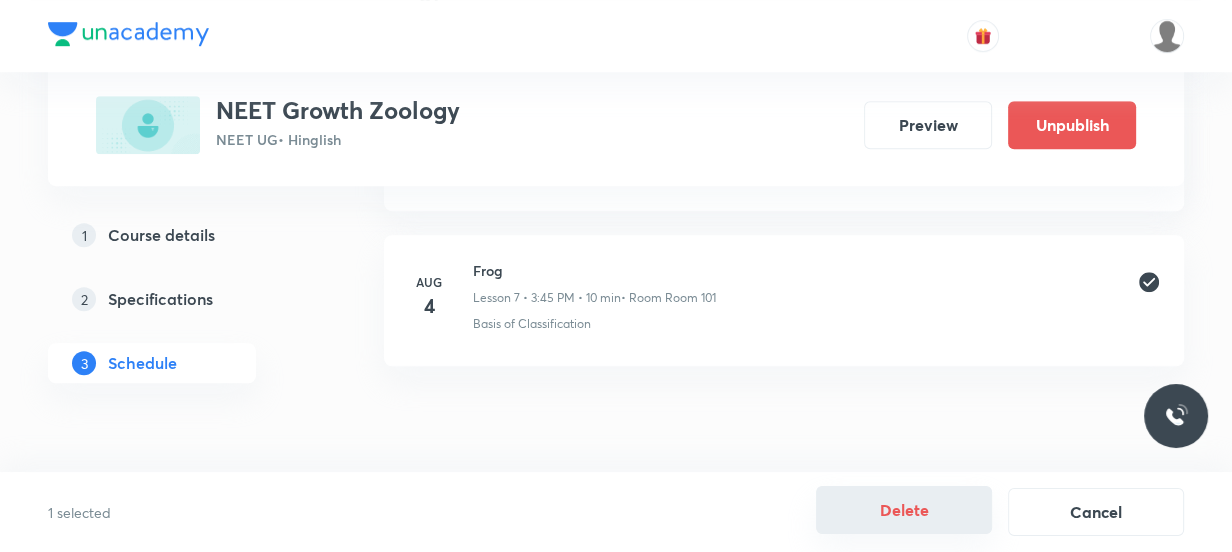 click on "Delete" at bounding box center [904, 510] 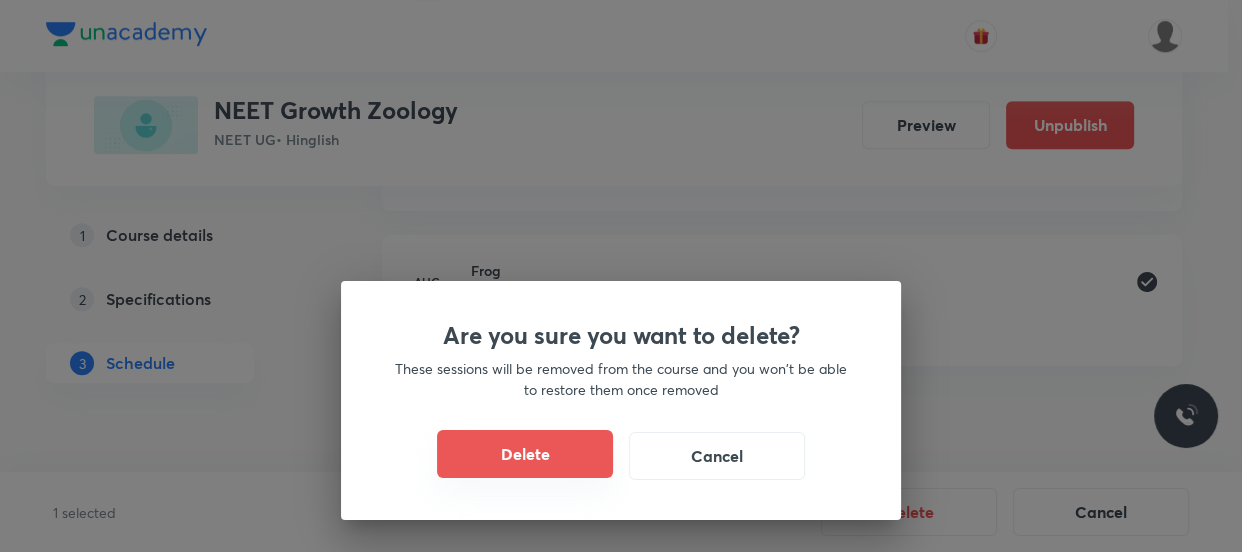 click on "Delete" at bounding box center [525, 454] 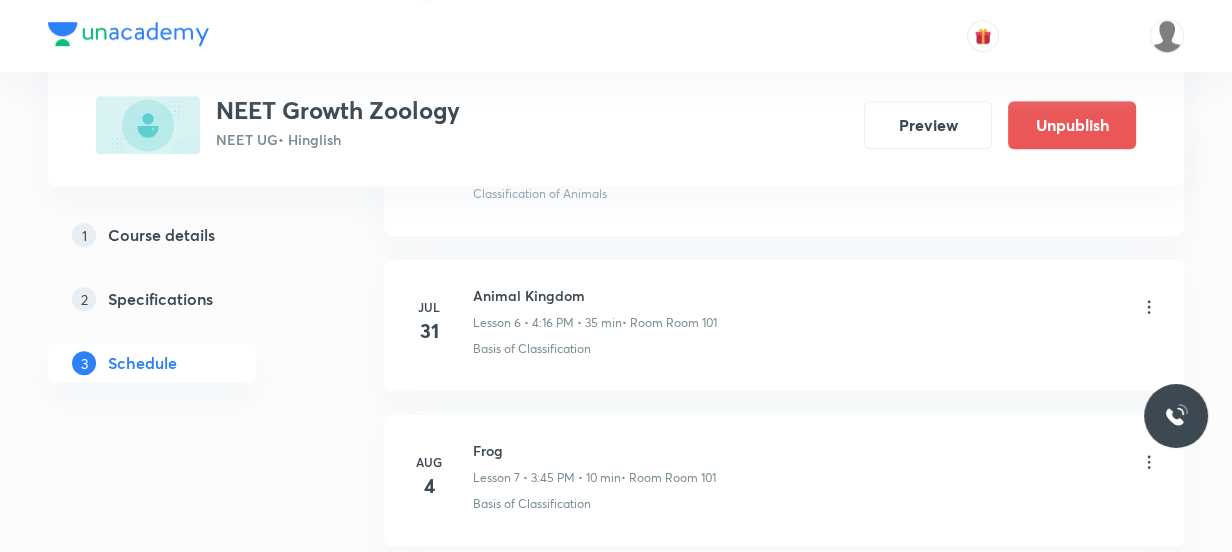 scroll, scrollTop: 1033, scrollLeft: 0, axis: vertical 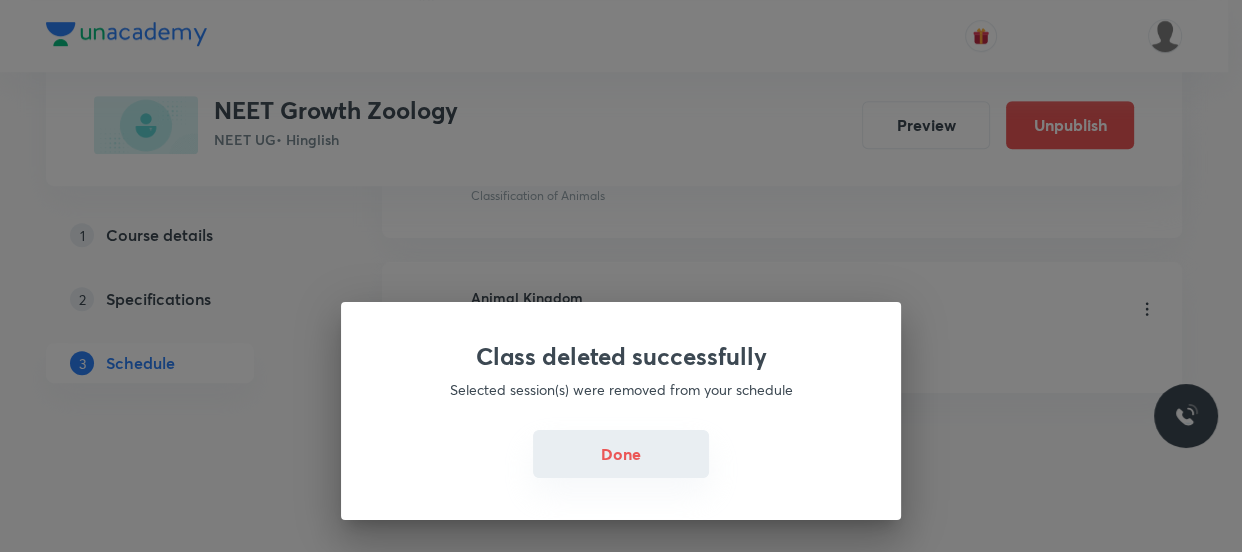 click on "Done" at bounding box center [621, 454] 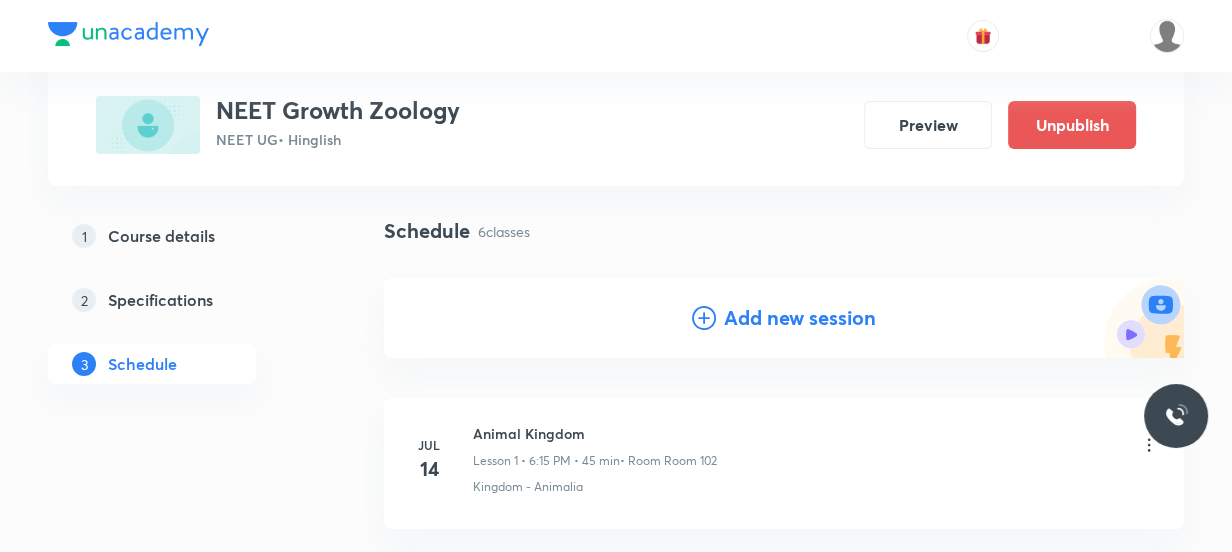 scroll, scrollTop: 60, scrollLeft: 0, axis: vertical 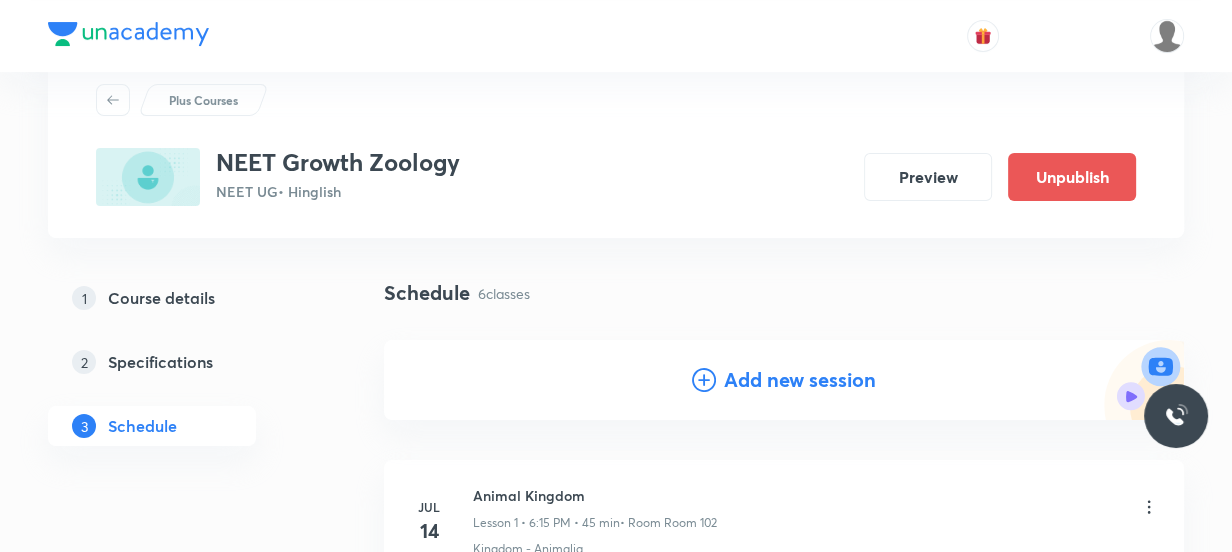 click on "Add new session" at bounding box center (800, 380) 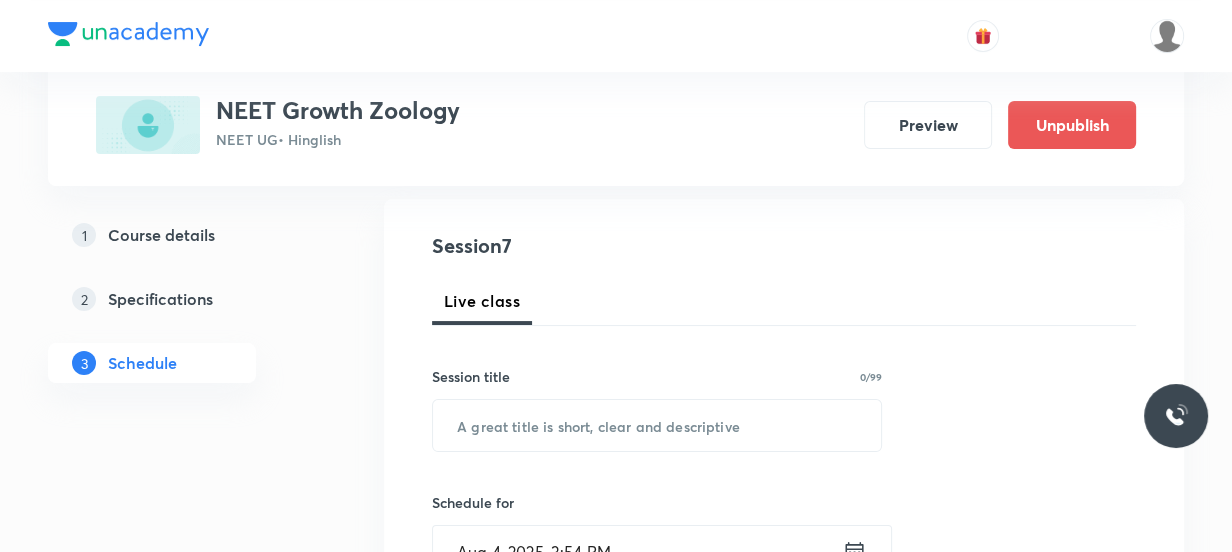scroll, scrollTop: 242, scrollLeft: 0, axis: vertical 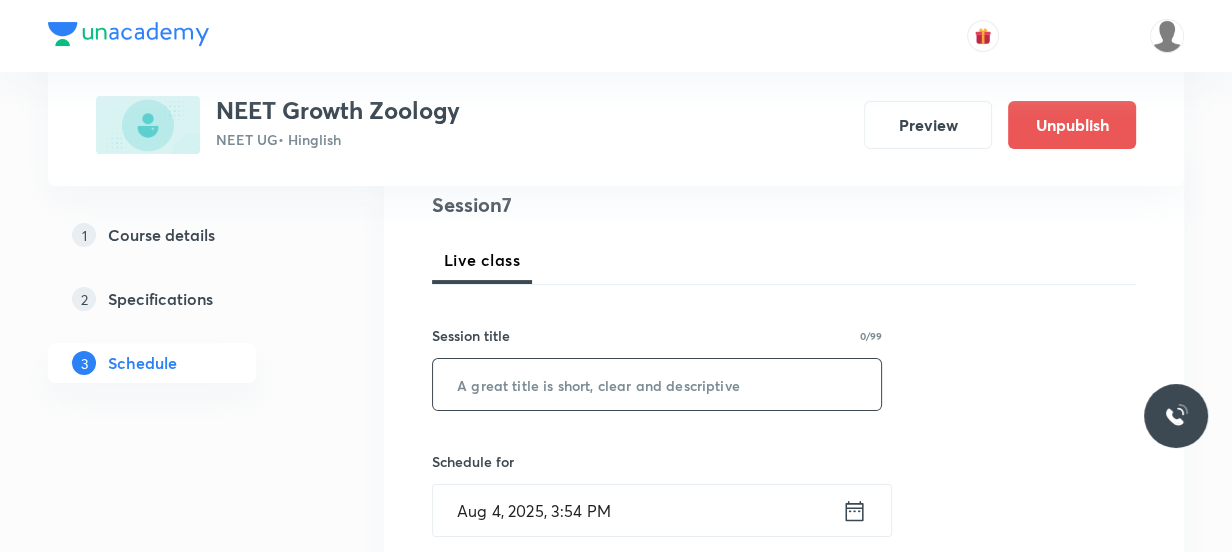 click at bounding box center (657, 384) 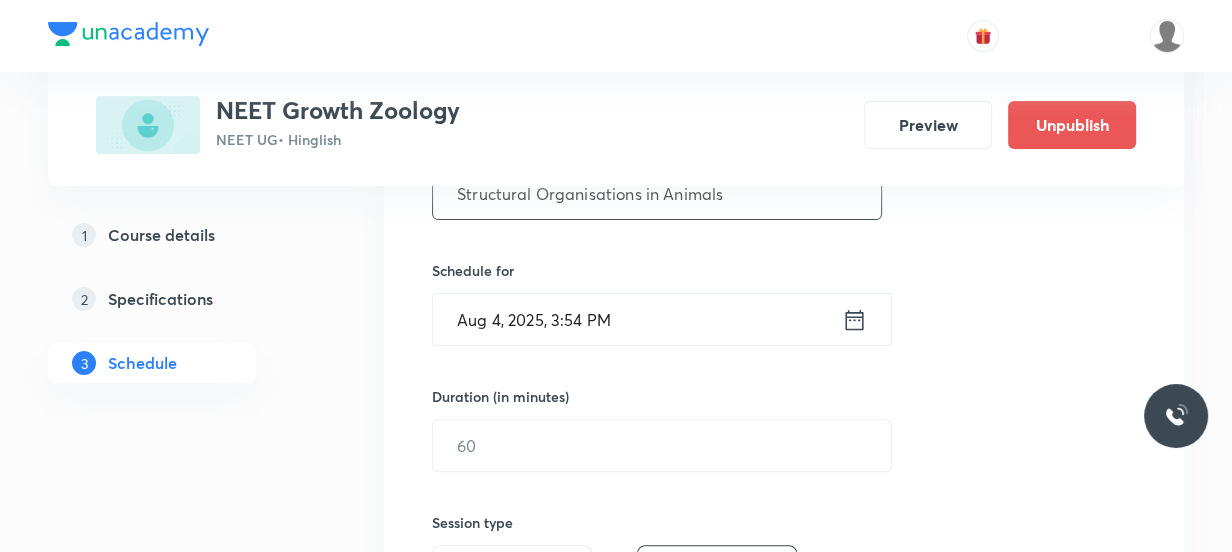 scroll, scrollTop: 524, scrollLeft: 0, axis: vertical 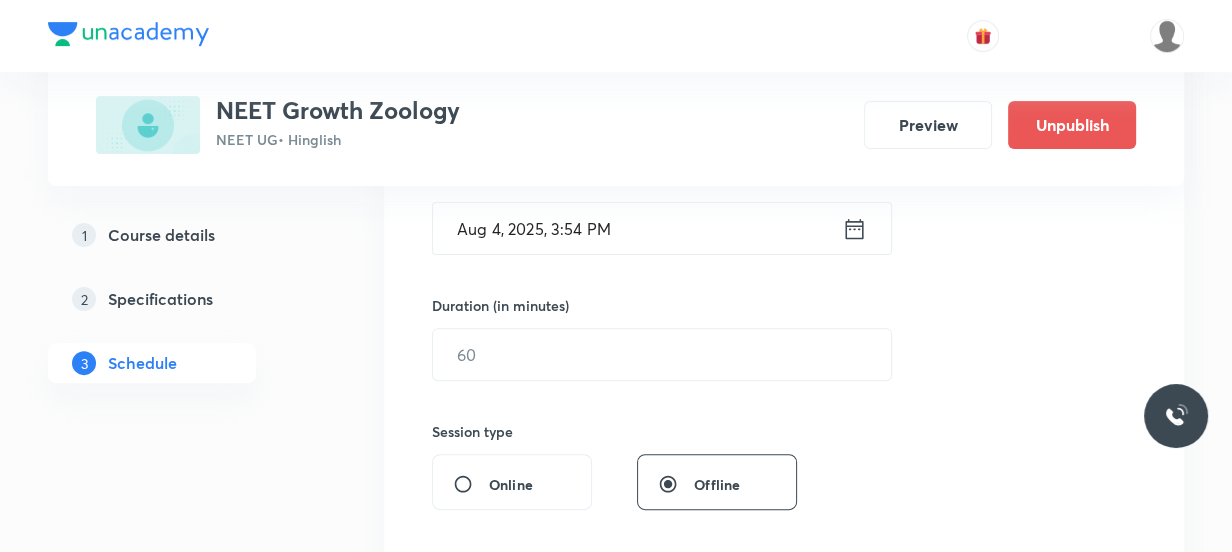 type on "Structural Organisations in Animals" 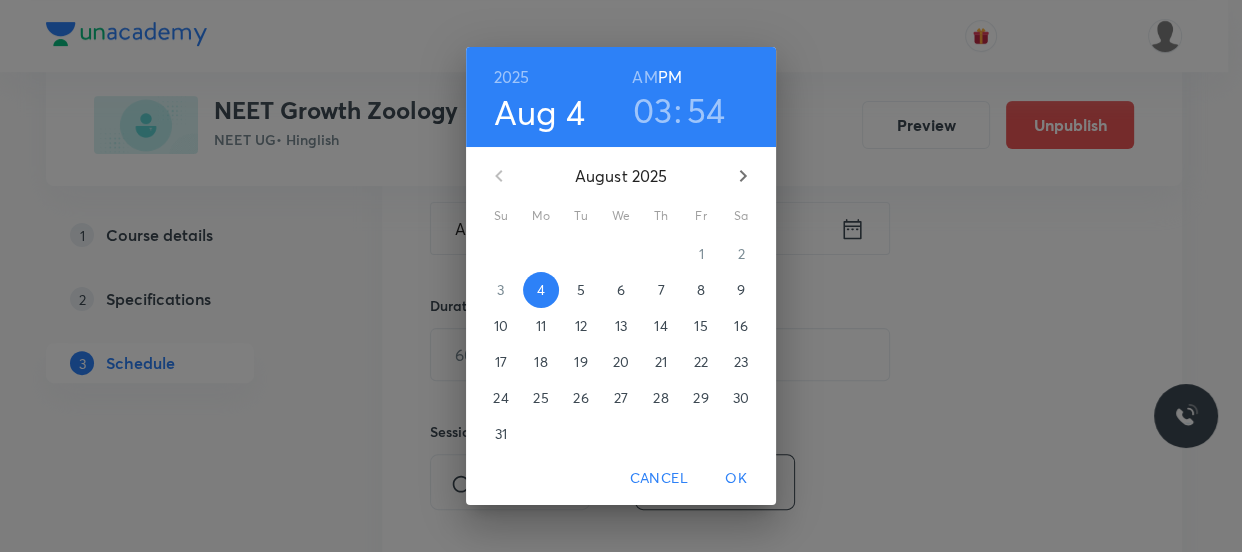 click on "54" at bounding box center (706, 110) 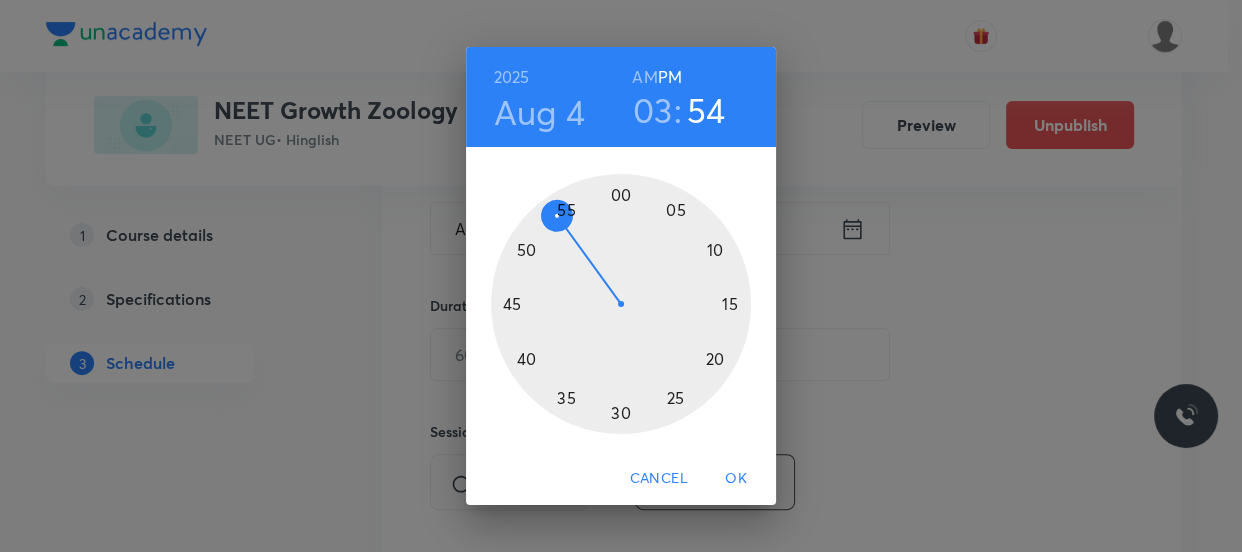 click on "03" at bounding box center (653, 110) 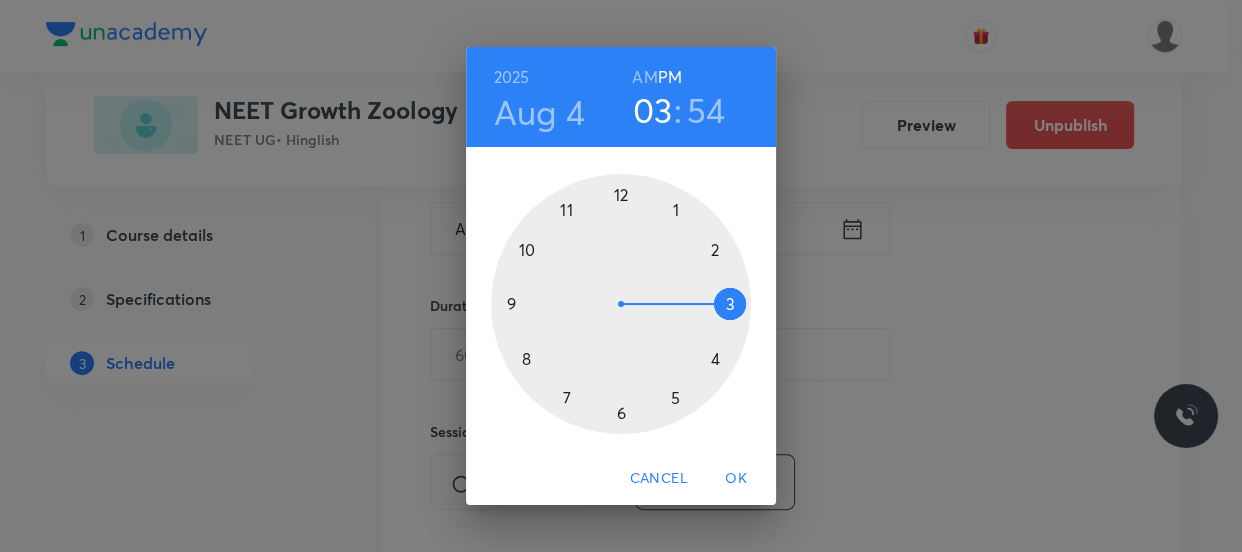 click at bounding box center (621, 304) 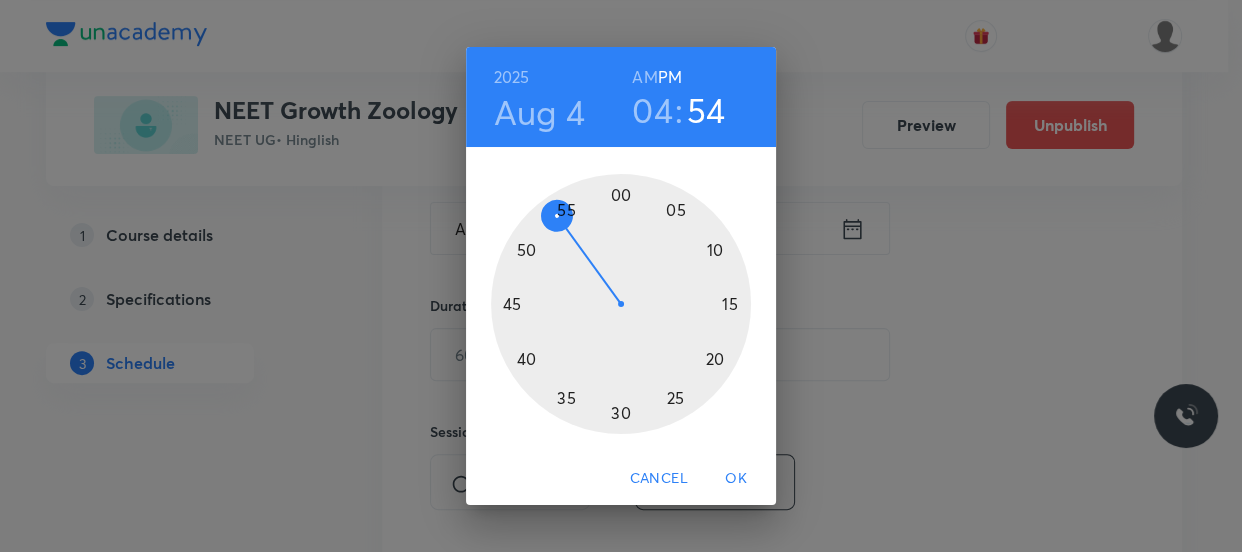 click at bounding box center [621, 304] 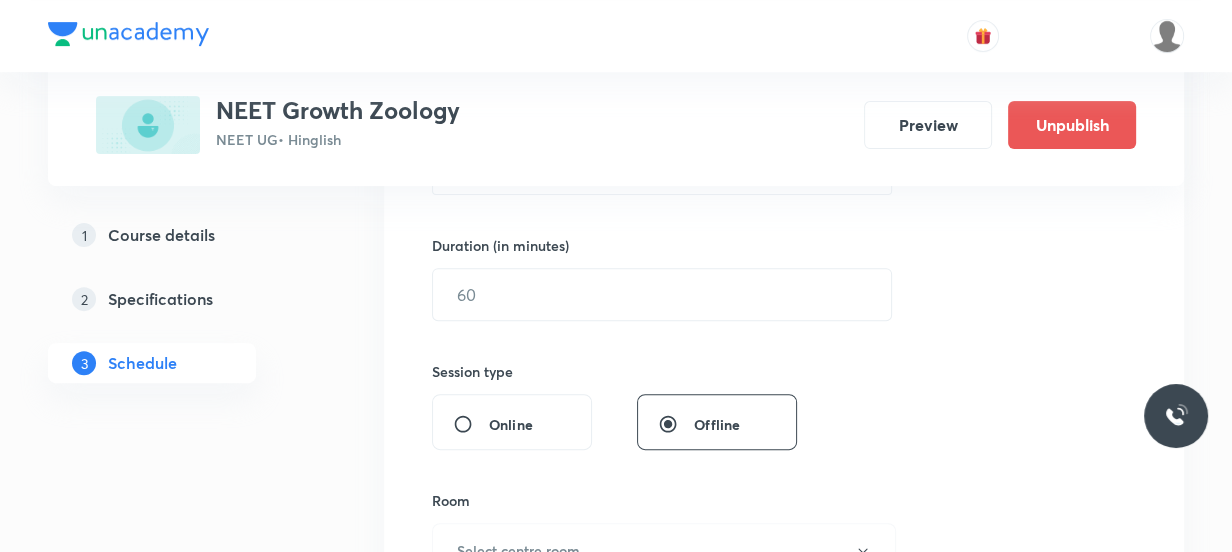 scroll, scrollTop: 615, scrollLeft: 0, axis: vertical 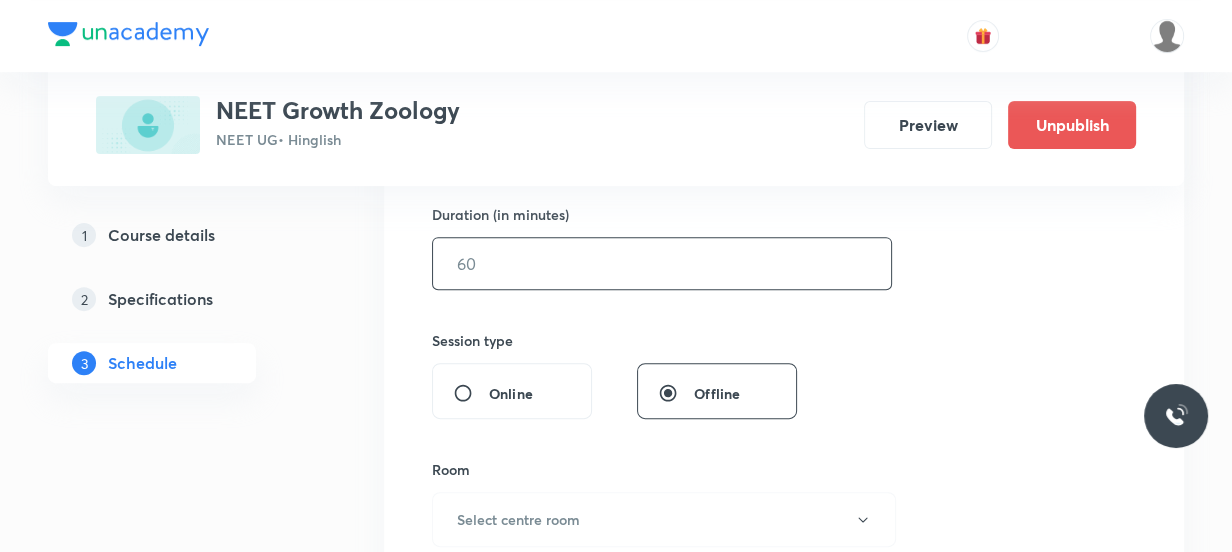 click at bounding box center [662, 263] 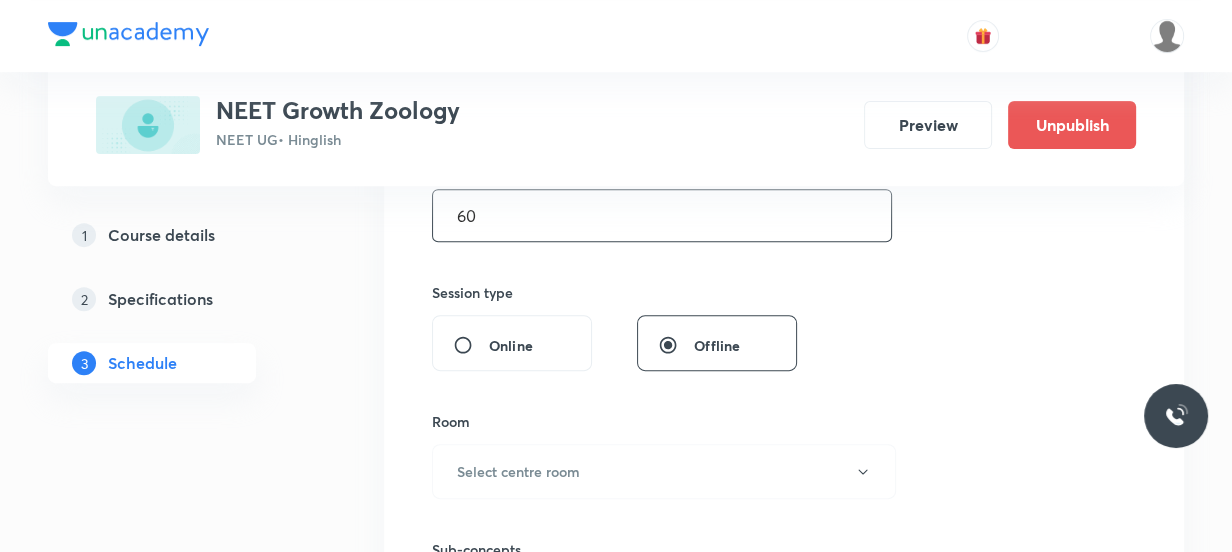 scroll, scrollTop: 706, scrollLeft: 0, axis: vertical 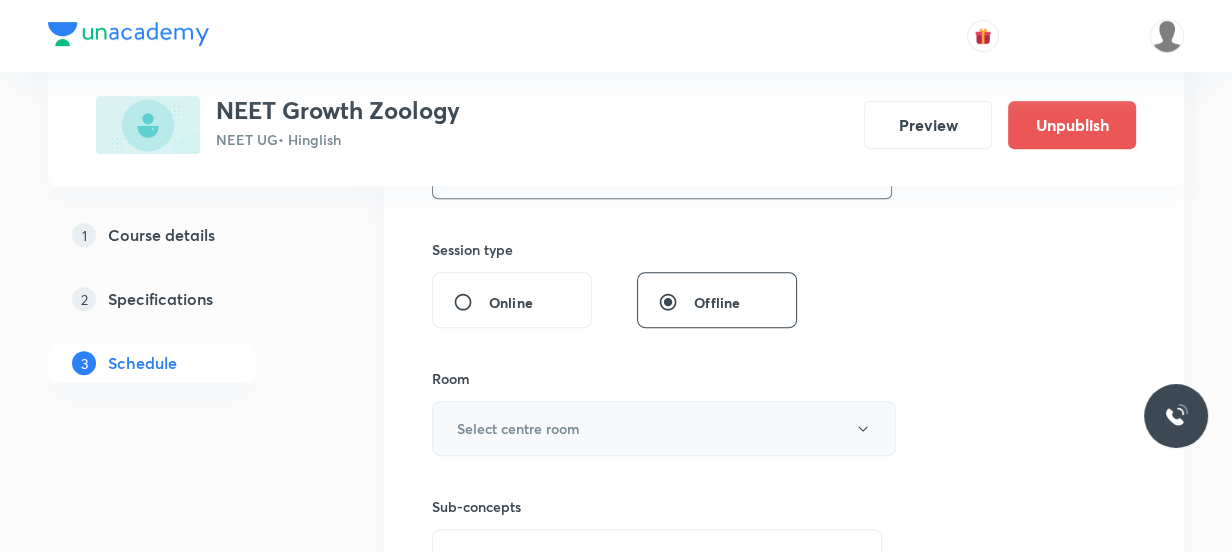 type on "60" 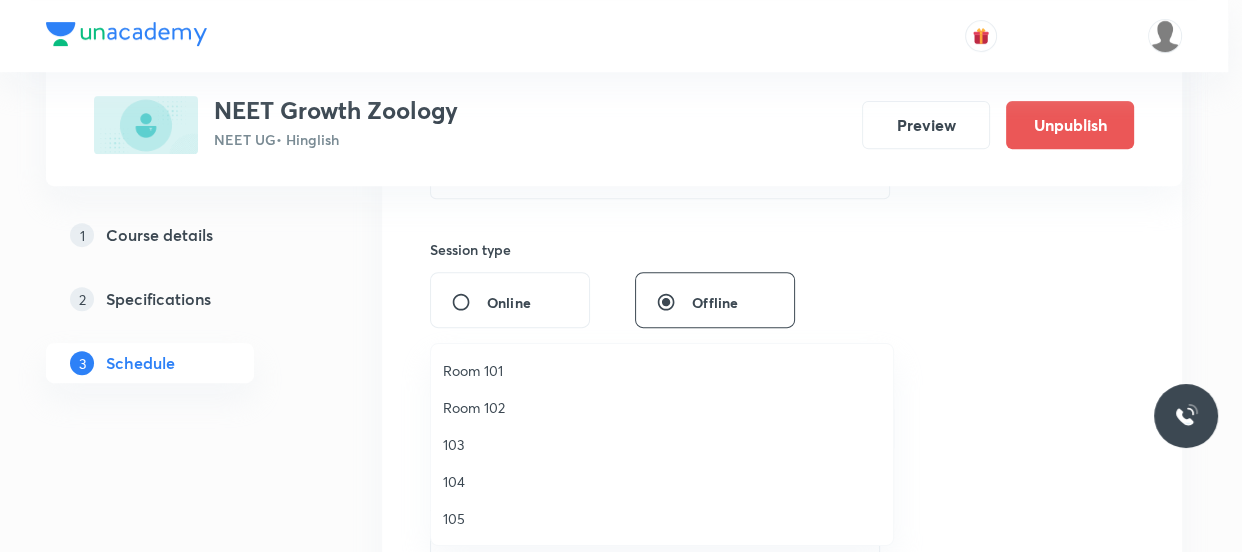 click on "Room 101" at bounding box center (662, 370) 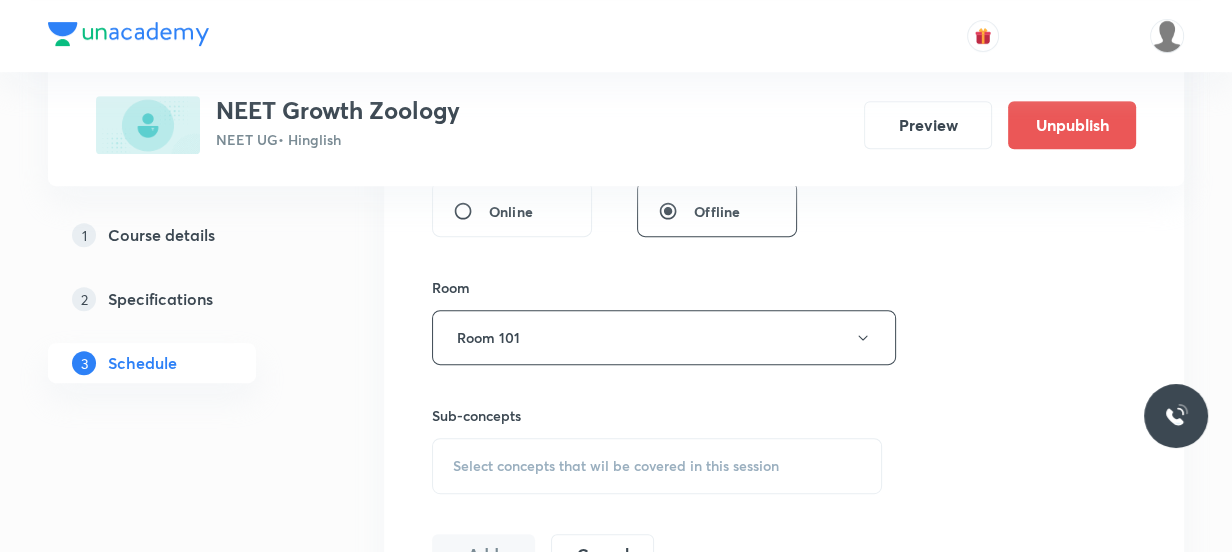 click on "Select concepts that wil be covered in this session" at bounding box center (657, 466) 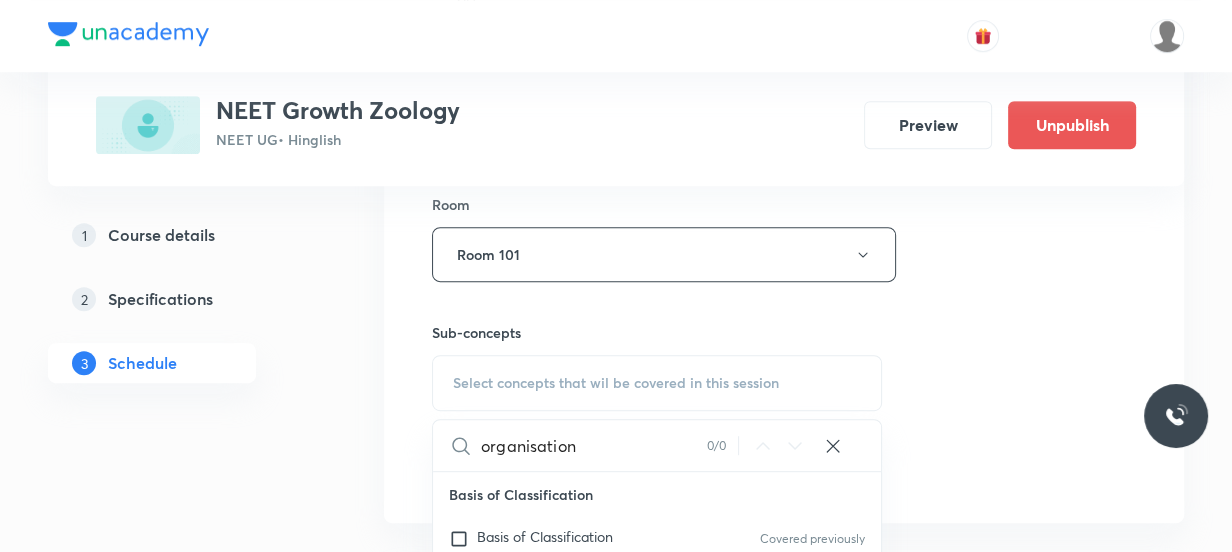 scroll, scrollTop: 980, scrollLeft: 0, axis: vertical 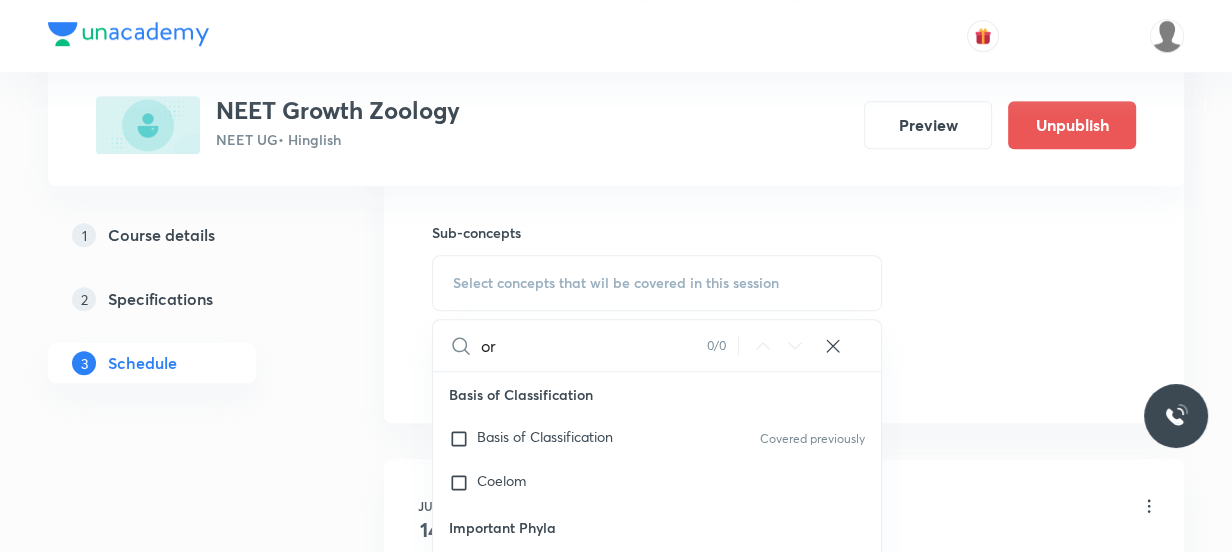 type on "o" 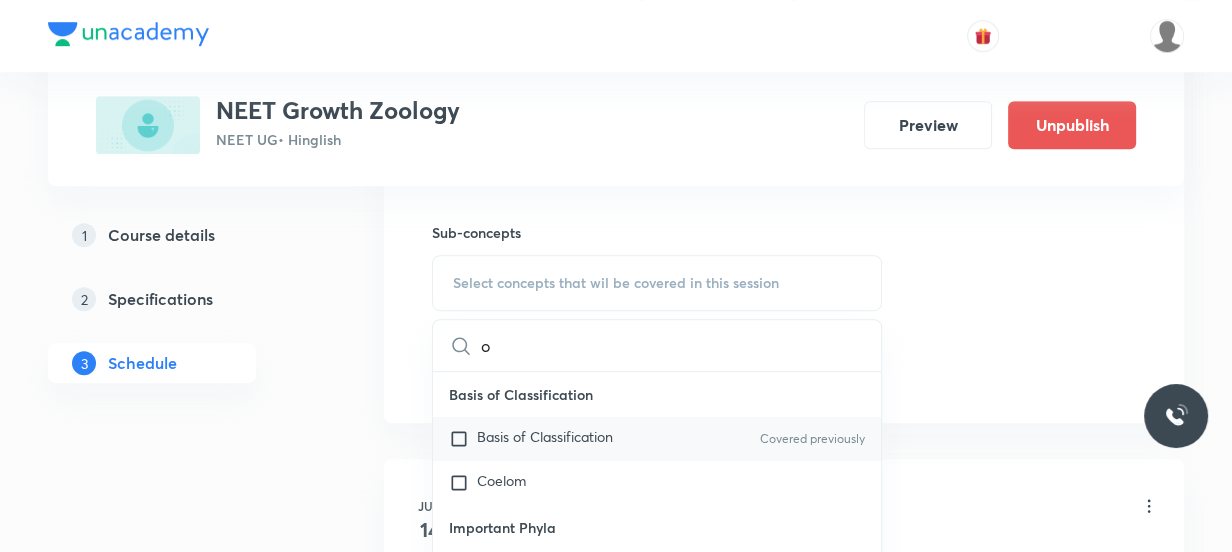 type 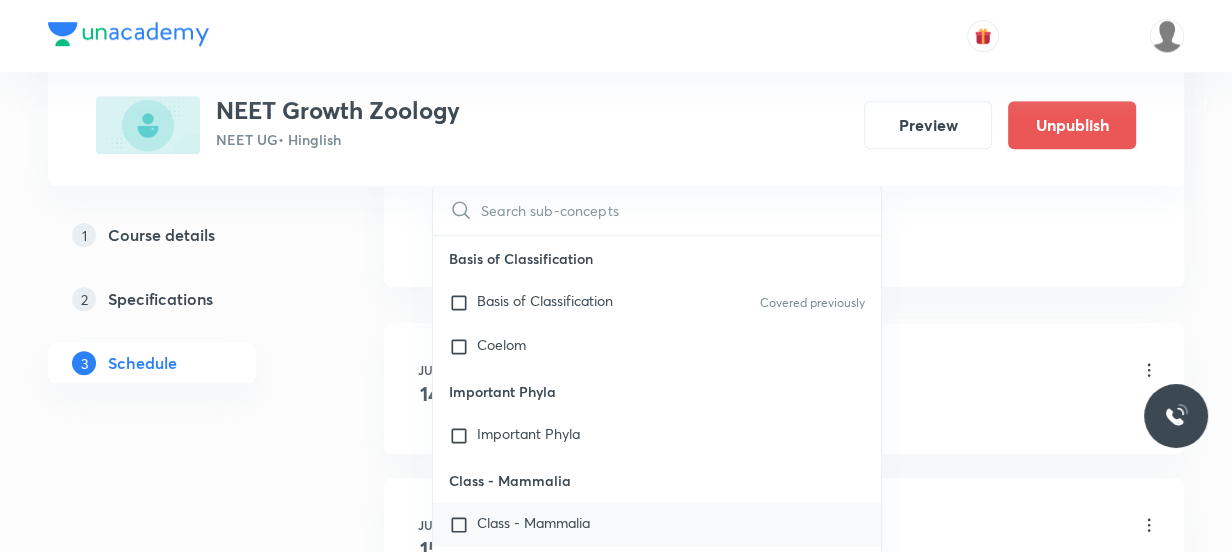 scroll, scrollTop: 1252, scrollLeft: 0, axis: vertical 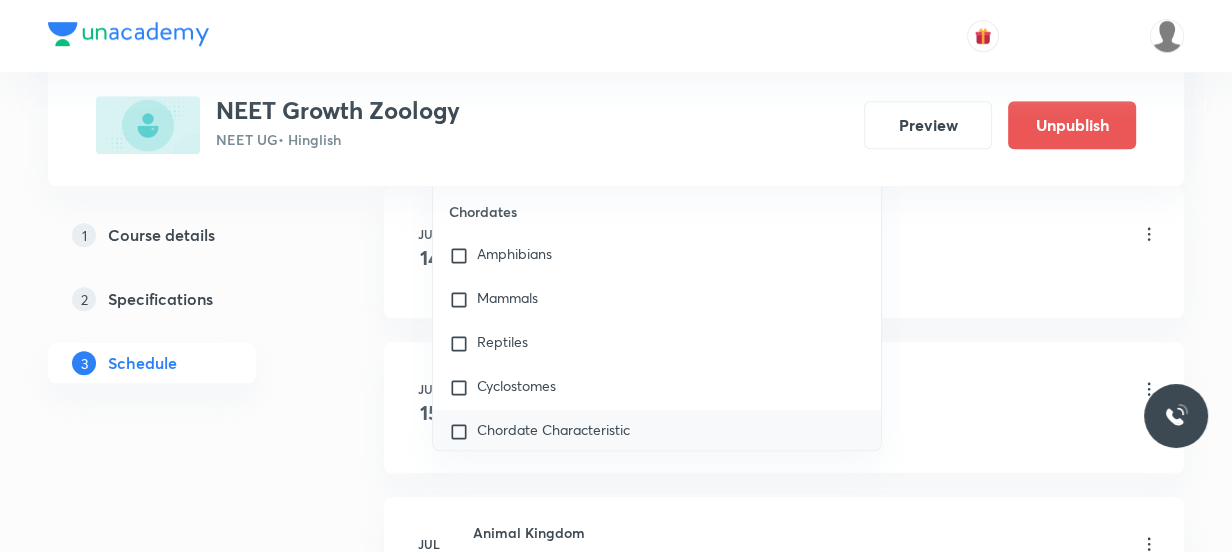 click on "Chordate Characteristic" at bounding box center (553, 432) 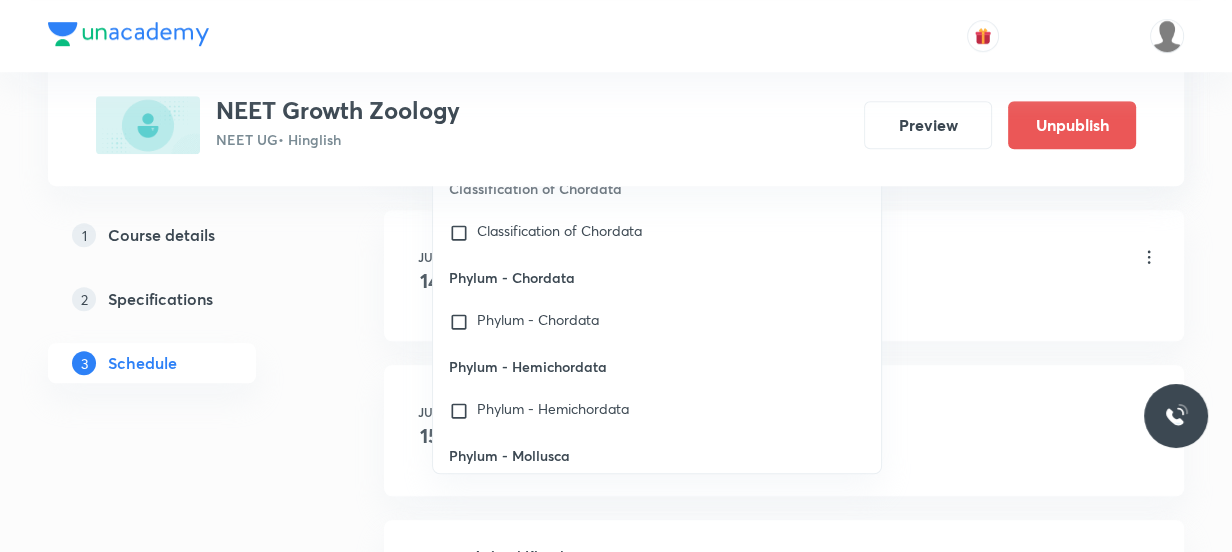 scroll, scrollTop: 760, scrollLeft: 0, axis: vertical 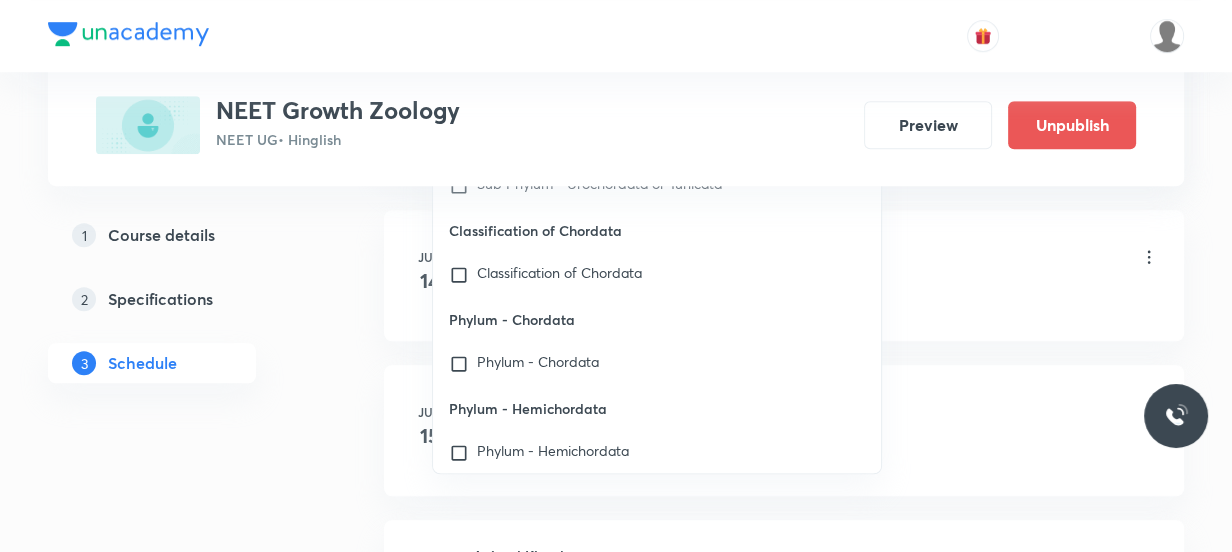 click on "Phylum - Chordata" at bounding box center [538, 364] 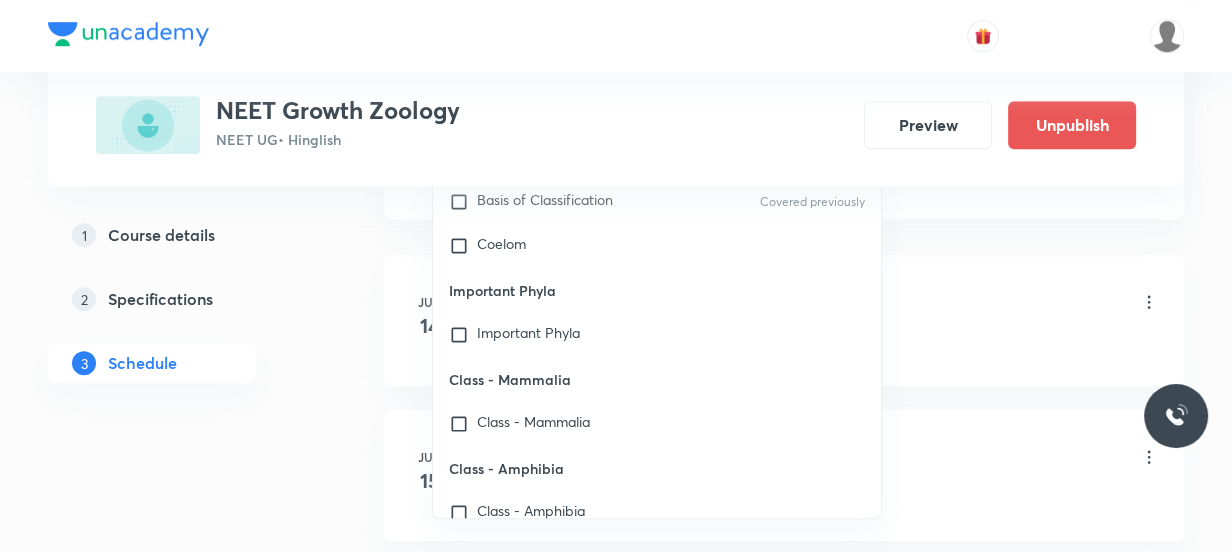scroll, scrollTop: 0, scrollLeft: 0, axis: both 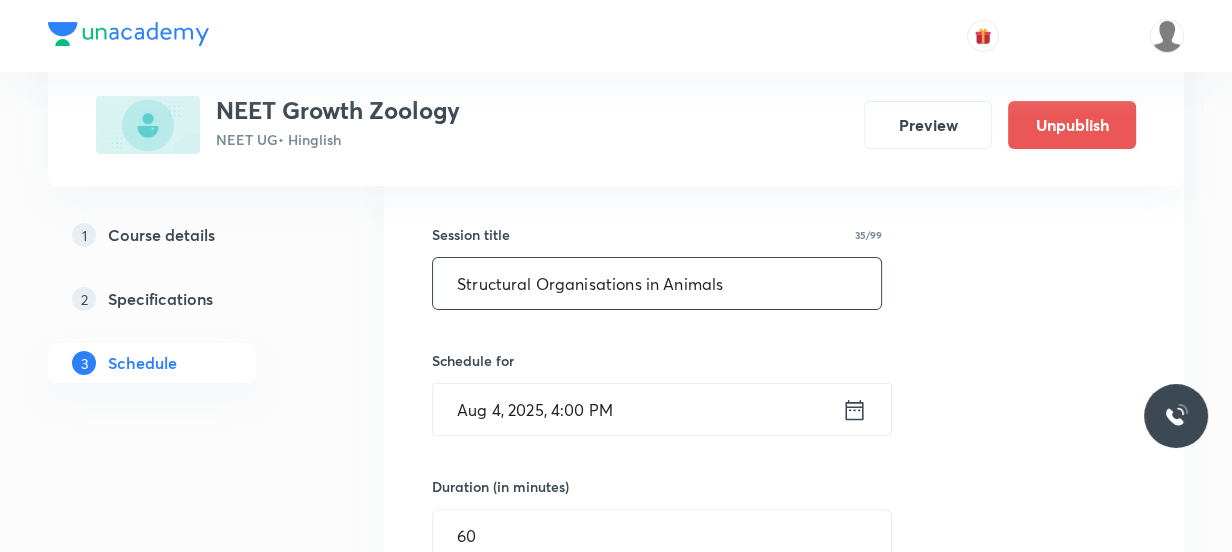 drag, startPoint x: 726, startPoint y: 281, endPoint x: 403, endPoint y: 281, distance: 323 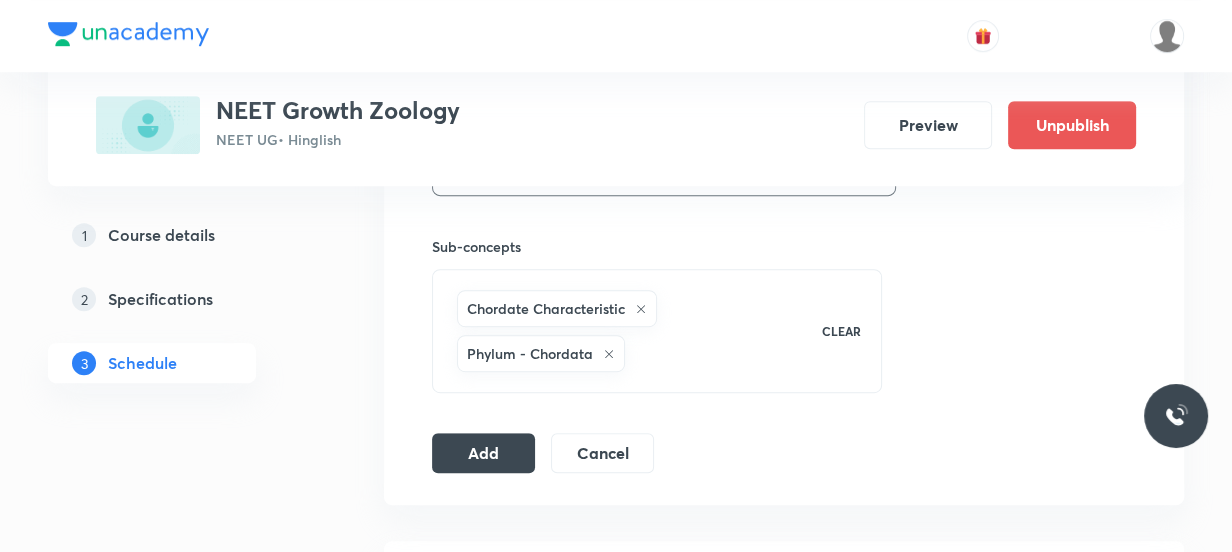 scroll, scrollTop: 1070, scrollLeft: 0, axis: vertical 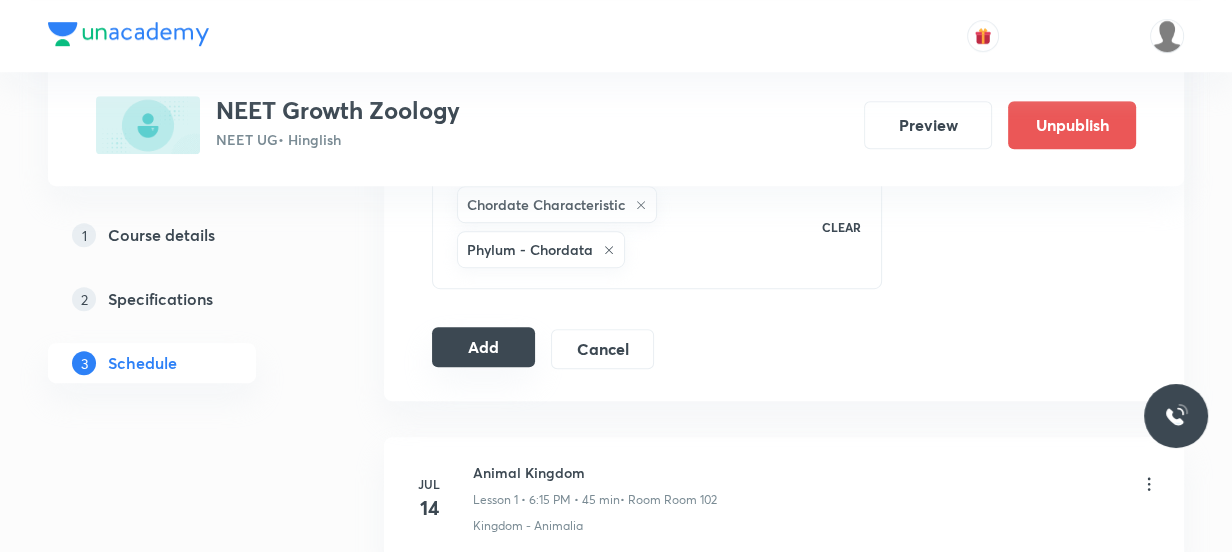 type on "Structural Organisations in Animals Frog" 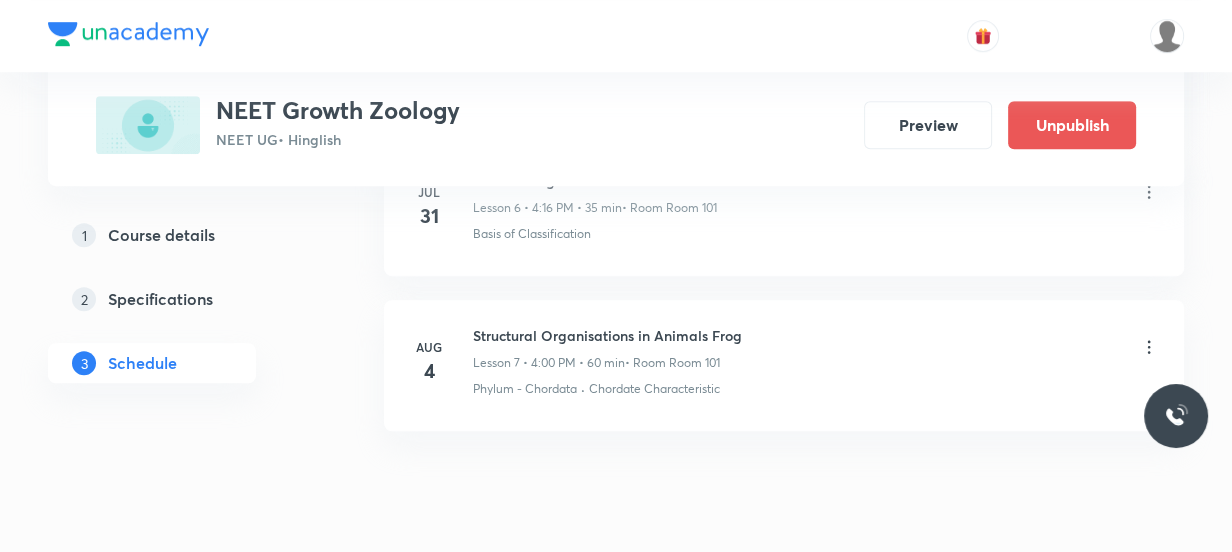 scroll, scrollTop: 1215, scrollLeft: 0, axis: vertical 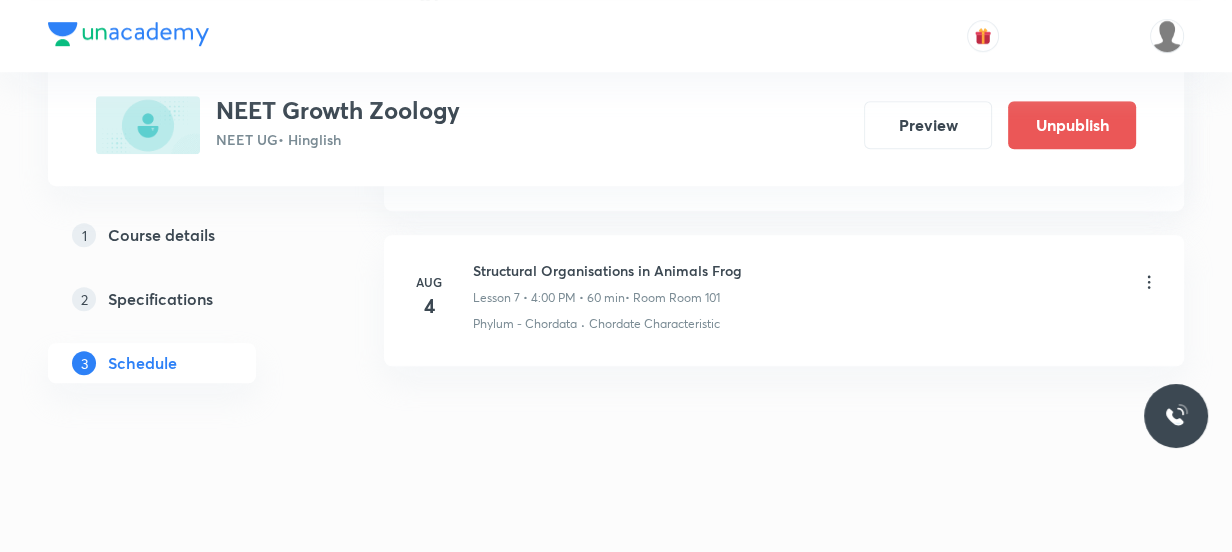 click 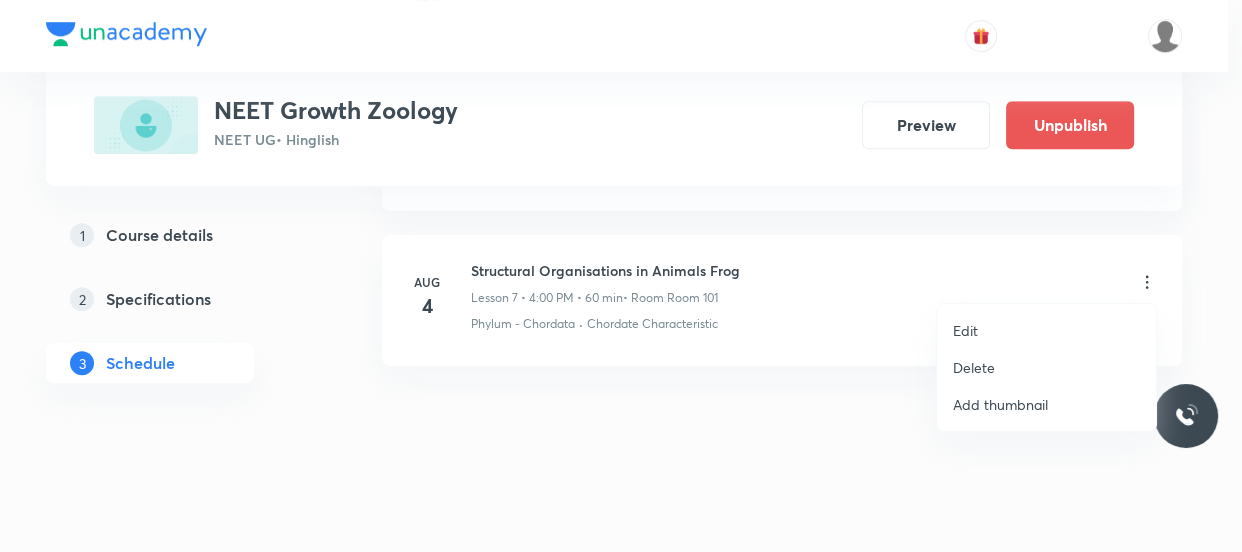 click at bounding box center [621, 276] 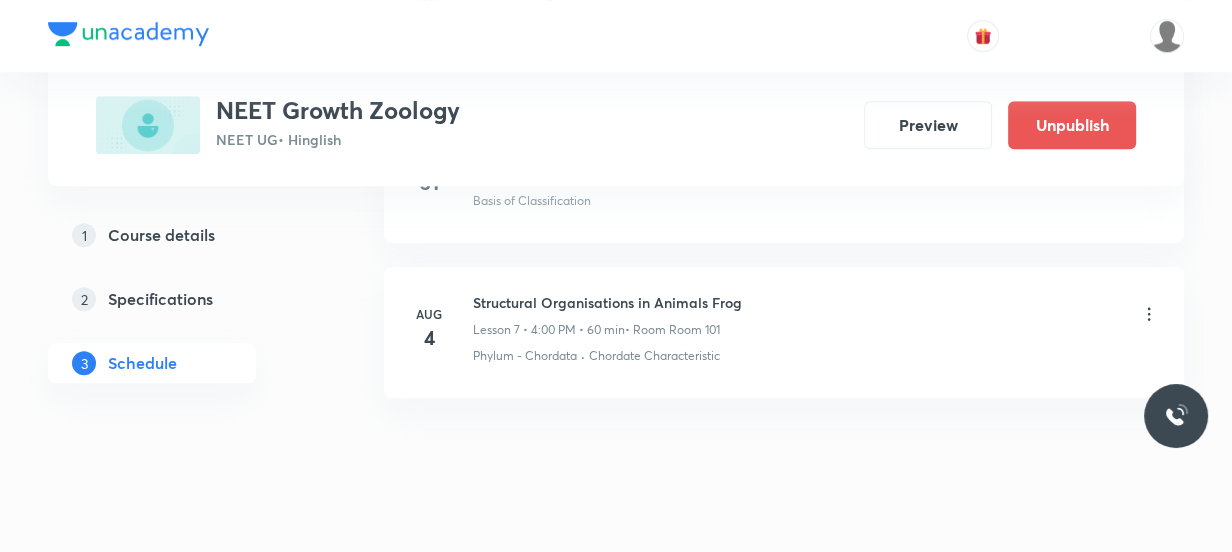 scroll, scrollTop: 1215, scrollLeft: 0, axis: vertical 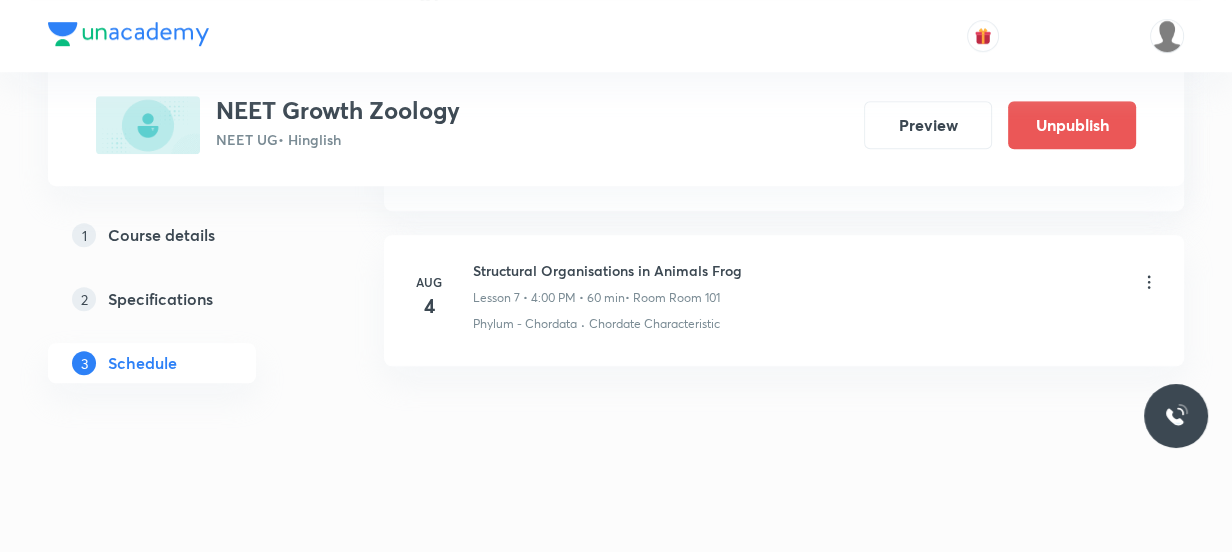 click 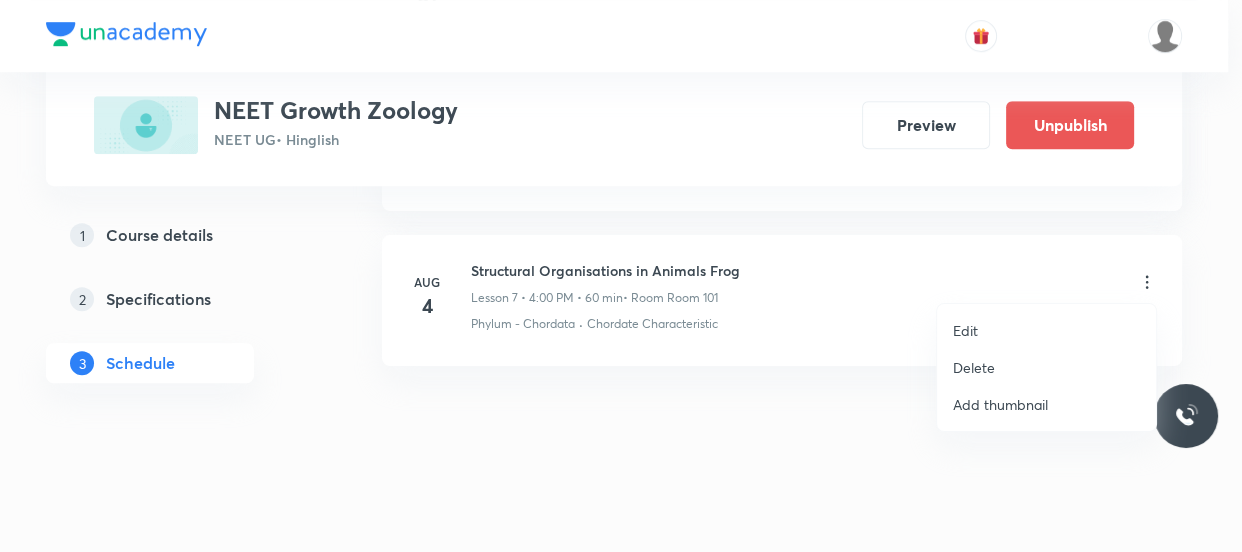 click on "Delete" at bounding box center (974, 367) 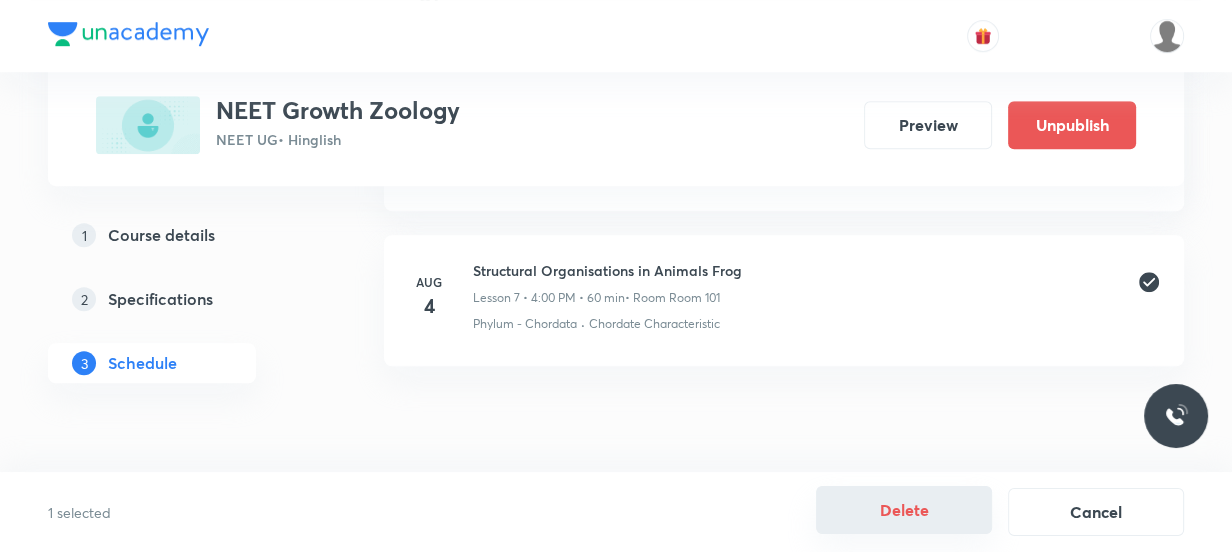 click on "Delete" at bounding box center (904, 510) 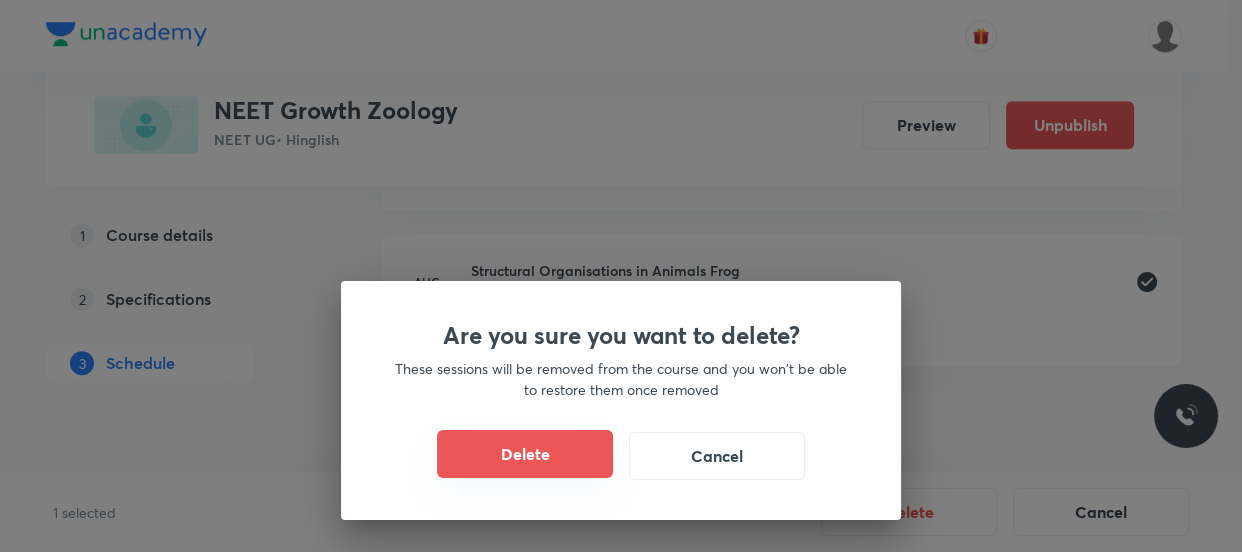 click on "Delete" at bounding box center (525, 454) 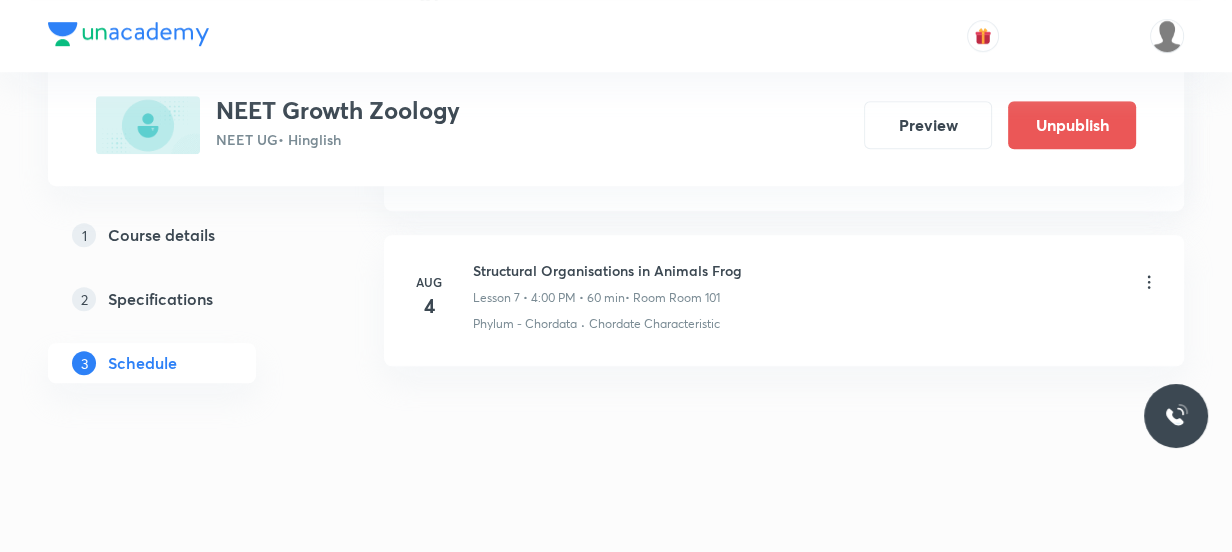 scroll, scrollTop: 1060, scrollLeft: 0, axis: vertical 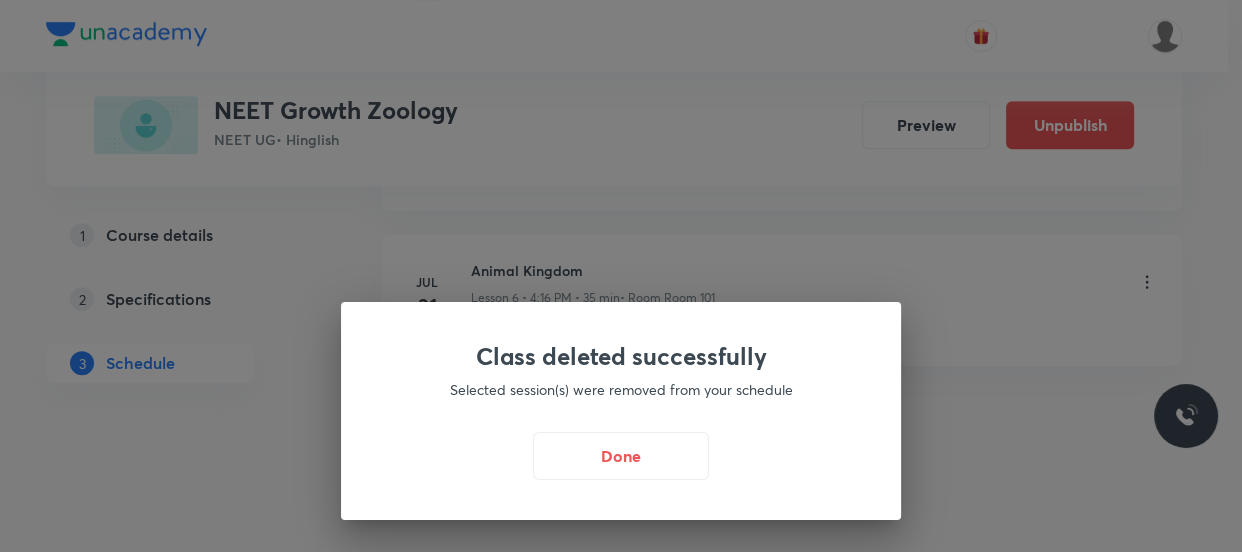 click on "Class deleted successfully Selected session(s) were removed from your schedule Done" at bounding box center (621, 411) 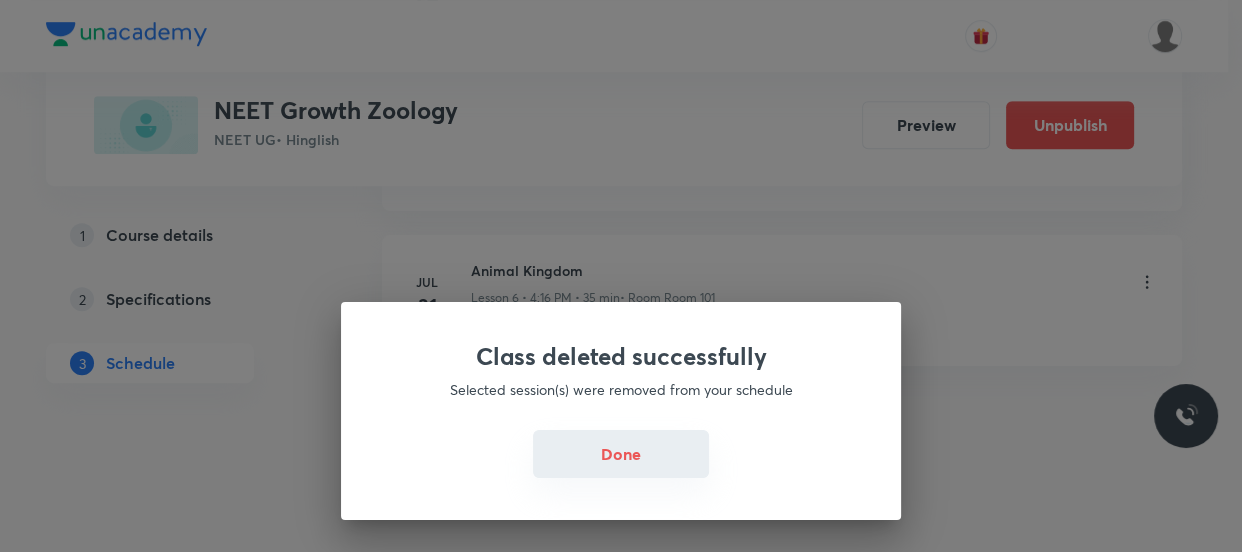 click on "Done" at bounding box center (621, 454) 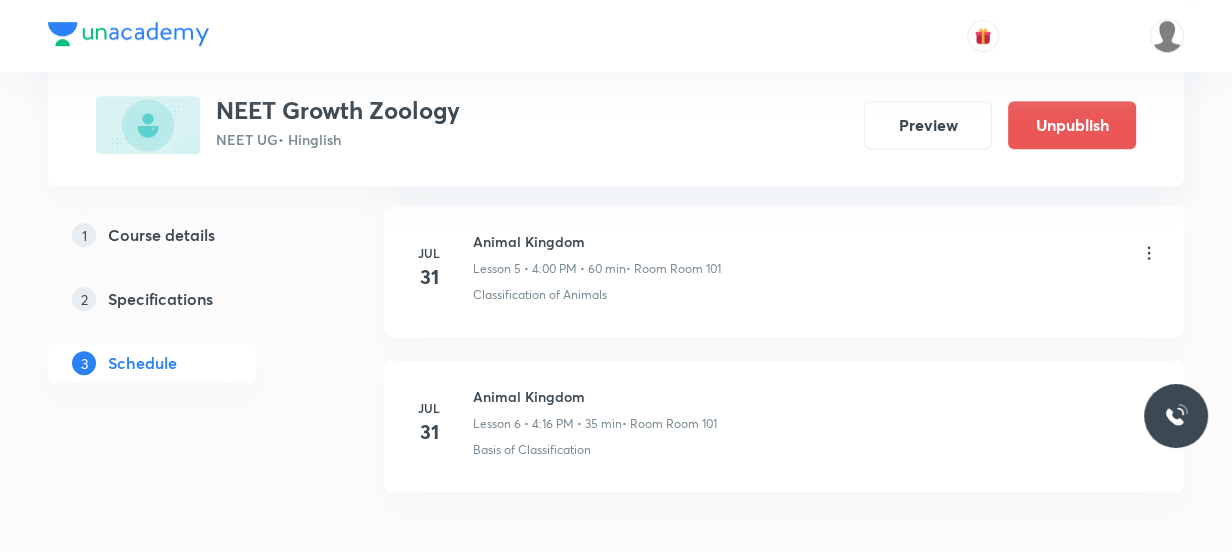 scroll, scrollTop: 788, scrollLeft: 0, axis: vertical 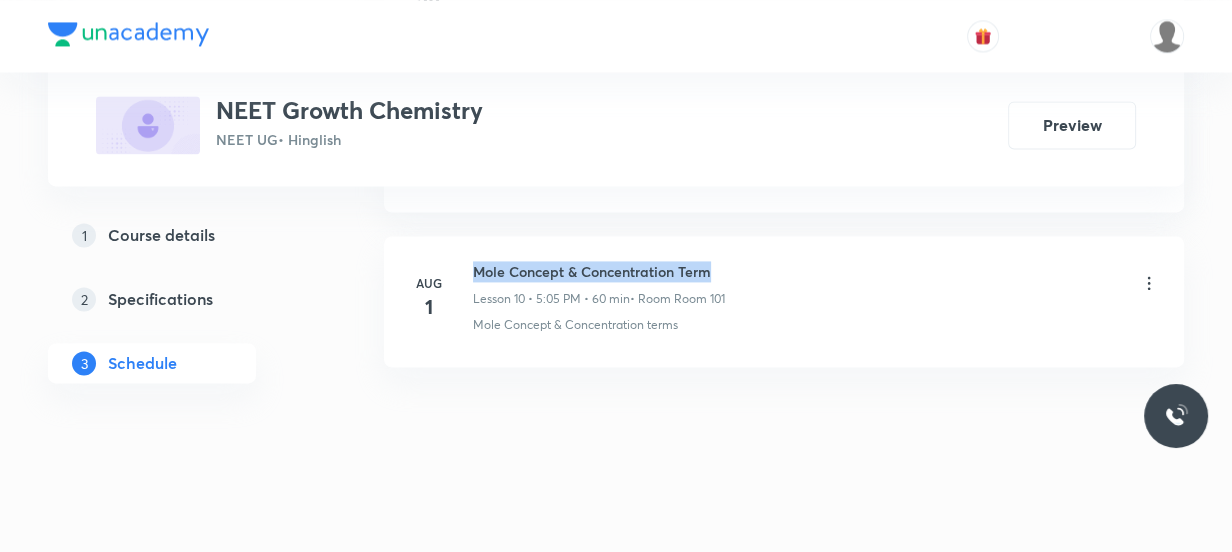 drag, startPoint x: 718, startPoint y: 262, endPoint x: 476, endPoint y: 263, distance: 242.00206 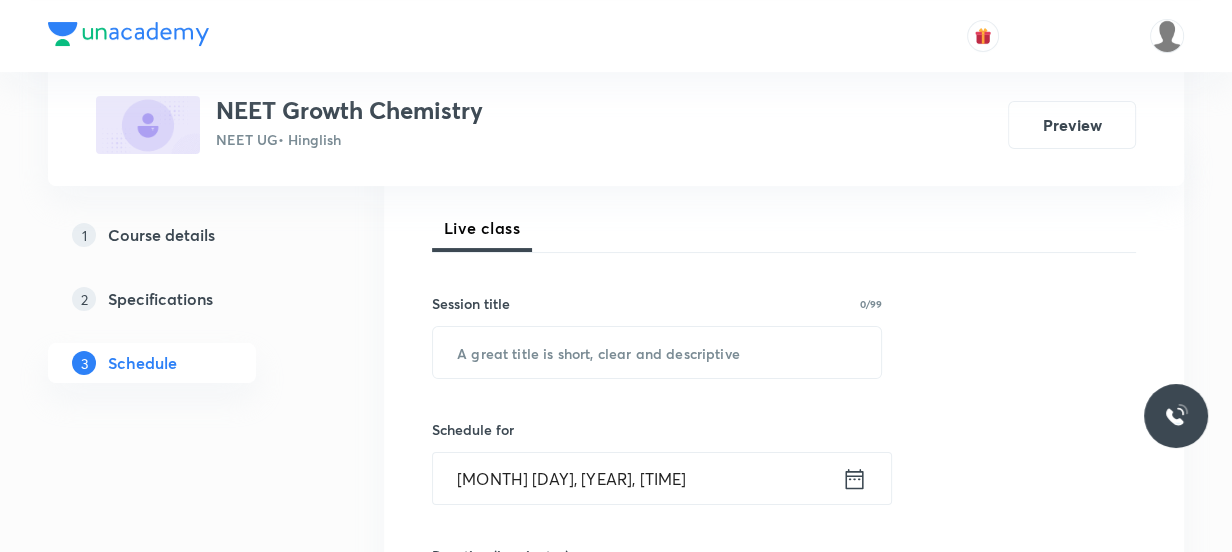 scroll, scrollTop: 272, scrollLeft: 0, axis: vertical 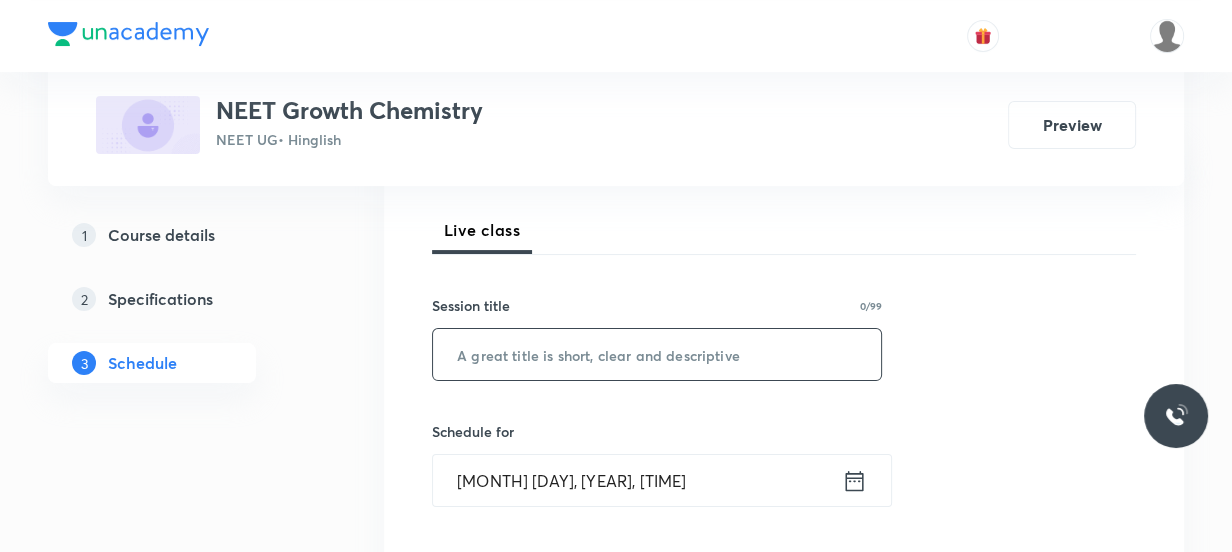 click at bounding box center (657, 354) 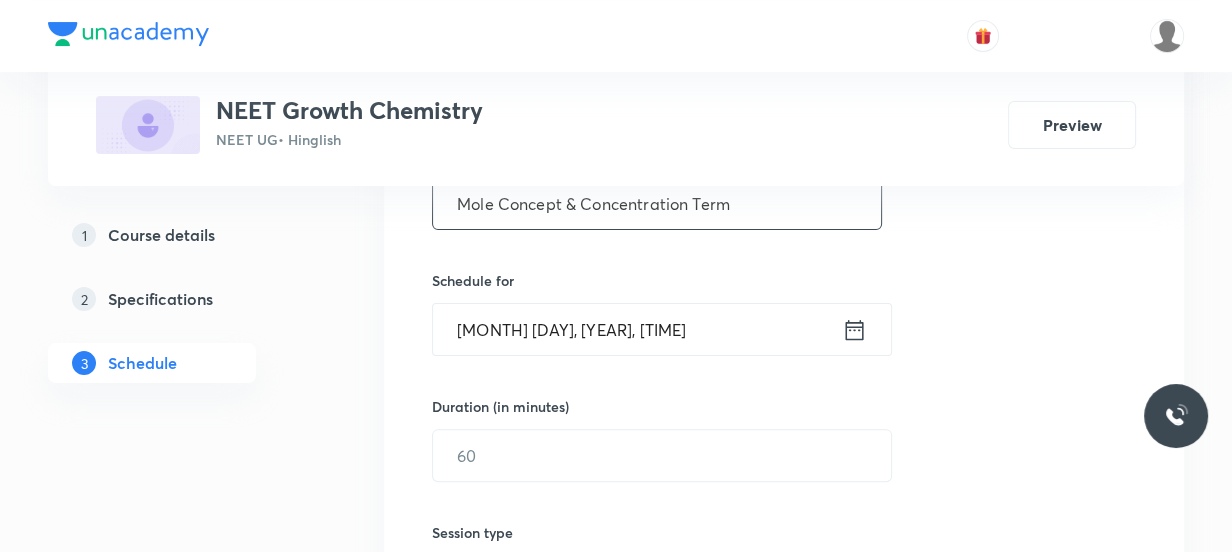 scroll, scrollTop: 454, scrollLeft: 0, axis: vertical 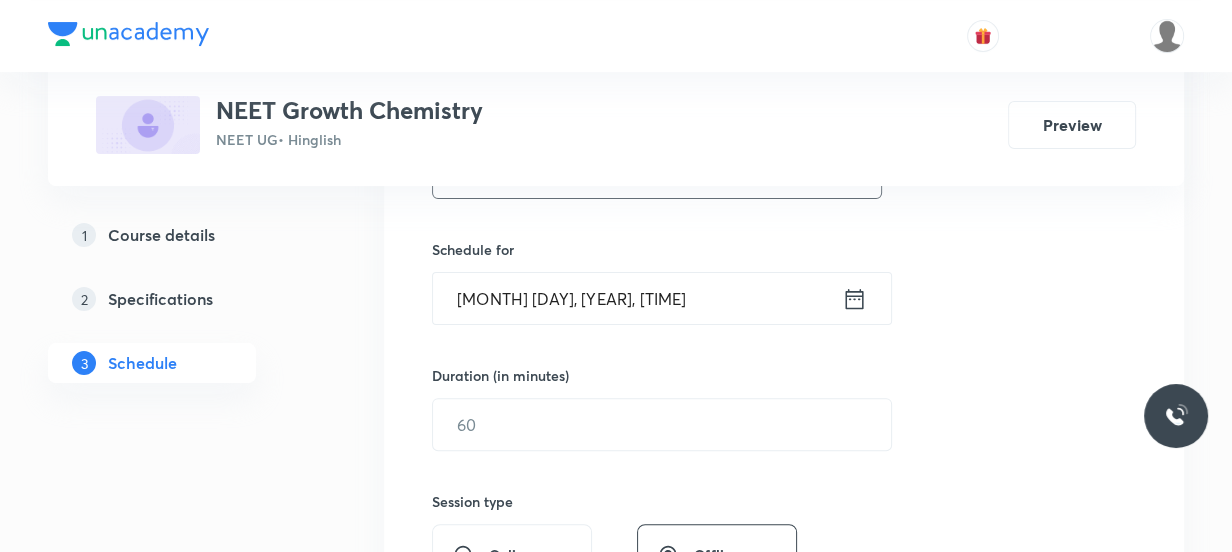 type on "Mole Concept & Concentration Term" 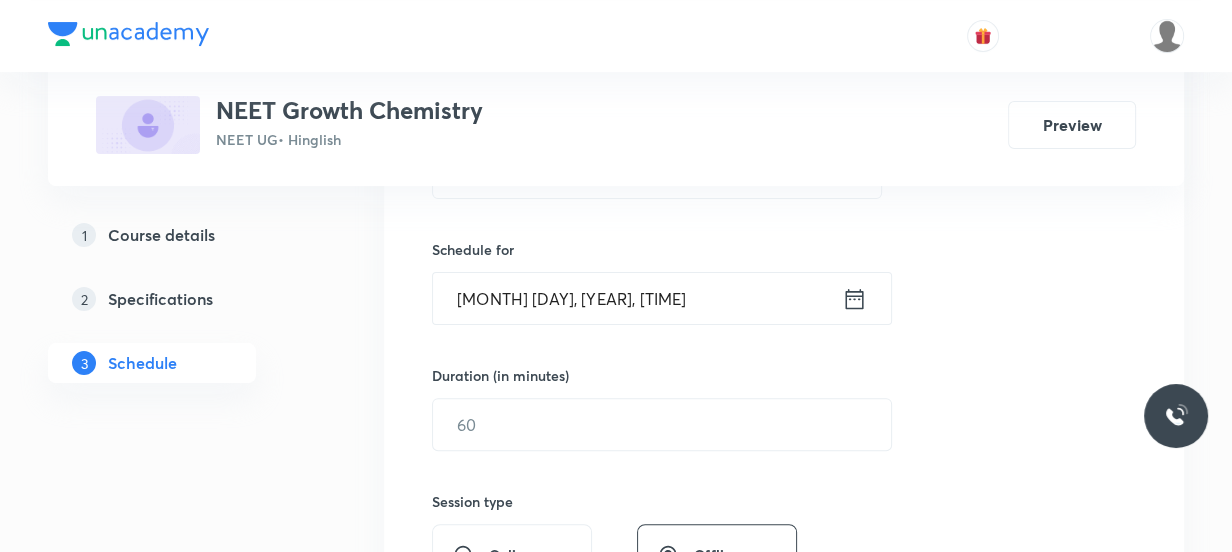 click 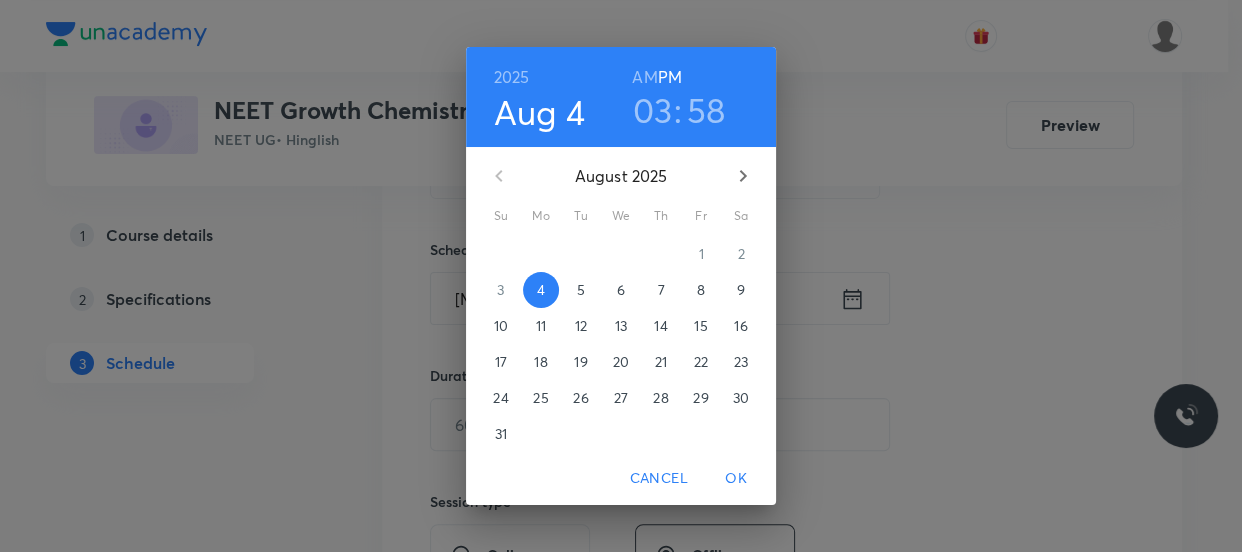 click on "03" at bounding box center [653, 110] 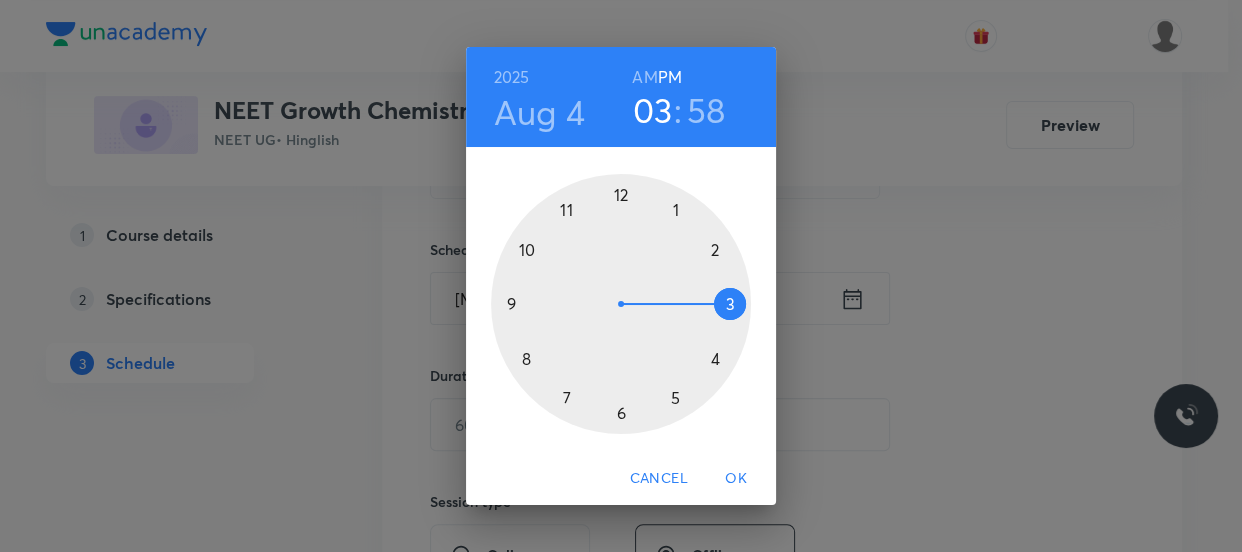click at bounding box center [621, 304] 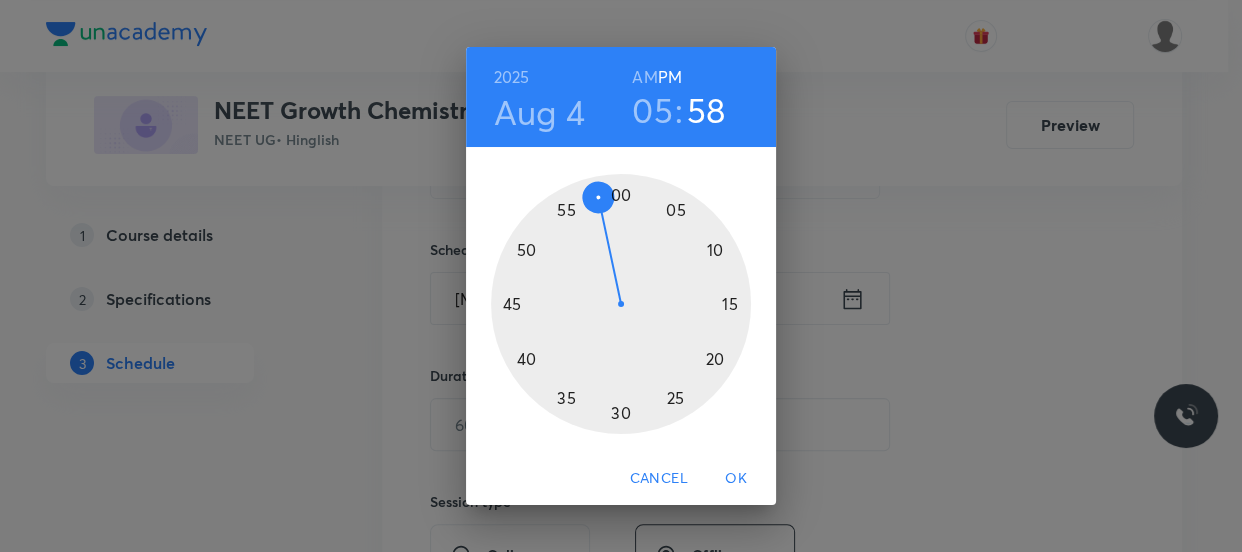 click at bounding box center [621, 304] 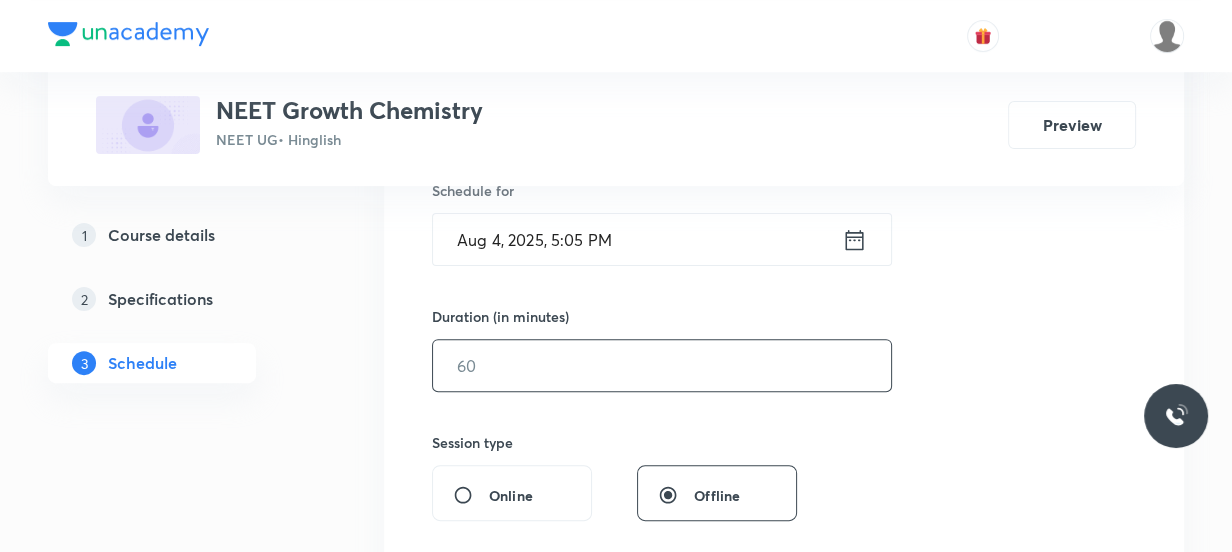 scroll, scrollTop: 545, scrollLeft: 0, axis: vertical 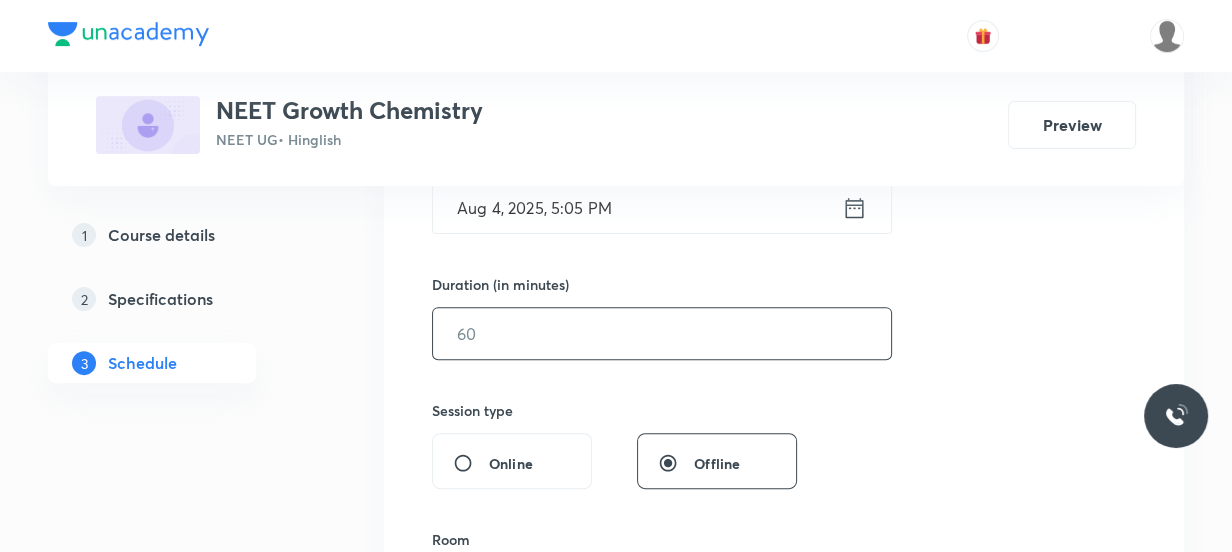 click at bounding box center (662, 333) 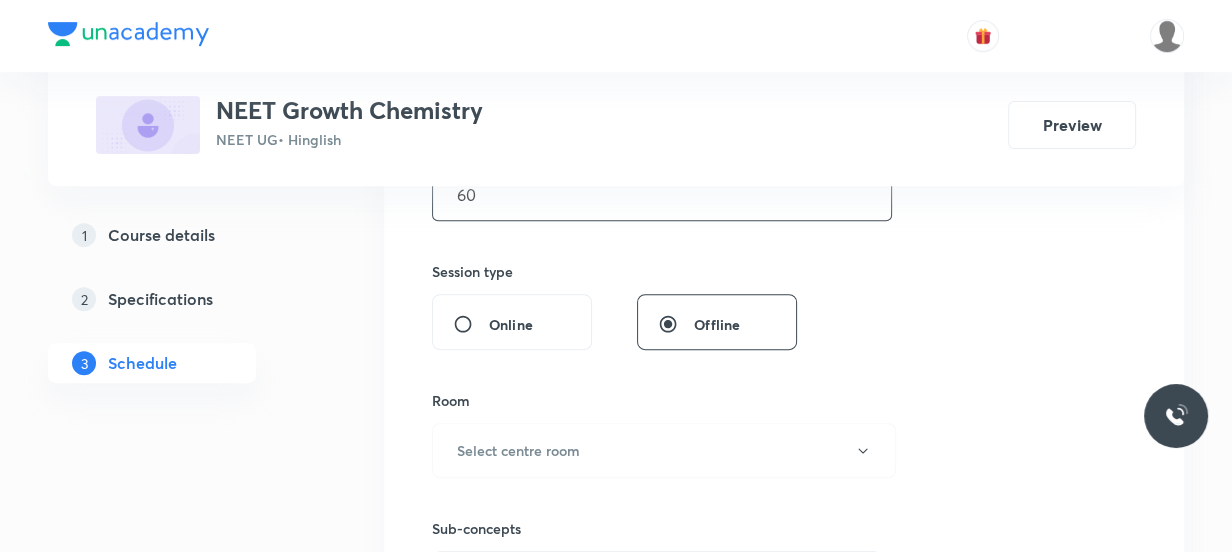scroll, scrollTop: 727, scrollLeft: 0, axis: vertical 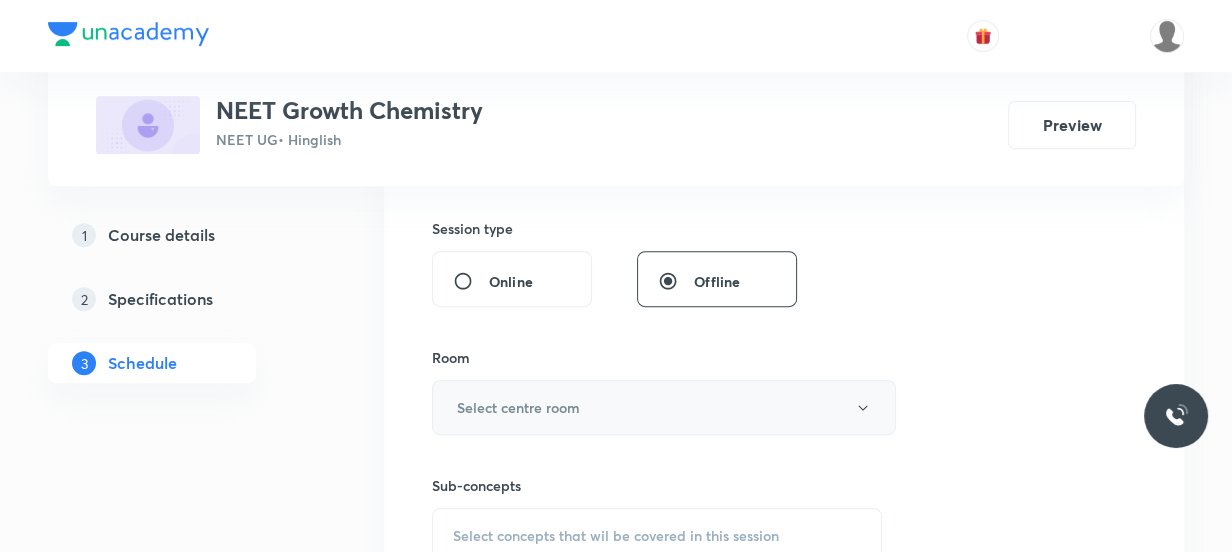 type on "60" 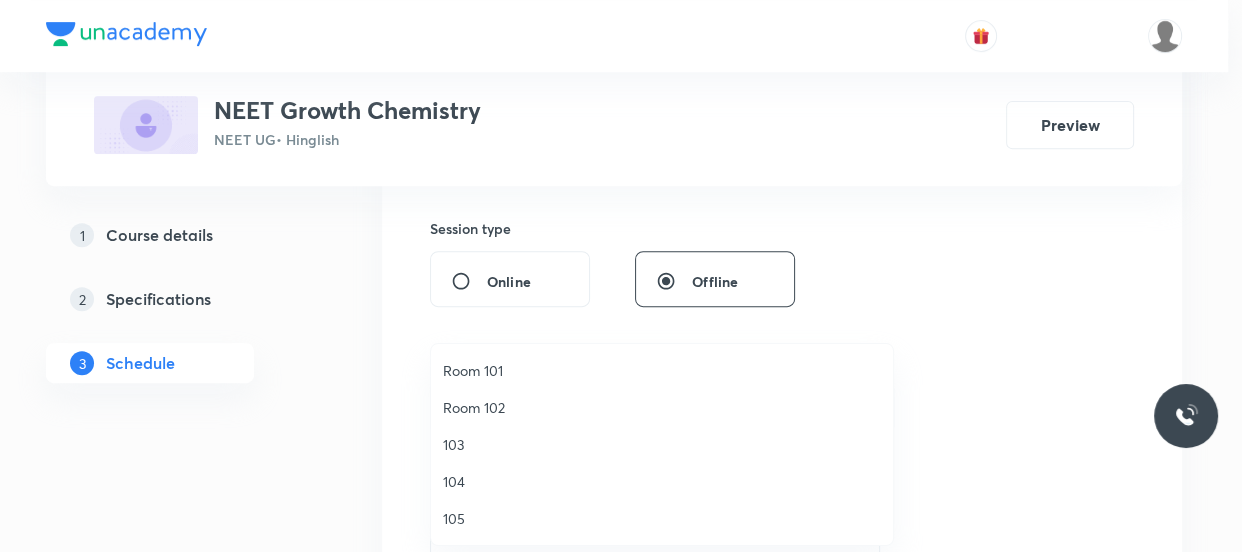 click on "Room 101" at bounding box center (662, 370) 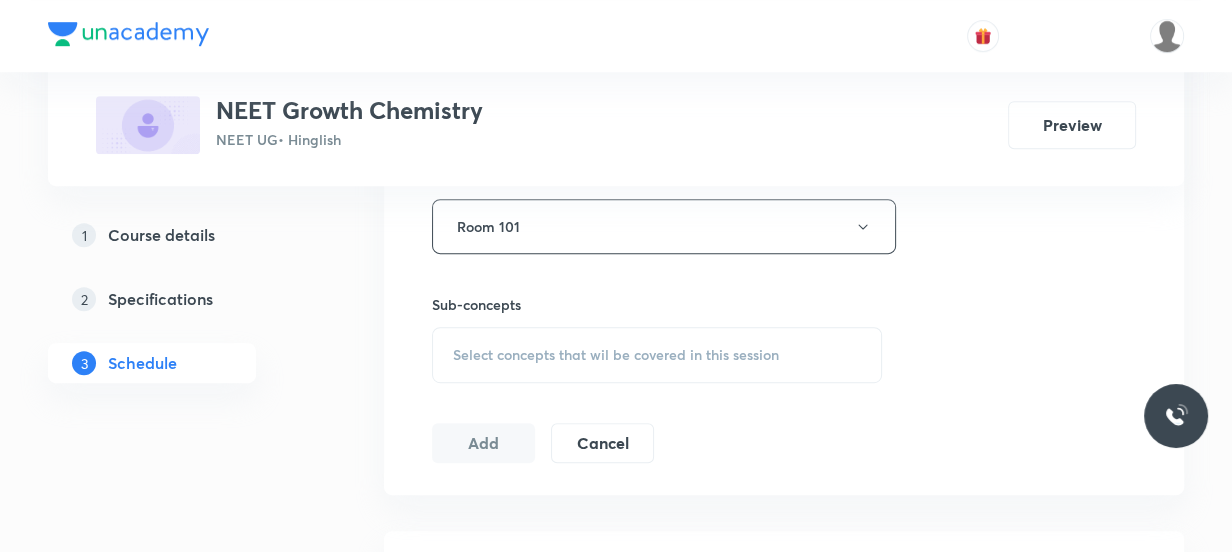 scroll, scrollTop: 909, scrollLeft: 0, axis: vertical 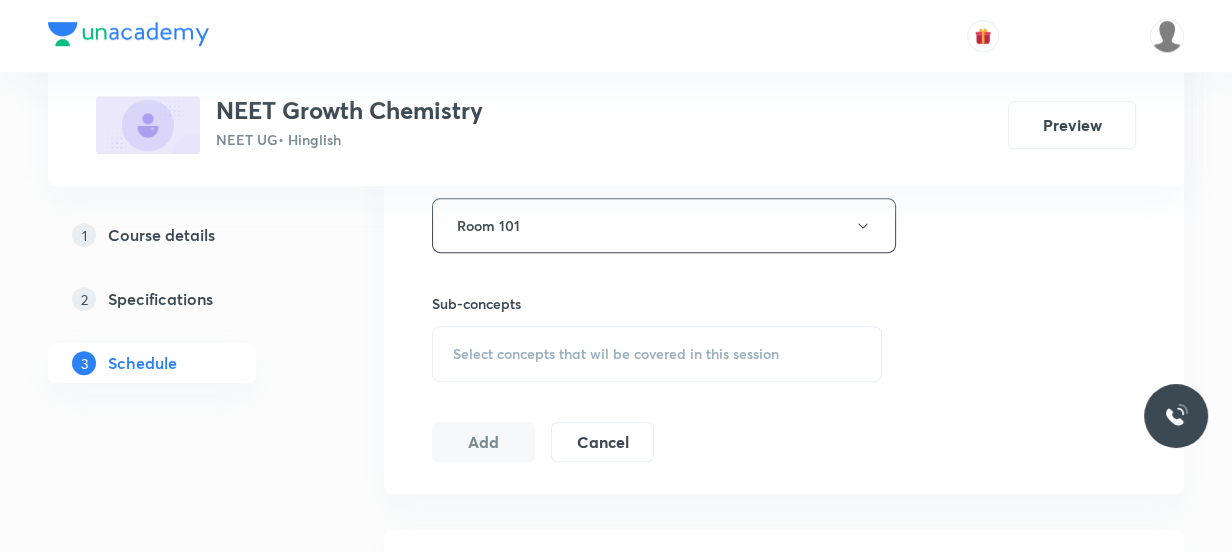 click on "Select concepts that wil be covered in this session" at bounding box center (657, 354) 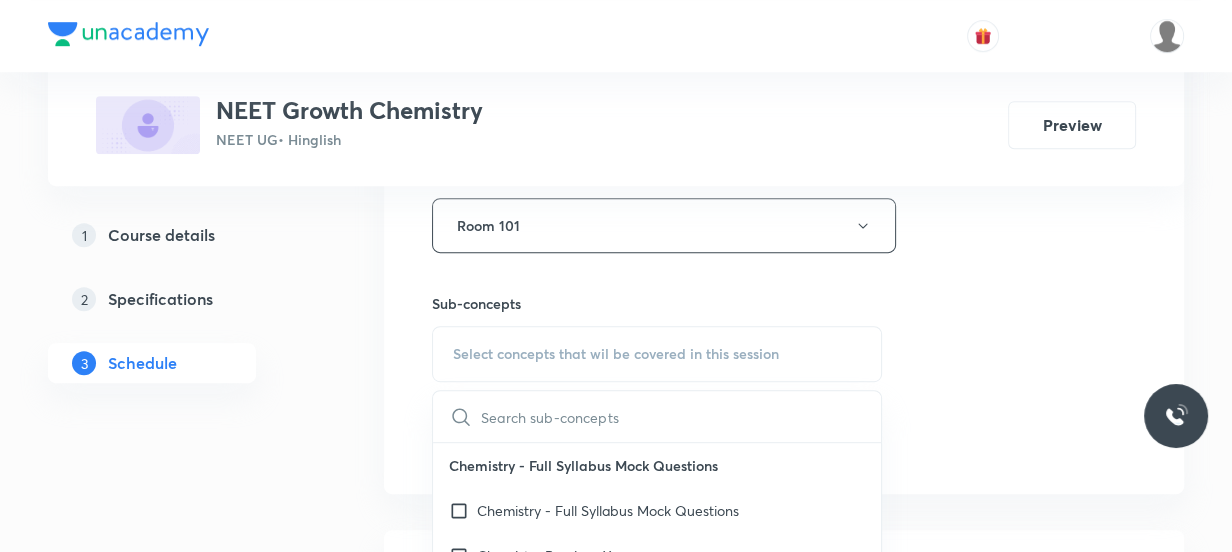 scroll, scrollTop: 1000, scrollLeft: 0, axis: vertical 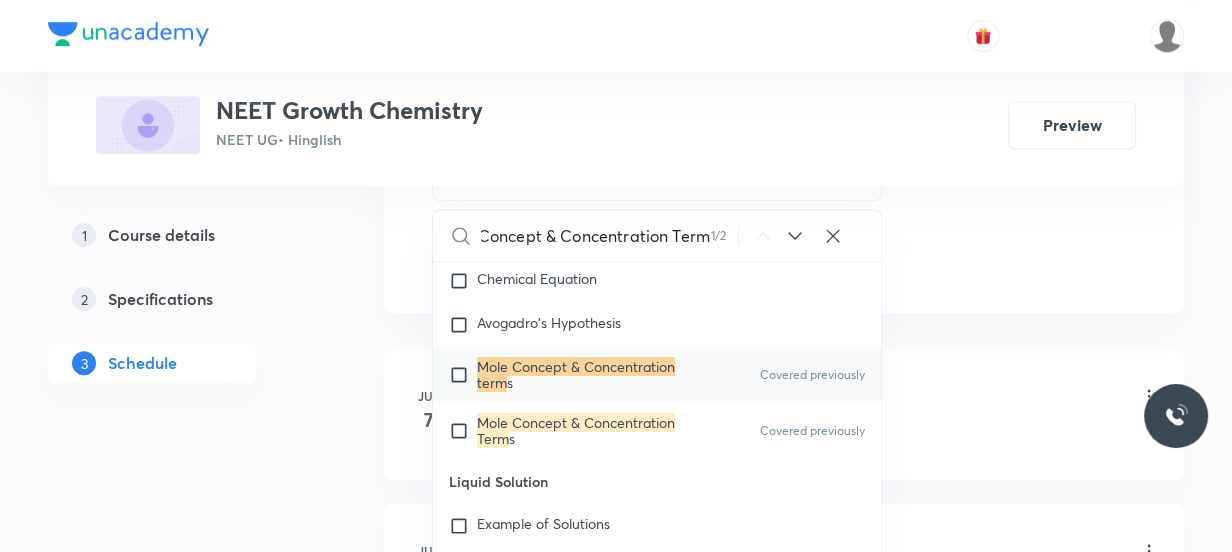 type on "Mole Concept & Concentration Term" 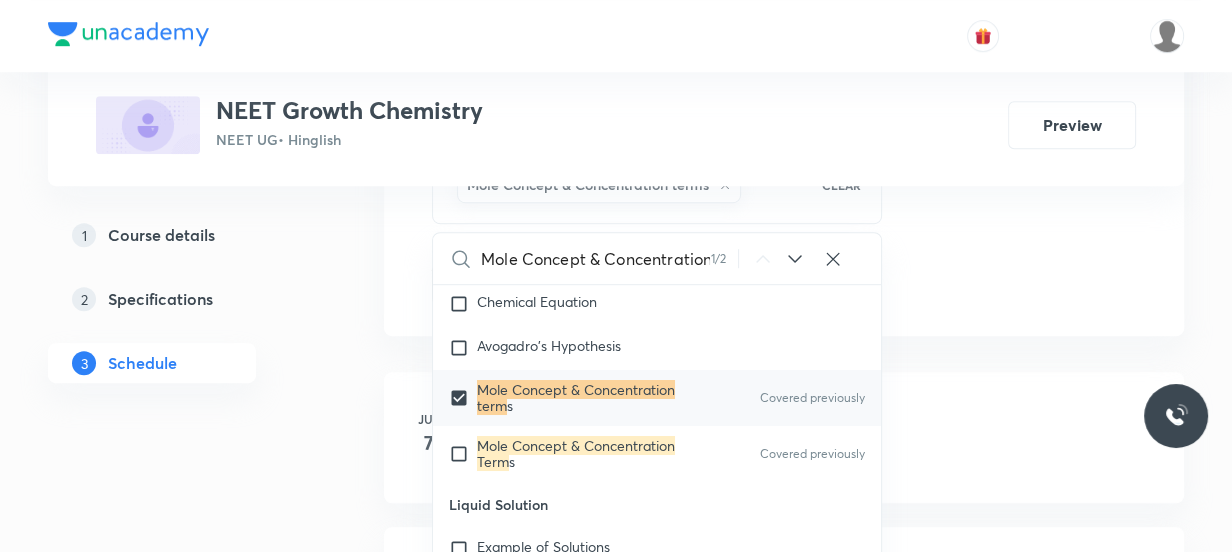 click on "Session  11 Live class Session title 33/99 Mole Concept & Concentration Term ​ Schedule for Aug 4, 2025, 5:05 PM ​ Duration (in minutes) 60 ​   Session type Online Offline Room Room 101 Sub-concepts Mole Concept & Concentration terms CLEAR Mole Concept & Concentration Term 1 / 2 ​ Chemistry - Full Syllabus Mock Questions Chemistry - Full Syllabus Mock Questions Chemistry Previous Year Chemistry Previous Year Questions Chemistry Previous Year Questions General Topics & Mole Concept Basic Concepts Mole – Basic Introduction Covered previously Percentage Composition Stoichiometry Principle of Atom Conservation (POAC) Relation between Stoichiometric Quantities Application of Mole Concept: Gravimetric Analysis Electronic Configuration Of Atoms (Hund's rule)  Quantum Numbers (Magnetic Quantum no.) Quantum Numbers(Pauli's Exclusion law) Mean Molar Mass or Molecular Mass Variation of Conductivity with Concentration Mechanism of Corrosion Atomic Structure Discovery Of Electron Some Prerequisites of Physics pH" at bounding box center [784, -177] 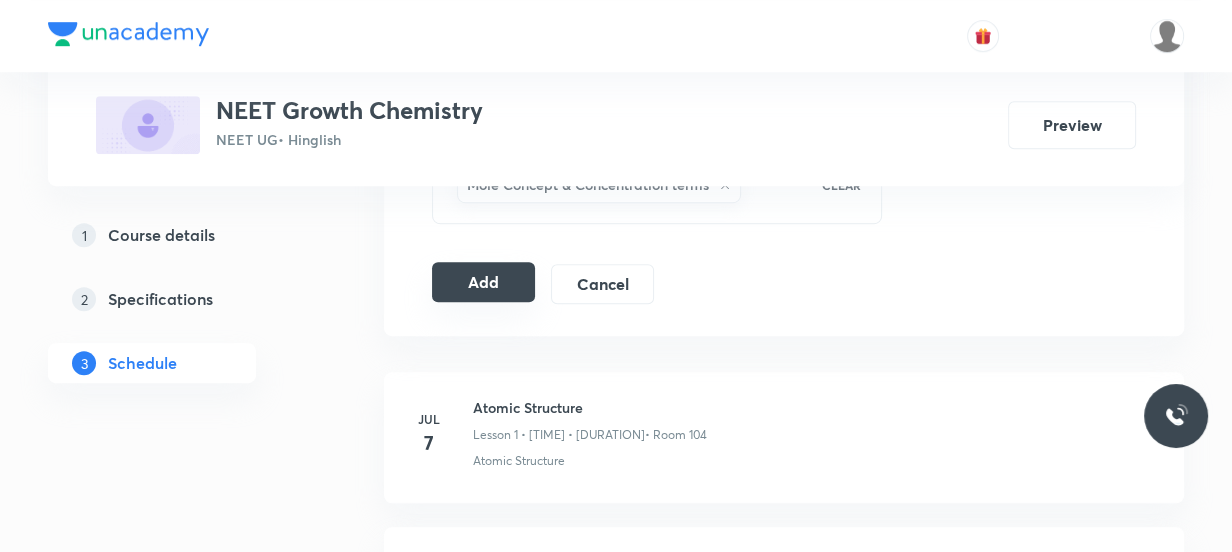 click on "Add" at bounding box center (483, 282) 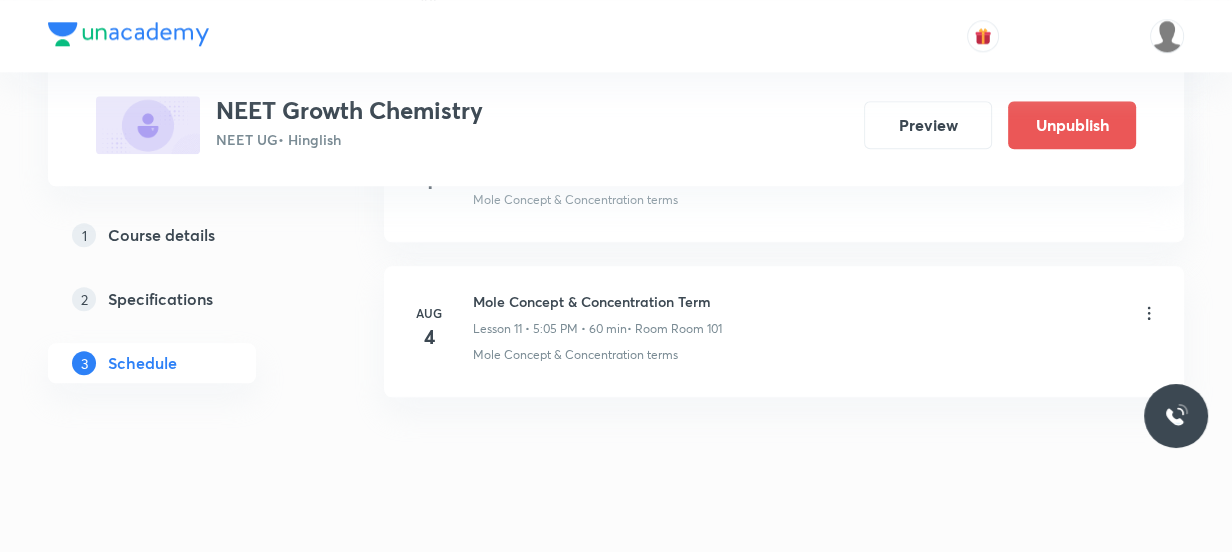 scroll, scrollTop: 1834, scrollLeft: 0, axis: vertical 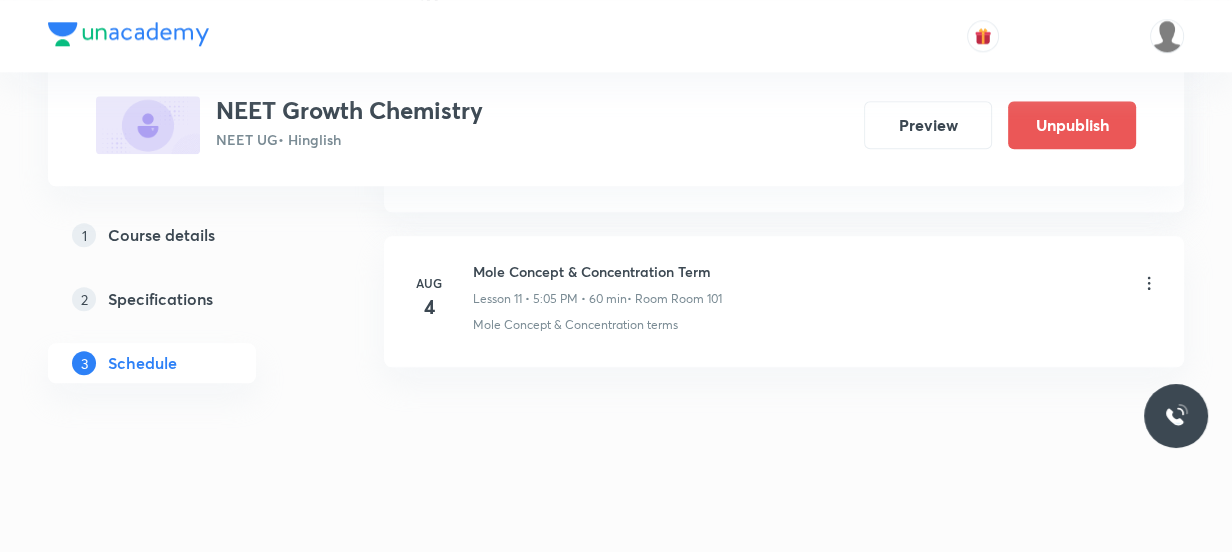 click 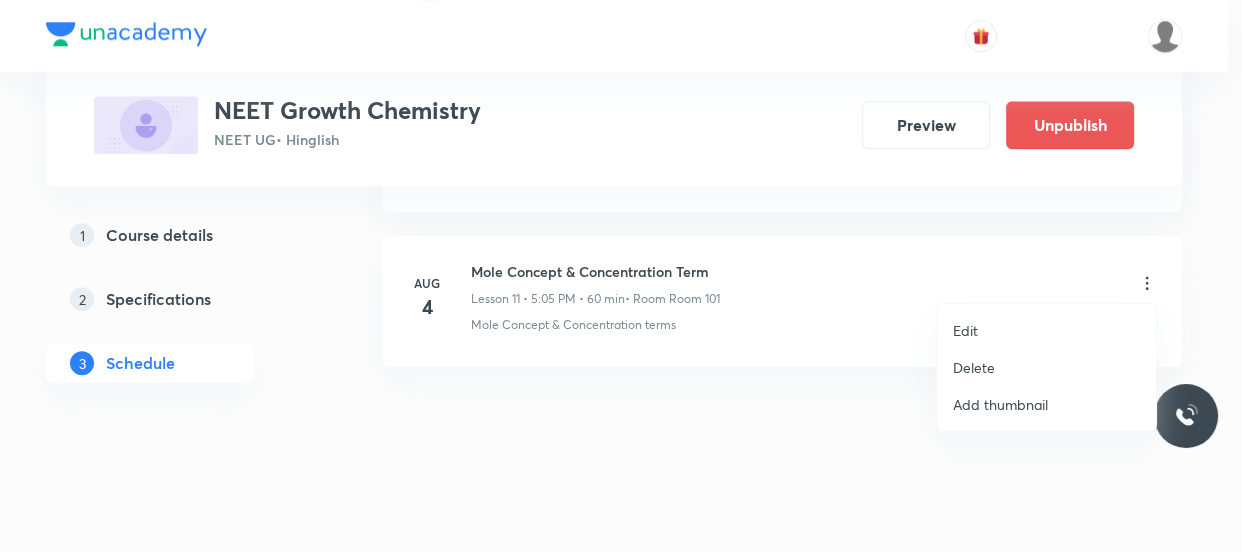 click on "Delete" at bounding box center [1046, 367] 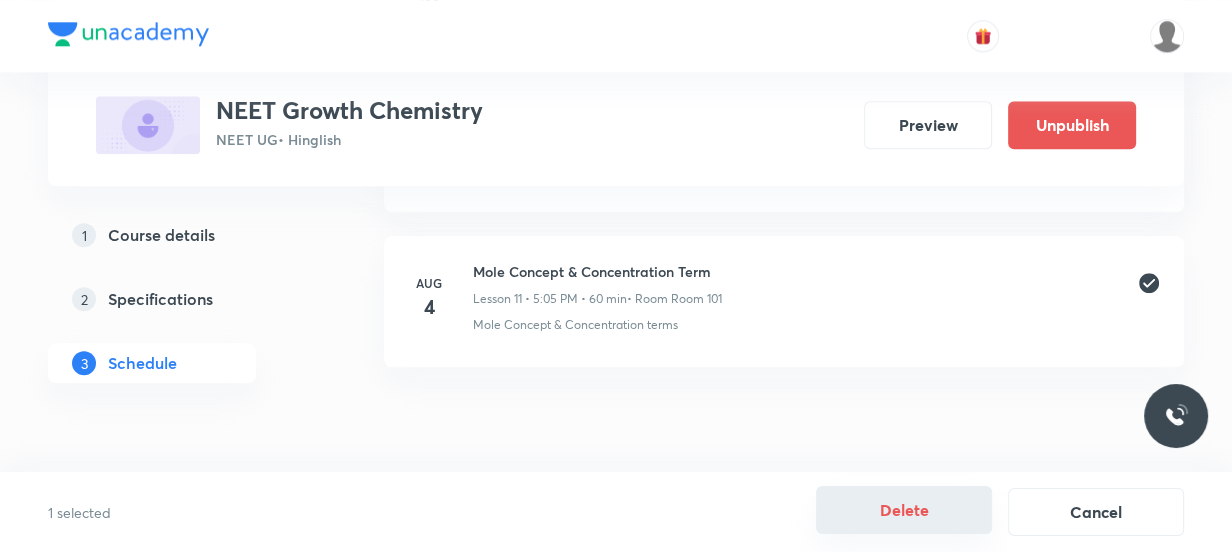 click on "Delete" at bounding box center (904, 510) 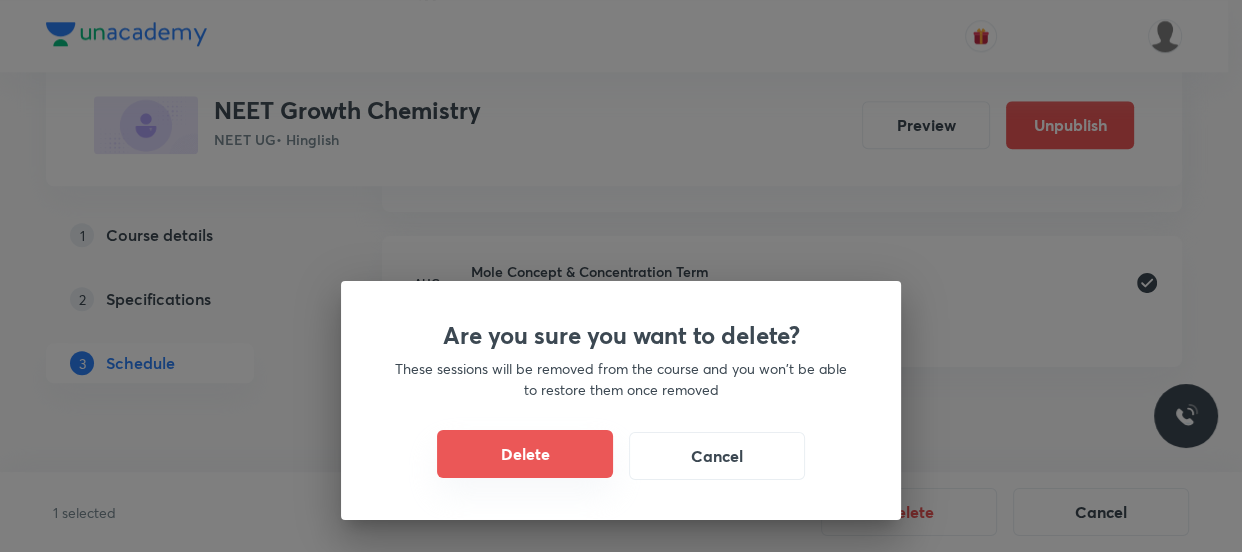 click on "Delete" at bounding box center (525, 454) 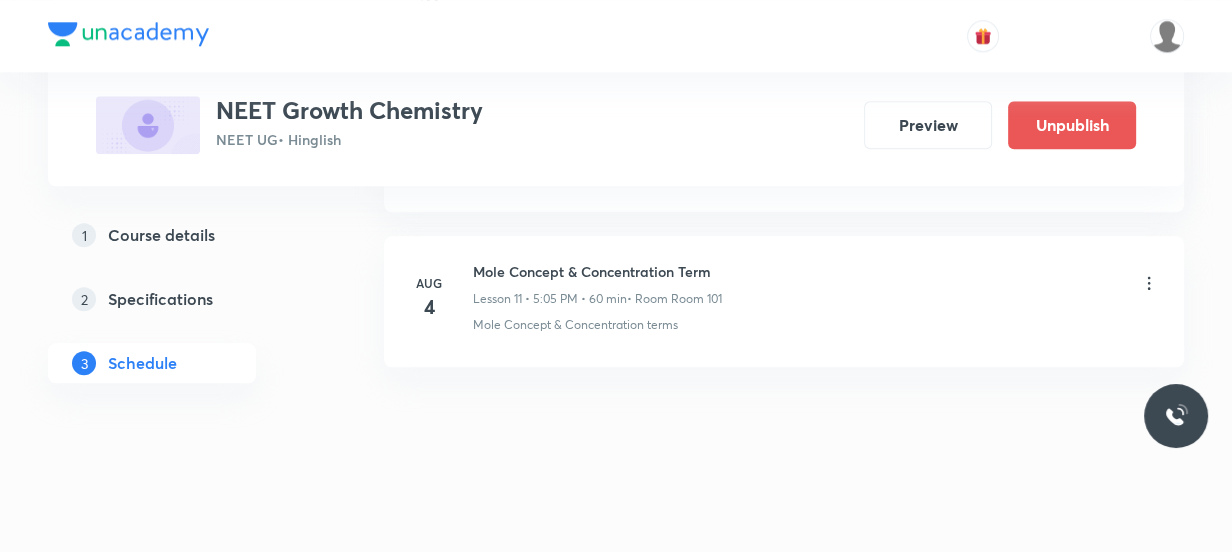scroll, scrollTop: 1680, scrollLeft: 0, axis: vertical 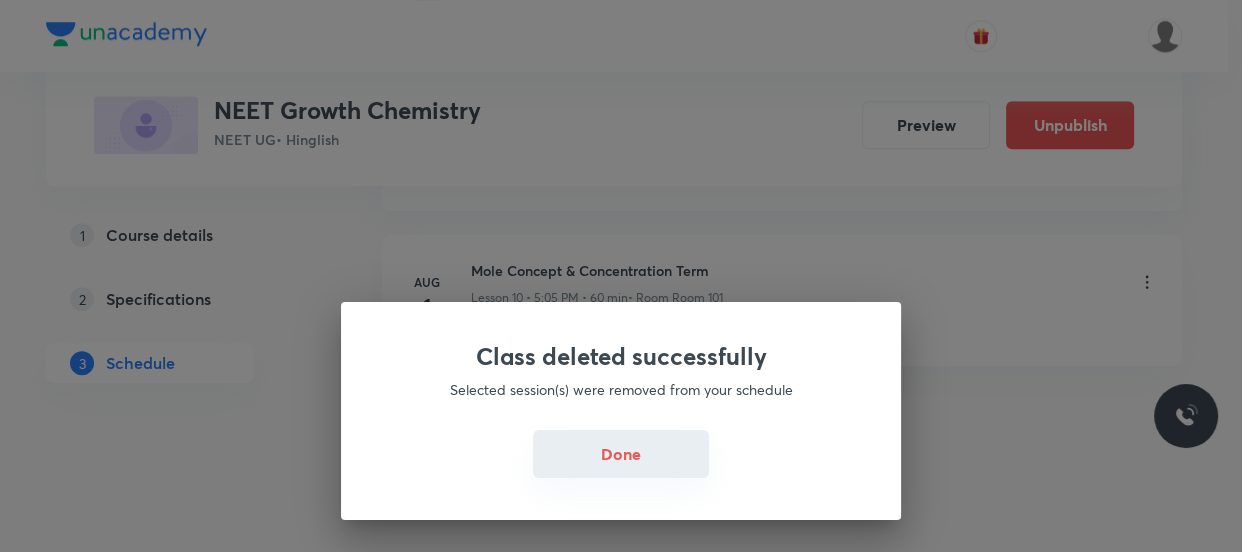 click on "Done" at bounding box center (621, 454) 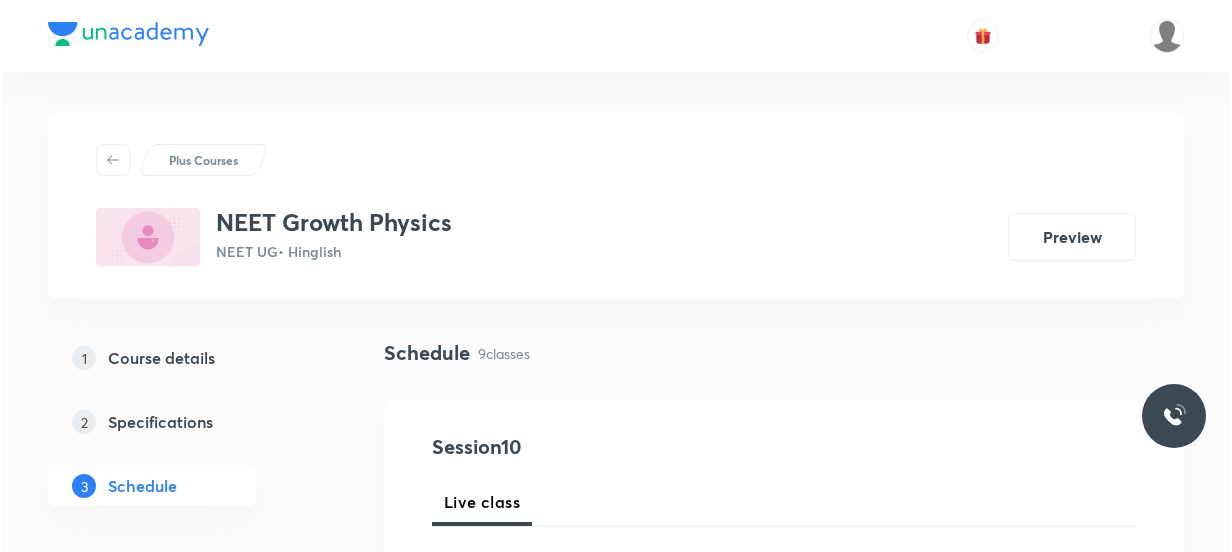 scroll, scrollTop: 0, scrollLeft: 0, axis: both 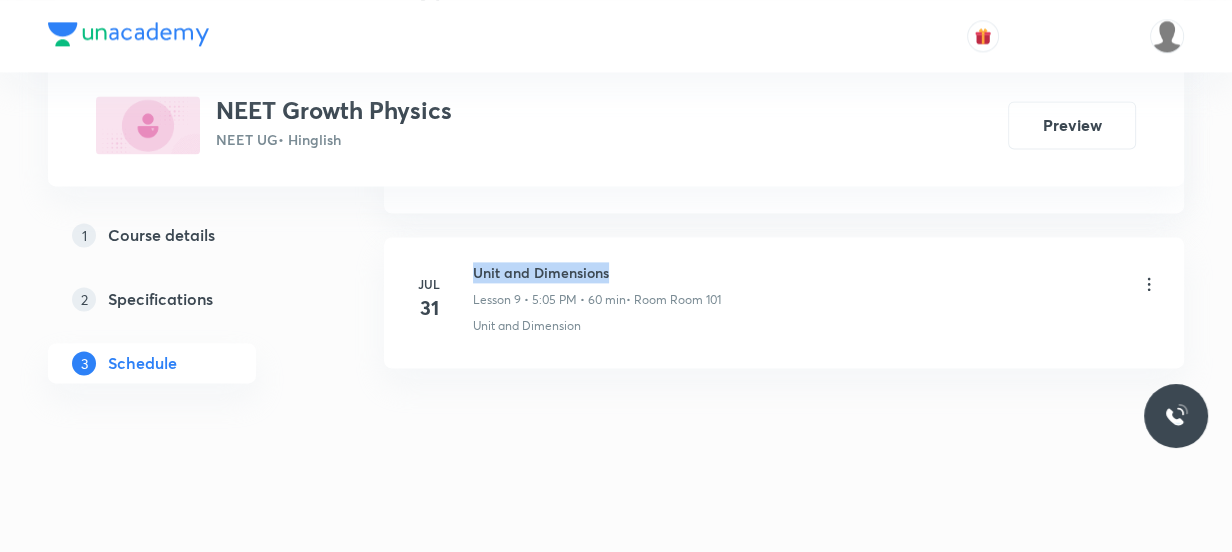drag, startPoint x: 631, startPoint y: 270, endPoint x: 469, endPoint y: 256, distance: 162.6038 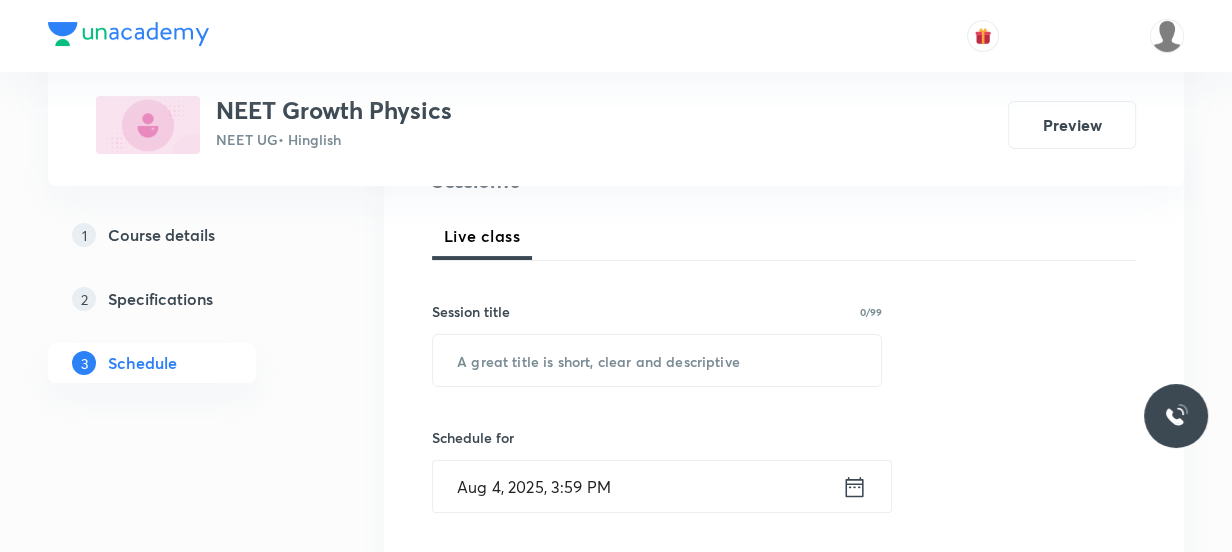 scroll, scrollTop: 0, scrollLeft: 0, axis: both 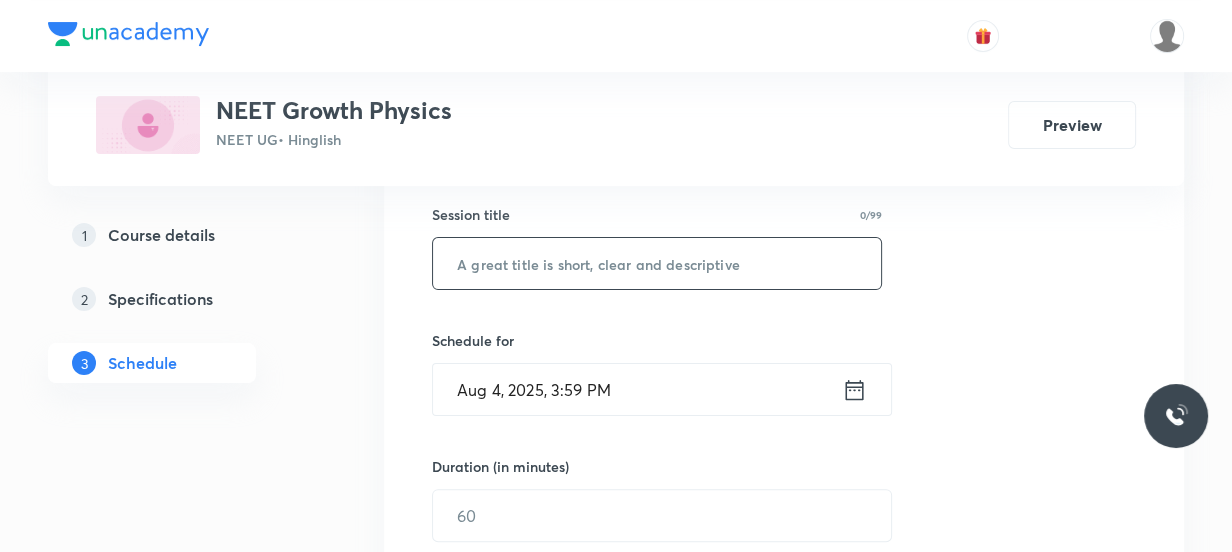 click at bounding box center [657, 263] 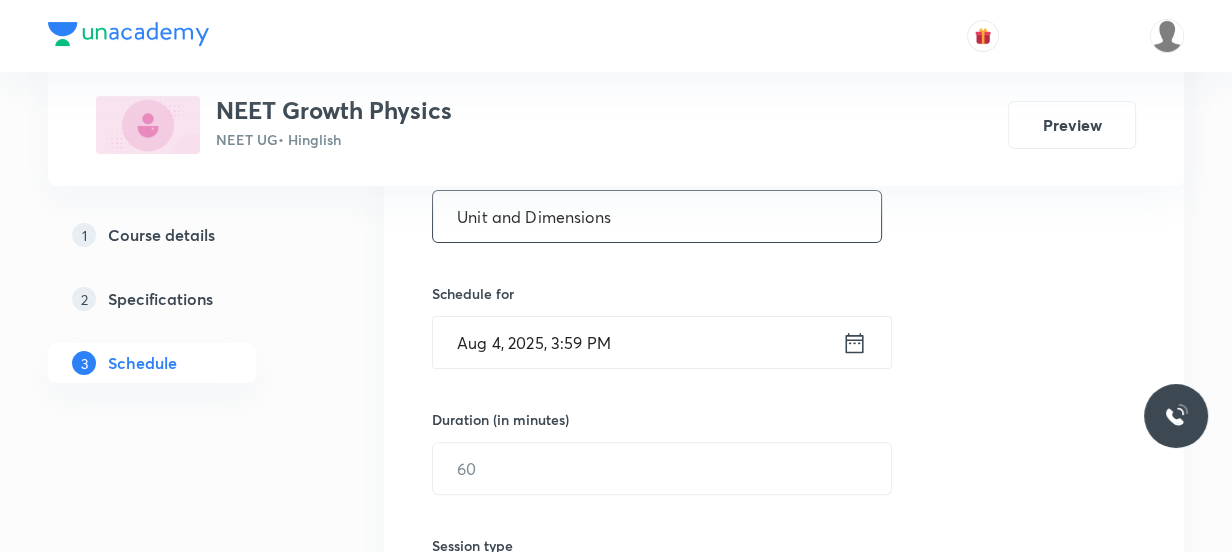 scroll, scrollTop: 454, scrollLeft: 0, axis: vertical 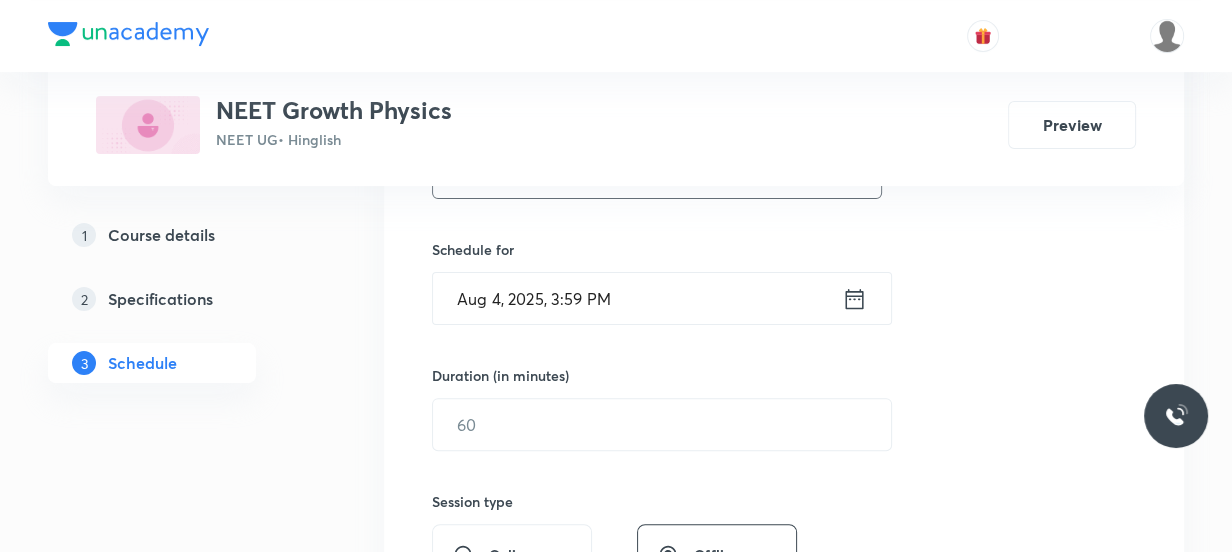 type on "Unit and Dimensions" 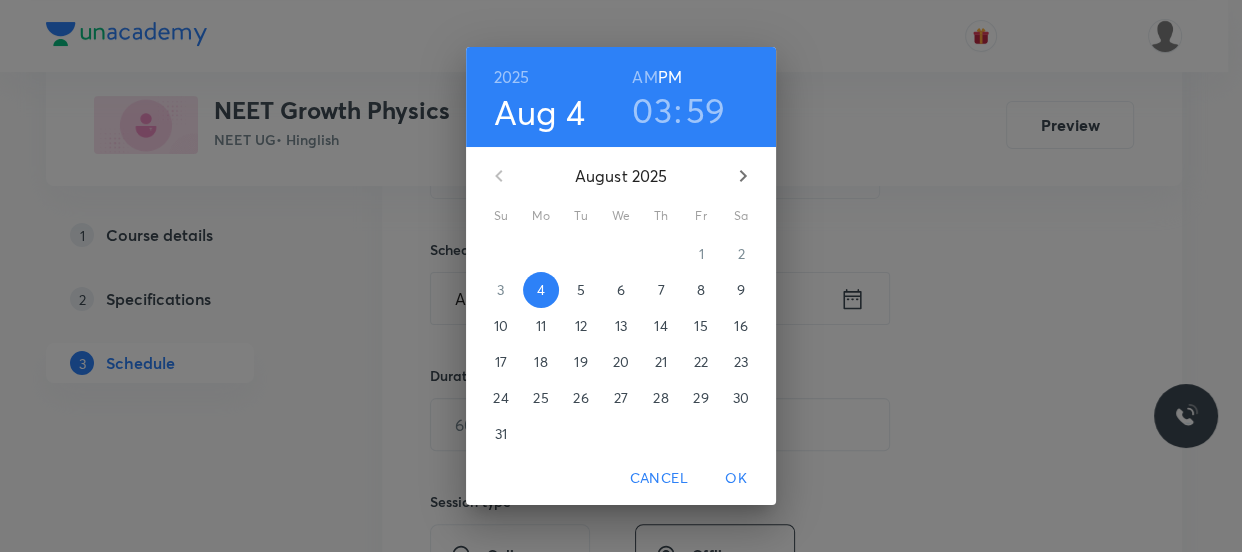 click on "03" at bounding box center [652, 110] 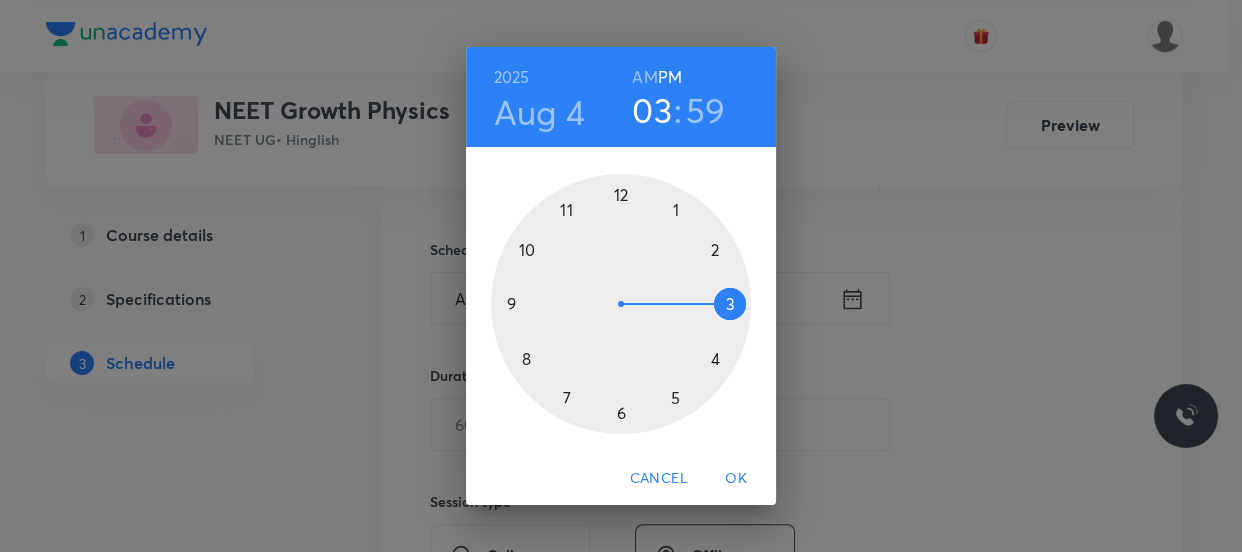 click at bounding box center (621, 304) 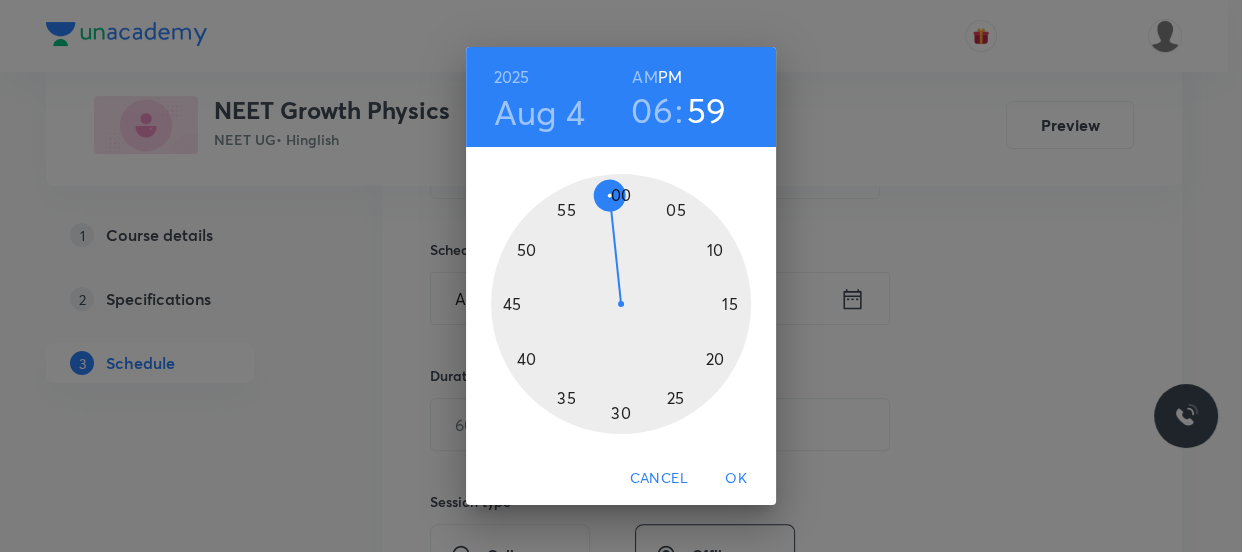 click at bounding box center [621, 304] 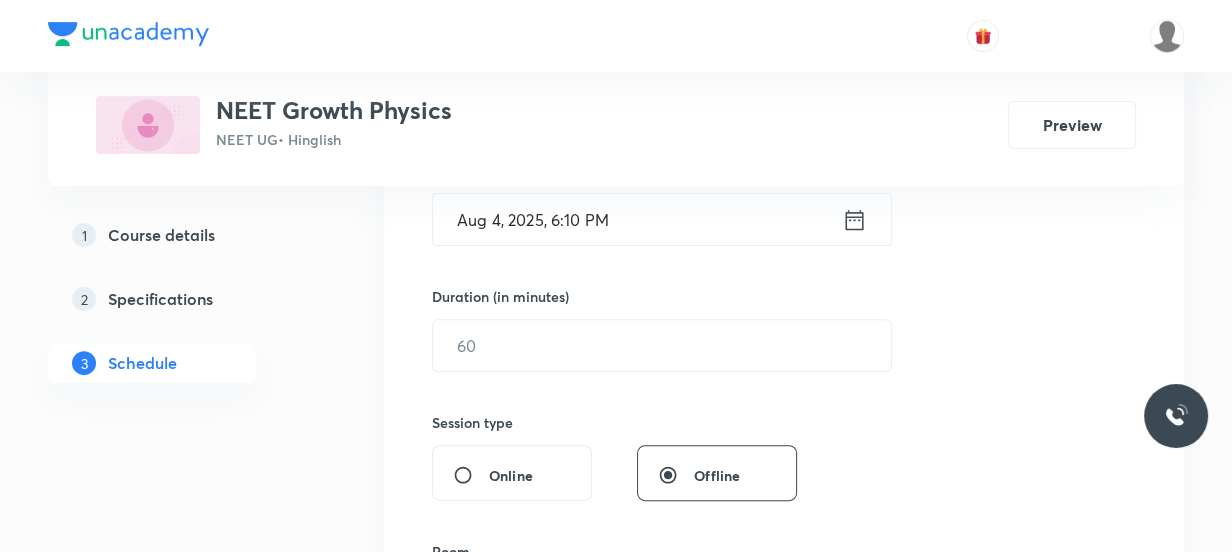 scroll, scrollTop: 624, scrollLeft: 0, axis: vertical 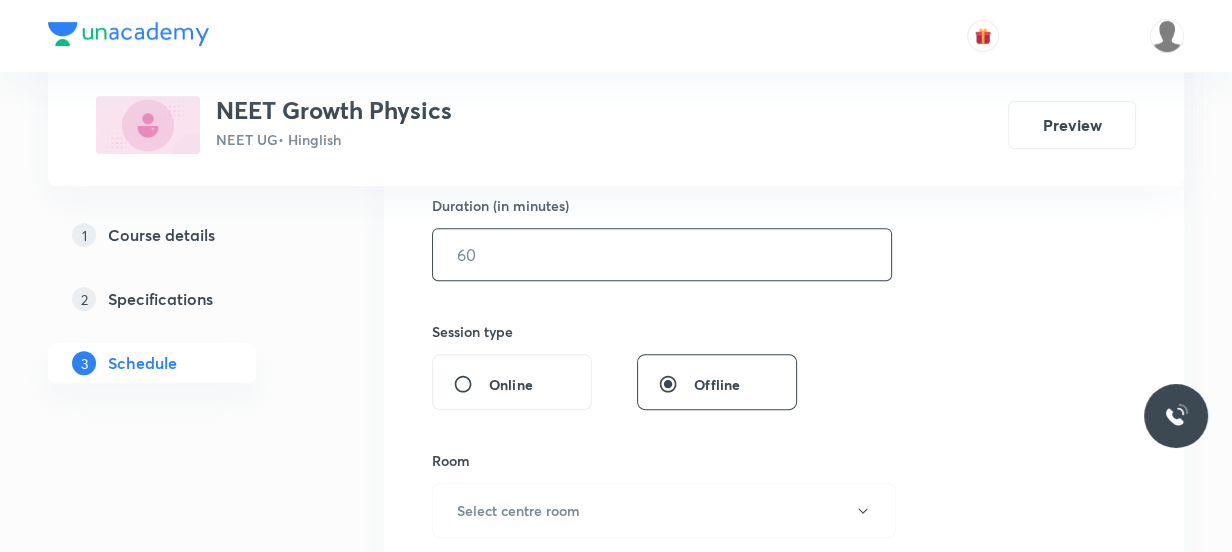 click at bounding box center [662, 254] 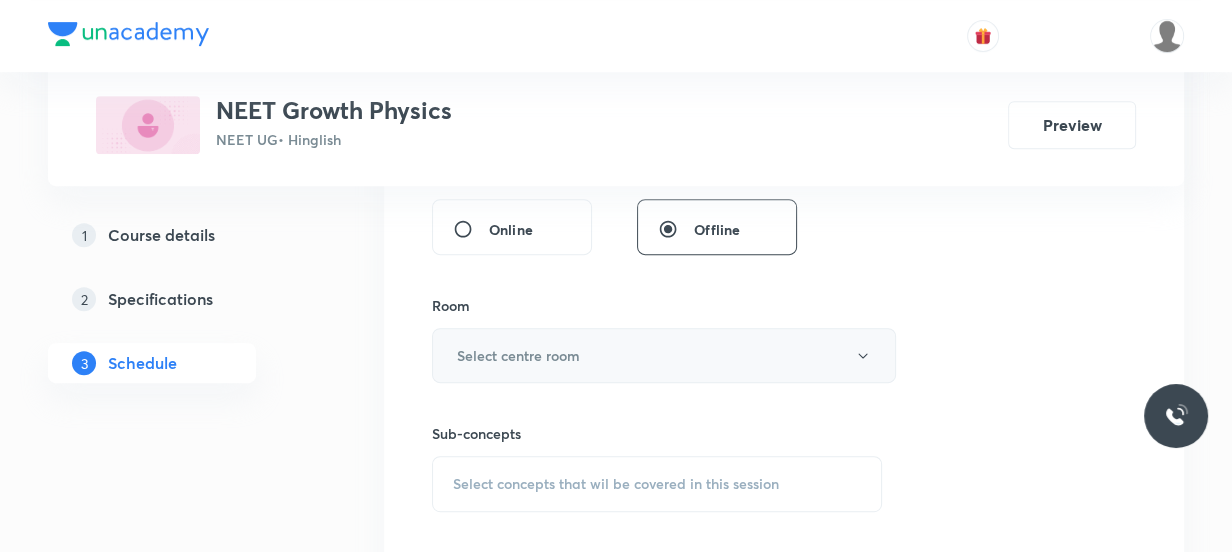 scroll, scrollTop: 806, scrollLeft: 0, axis: vertical 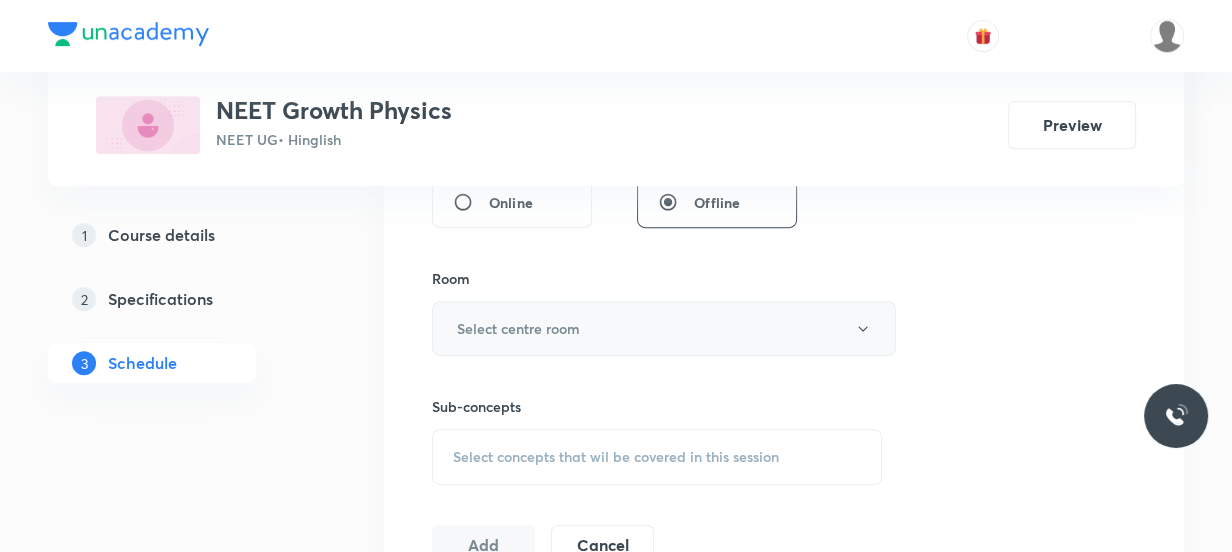 type on "60" 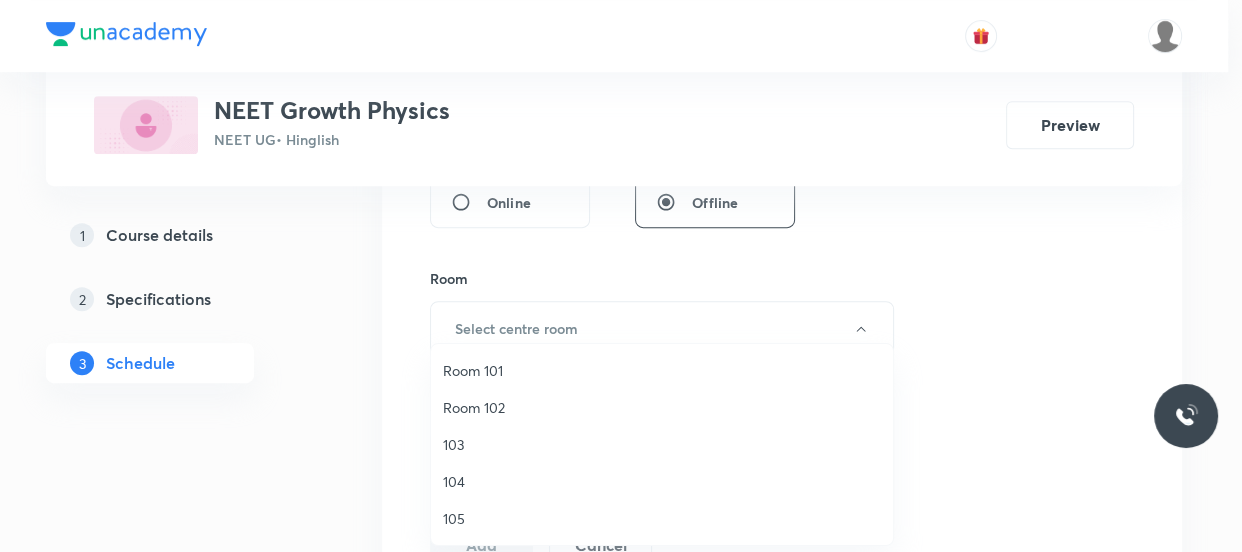 click on "Room 101" at bounding box center [662, 370] 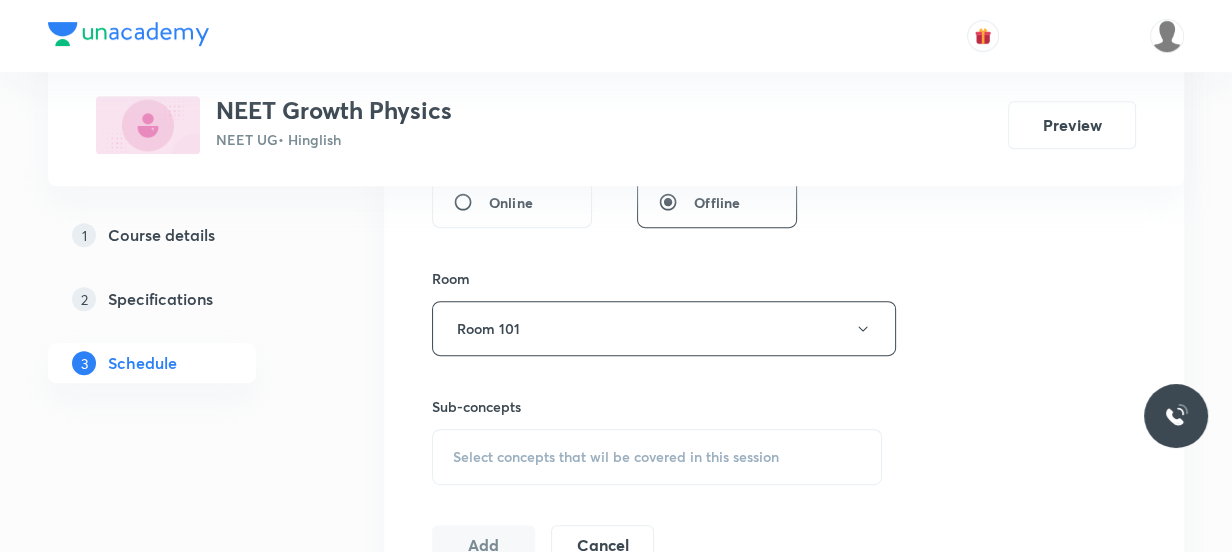 click on "Session  10 Live class Session title 19/99 Unit and Dimensions ​ Schedule for Aug 4, 2025, 6:10 PM ​ Duration (in minutes) 60 ​   Session type Online Offline Room Room 101 Sub-concepts Select concepts that wil be covered in this session Add Cancel" at bounding box center [784, 95] 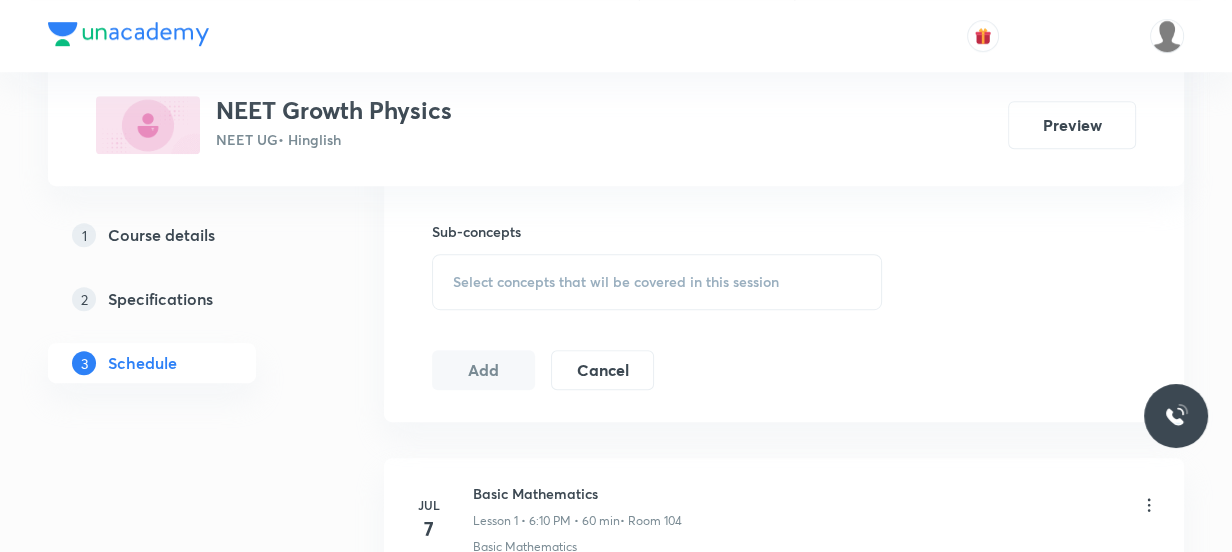 scroll, scrollTop: 988, scrollLeft: 0, axis: vertical 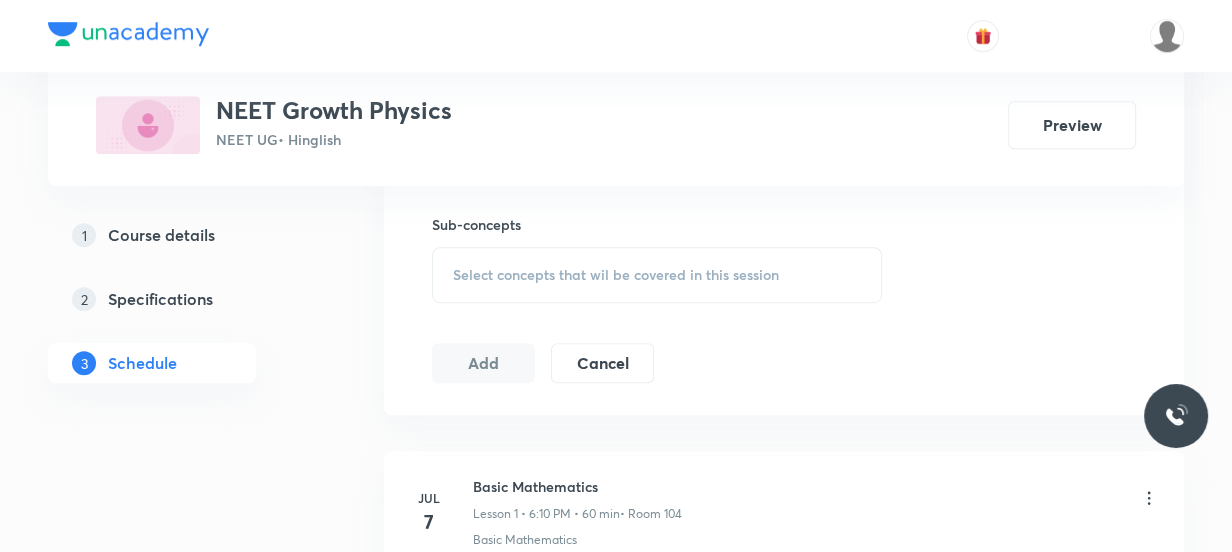 click on "Select concepts that wil be covered in this session" at bounding box center (616, 275) 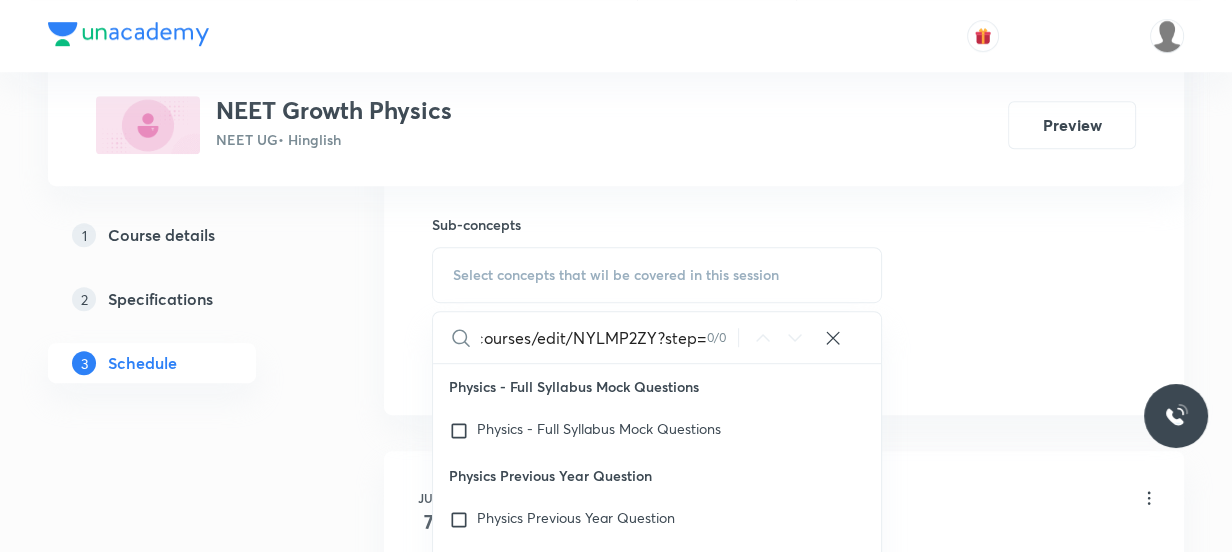 scroll, scrollTop: 0, scrollLeft: 294, axis: horizontal 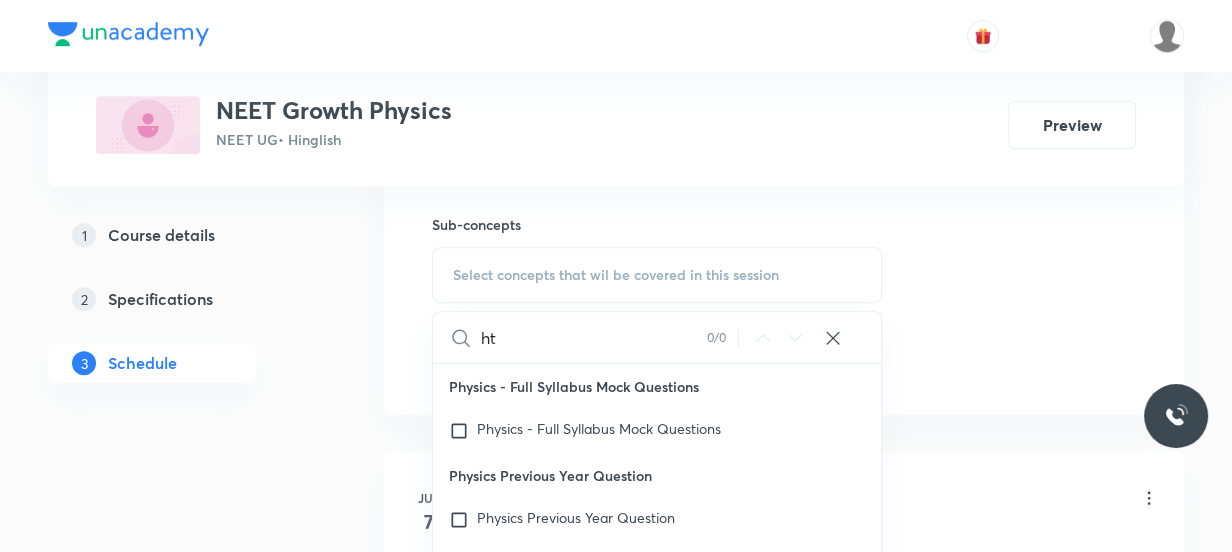 type on "h" 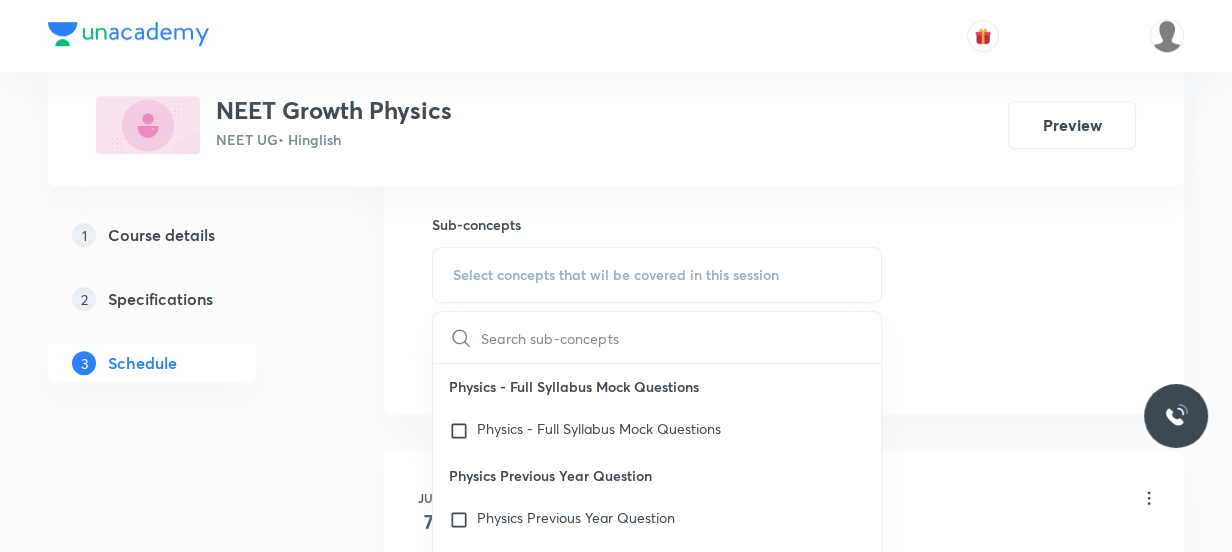 scroll, scrollTop: 0, scrollLeft: 0, axis: both 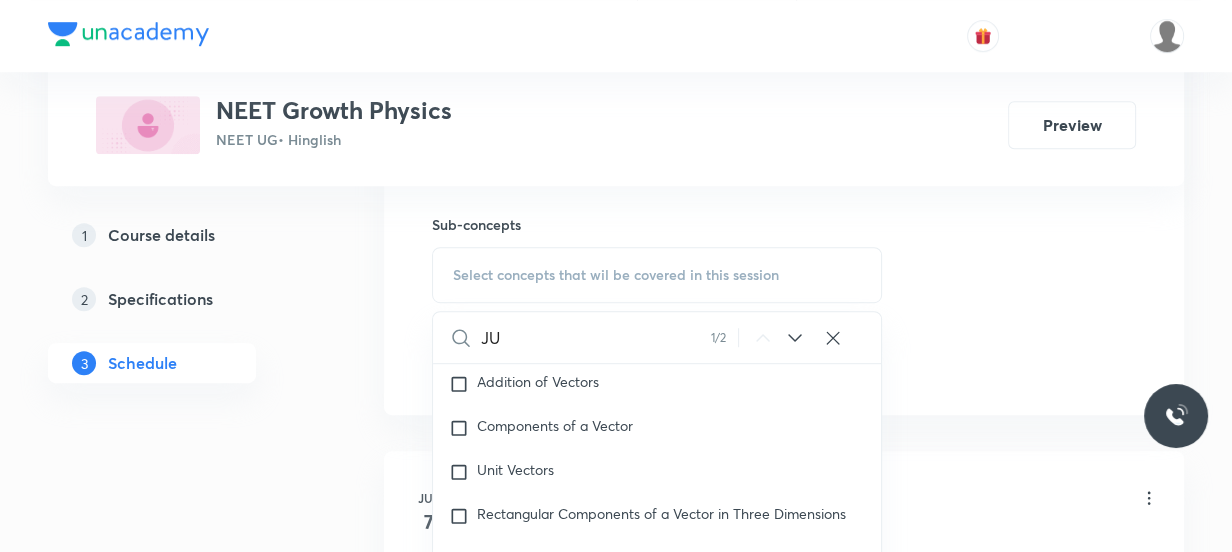 type on "J" 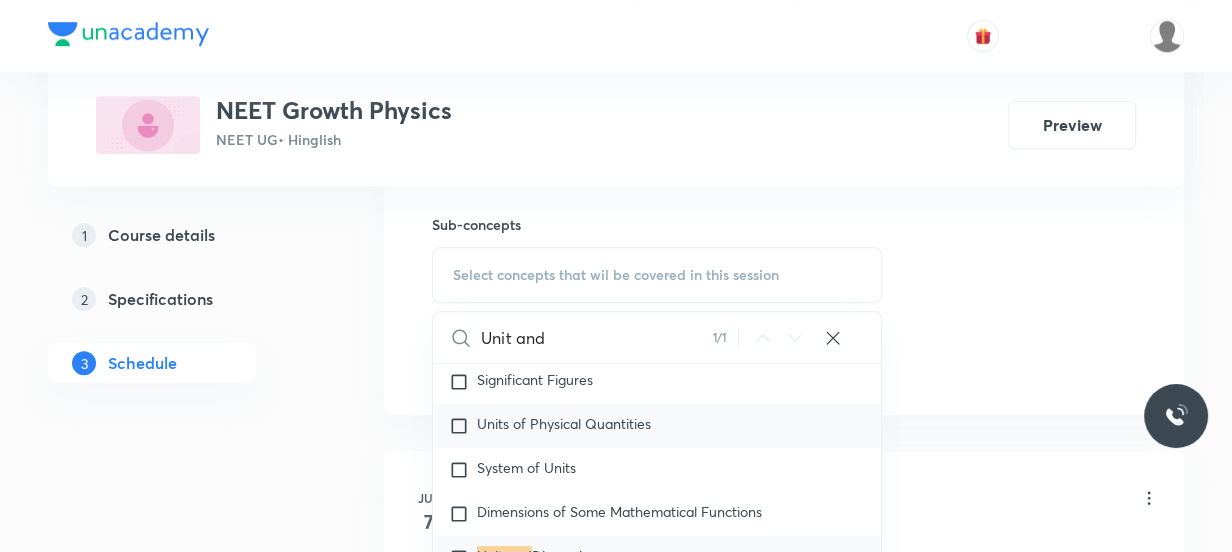 scroll, scrollTop: 341, scrollLeft: 0, axis: vertical 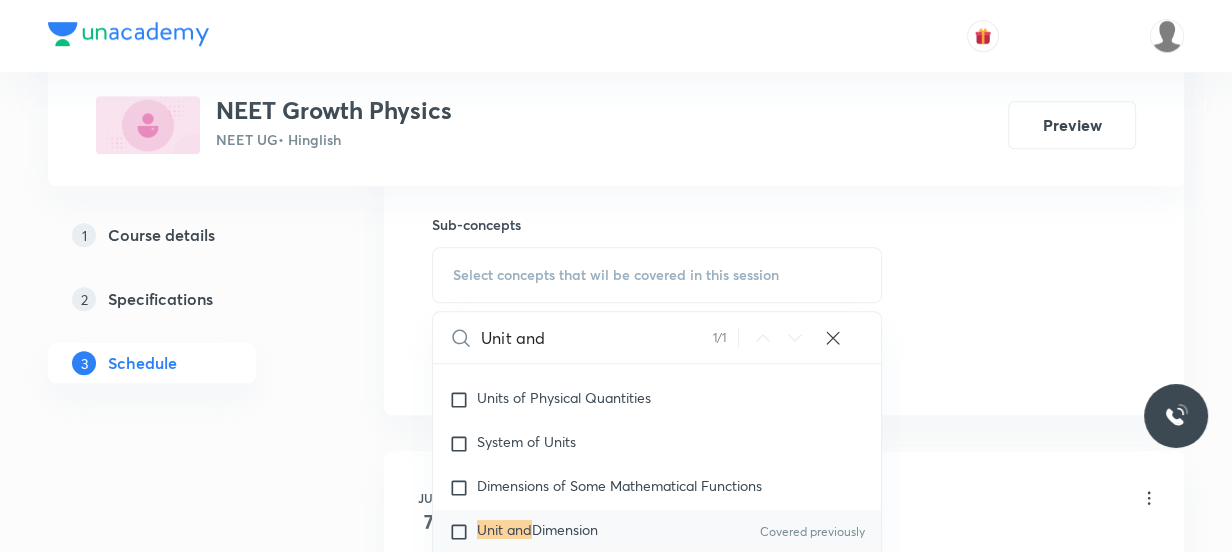 type on "Unit and" 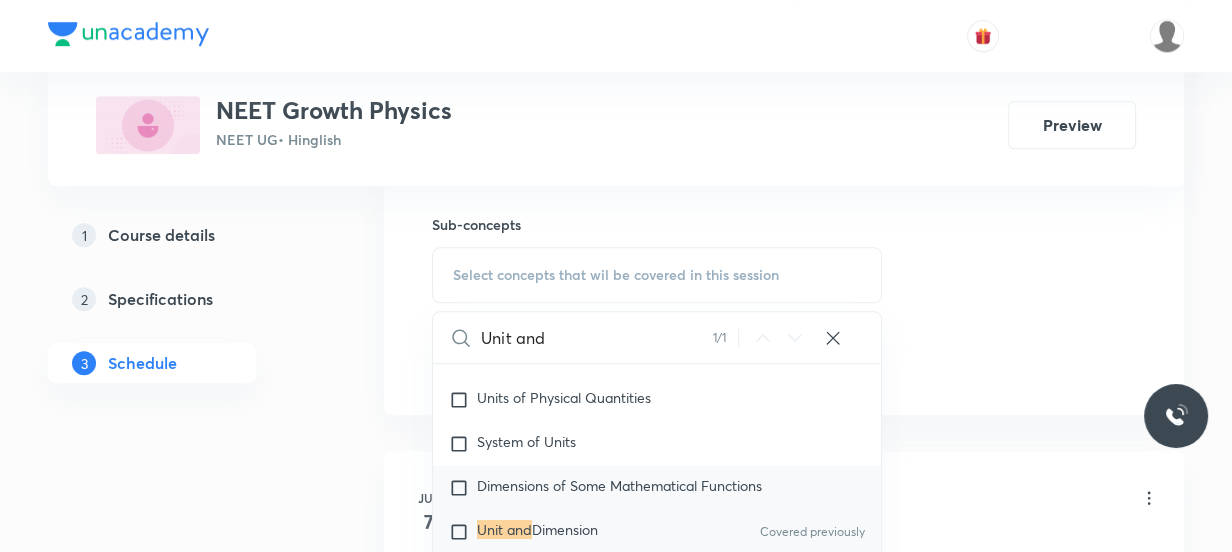 checkbox on "true" 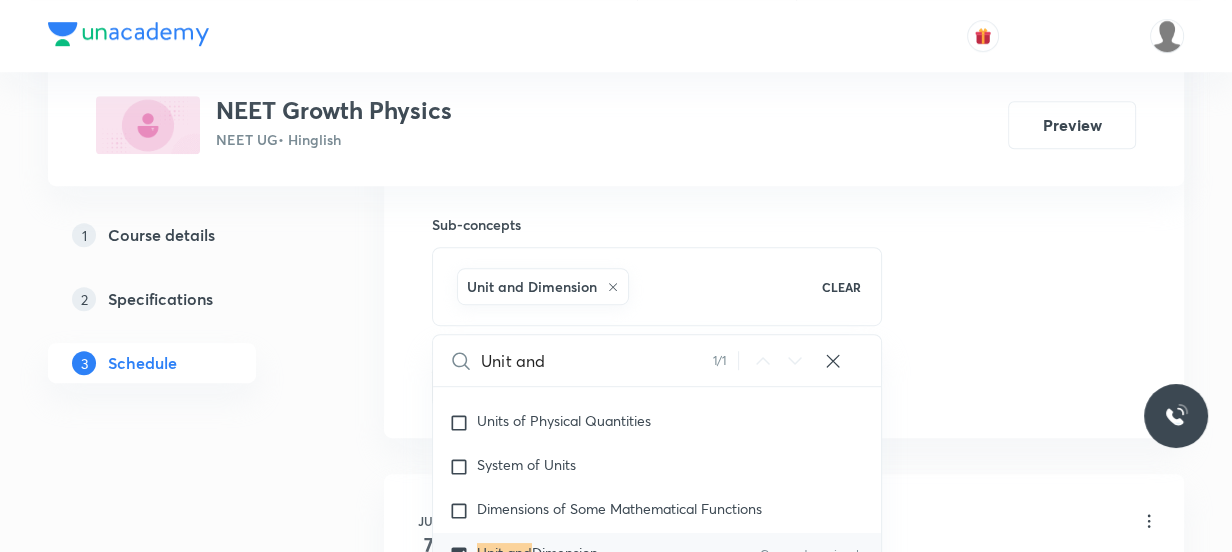 click on "Session  10 Live class Session title 19/99 Unit and Dimensions ​ Schedule for Aug 4, 2025, 6:10 PM ​ Duration (in minutes) 60 ​   Session type Online Offline Room Room 101 Sub-concepts Unit and Dimension CLEAR Unit and 1 / 1 ​ Physics - Full Syllabus Mock Questions Physics - Full Syllabus Mock Questions Physics Previous Year Question Physics Previous Year Question Units & Dimensions Physical quantity Applications of Dimensional Analysis Significant Figures Units of Physical Quantities System of Units Dimensions of Some Mathematical Functions Unit and  Dimension Covered previously Product of Two Vectors Subtraction of Vectors Cross Product Least Count Analysis Errors of Measurement Vernier Callipers Screw Gauge Zero Error Basic Mathematics Elementary Algebra Elementary Trigonometry Basic Coordinate Geometry Functions Differentiation Integral of a Function Use of Differentiation & Integration in One Dimensional Motion Derivatives of Equations of Motion by Calculus Basic Mathematics Covered previously" at bounding box center (784, -75) 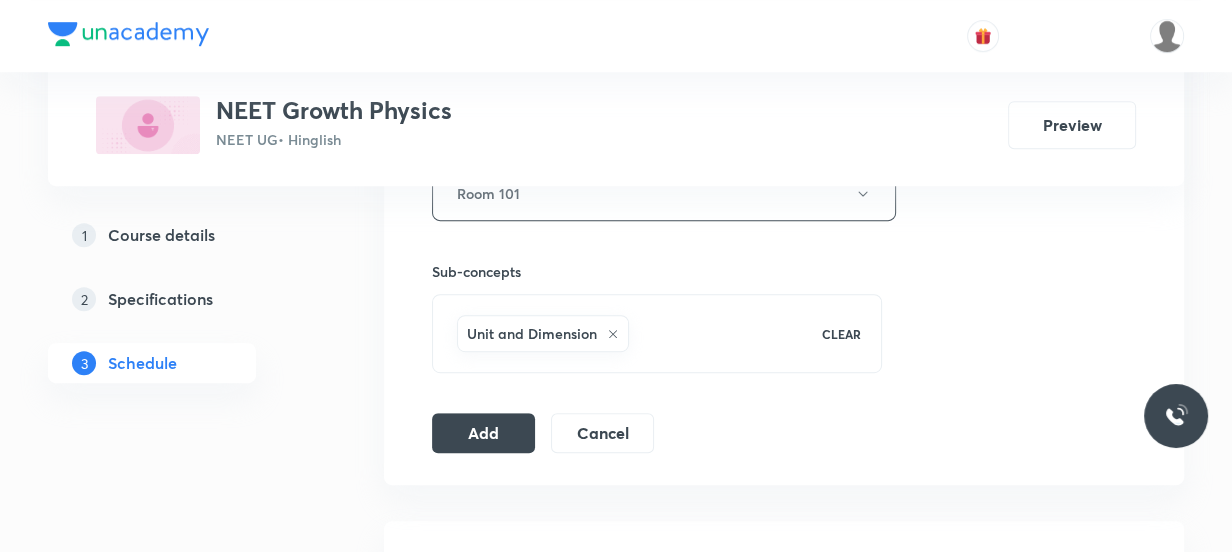 scroll, scrollTop: 1079, scrollLeft: 0, axis: vertical 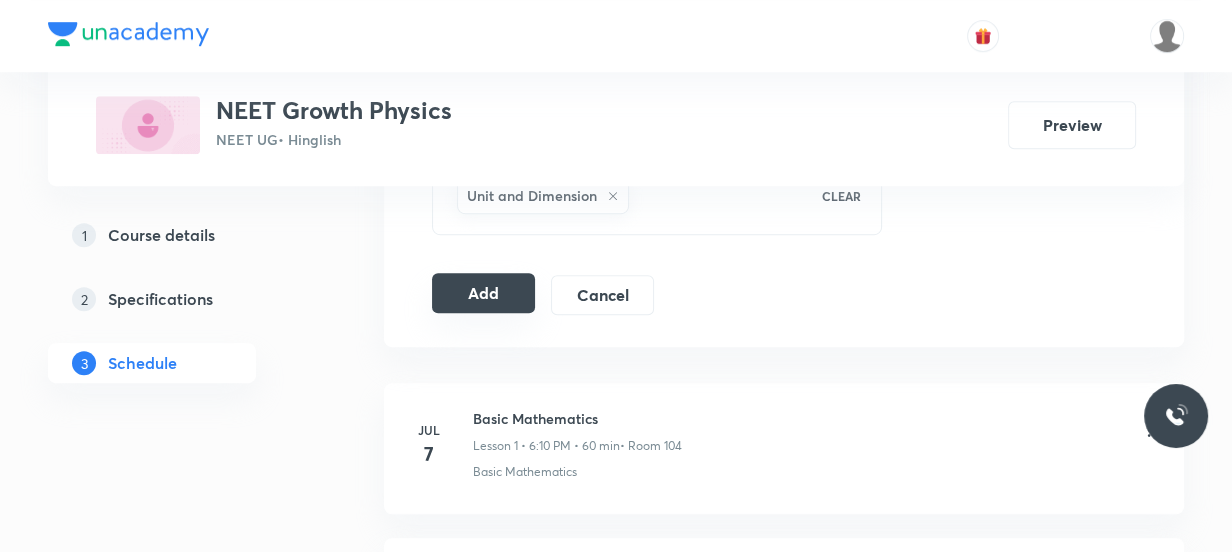 click on "Add" at bounding box center (483, 293) 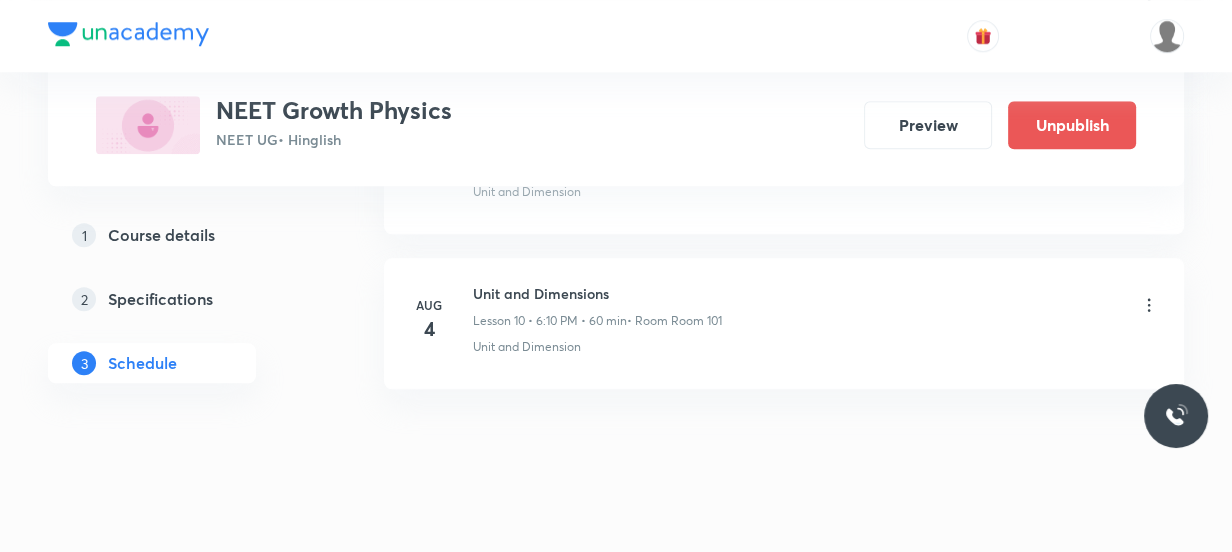 scroll, scrollTop: 1680, scrollLeft: 0, axis: vertical 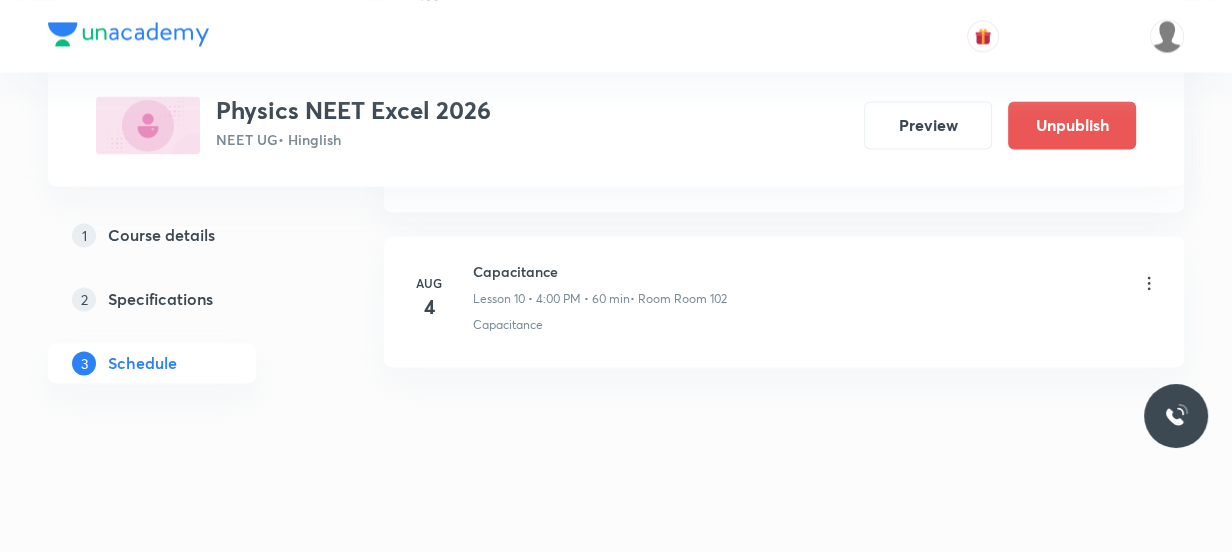click 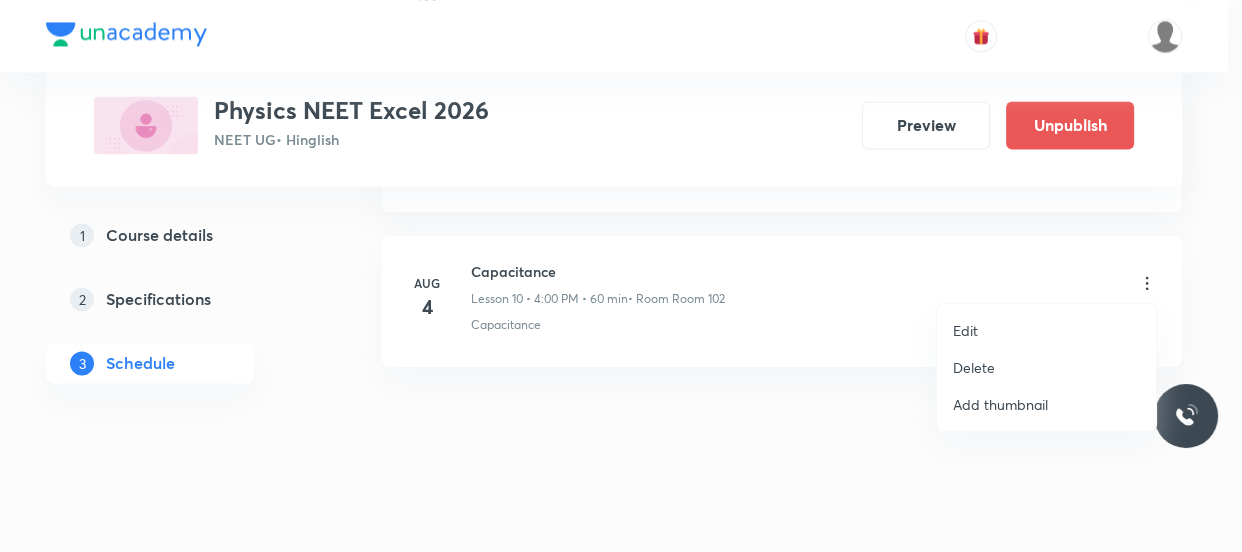 click on "Edit" at bounding box center [1046, 330] 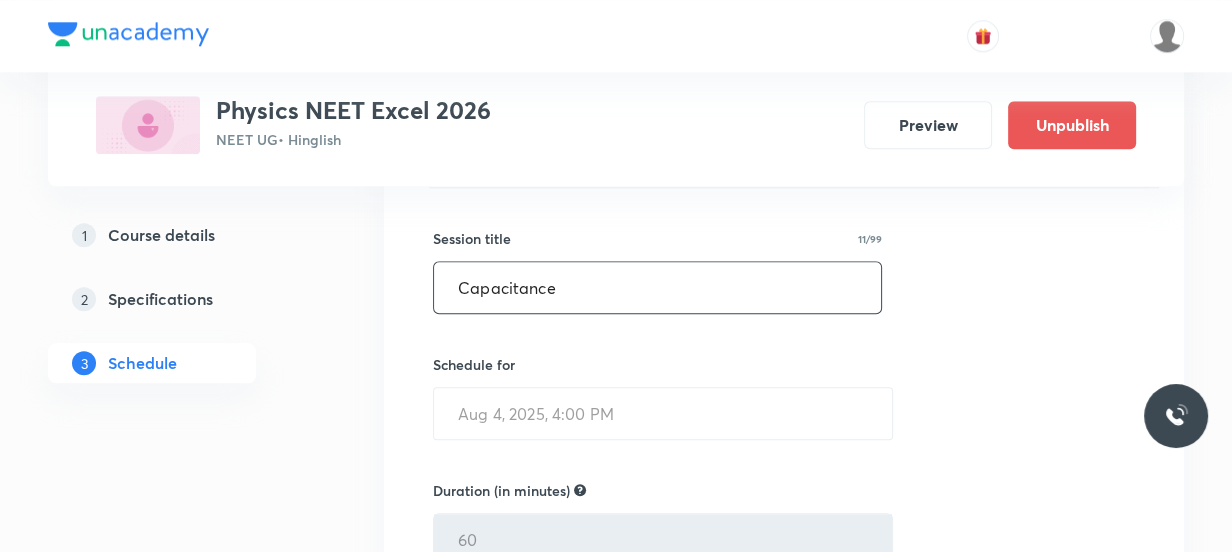 scroll, scrollTop: 1720, scrollLeft: 0, axis: vertical 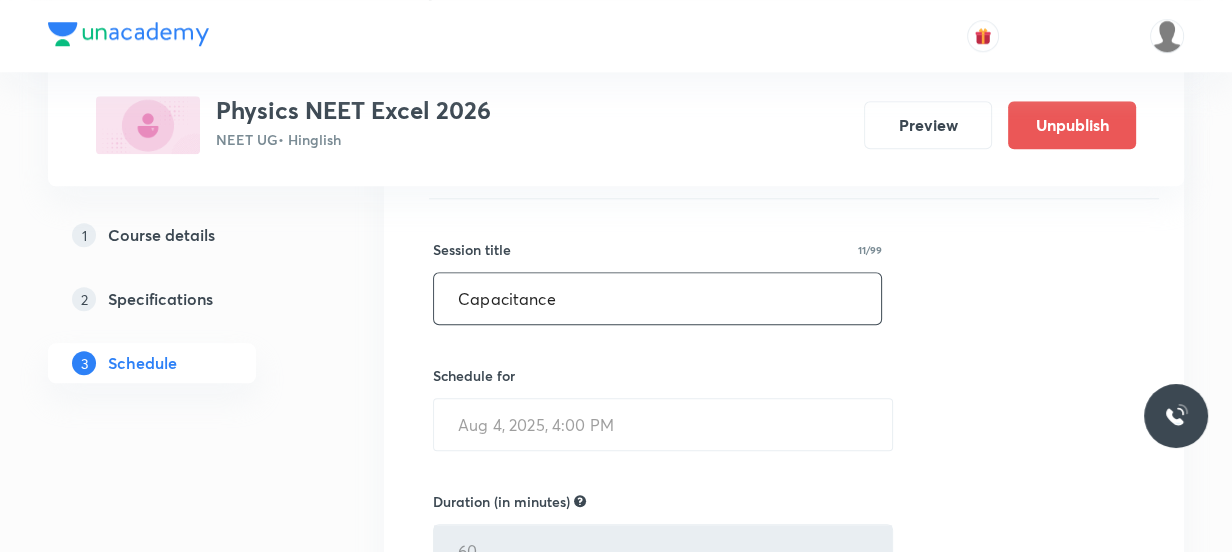 click on "Capacitance" at bounding box center [657, 298] 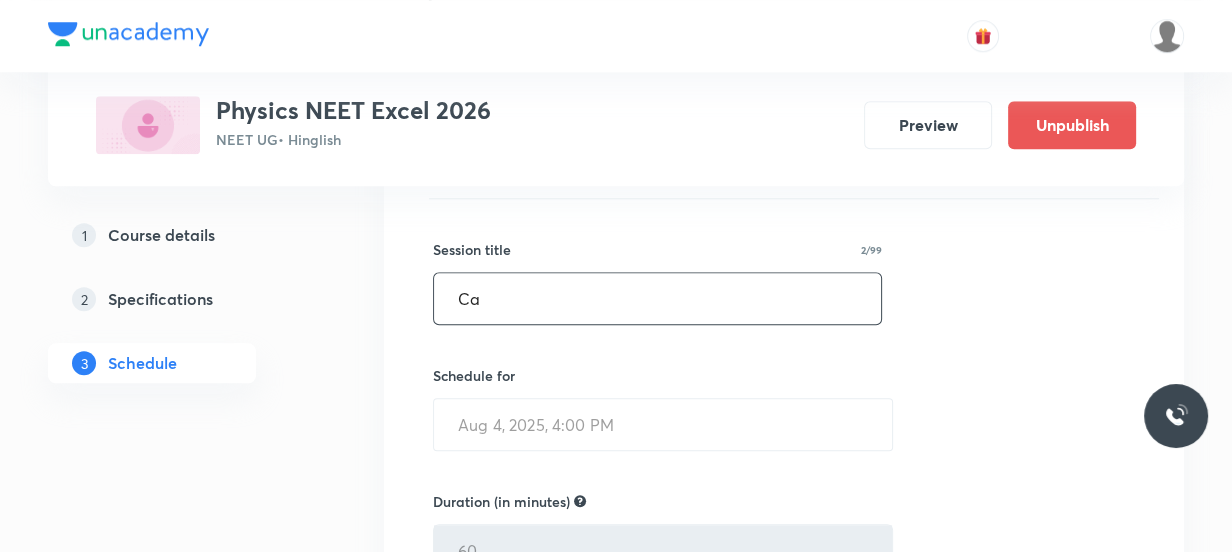 type on "C" 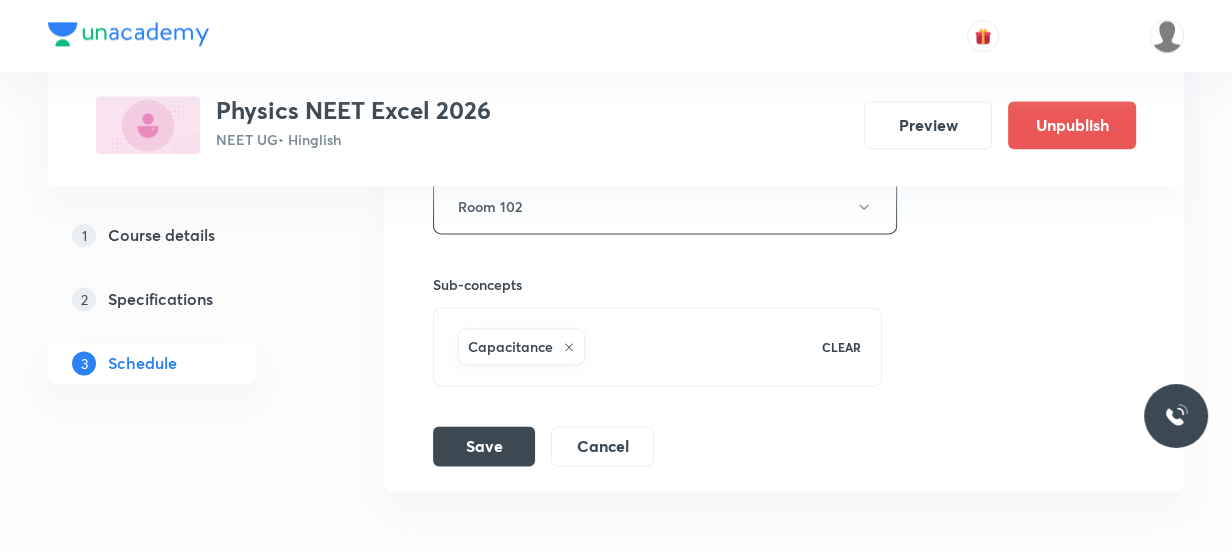 scroll, scrollTop: 2356, scrollLeft: 0, axis: vertical 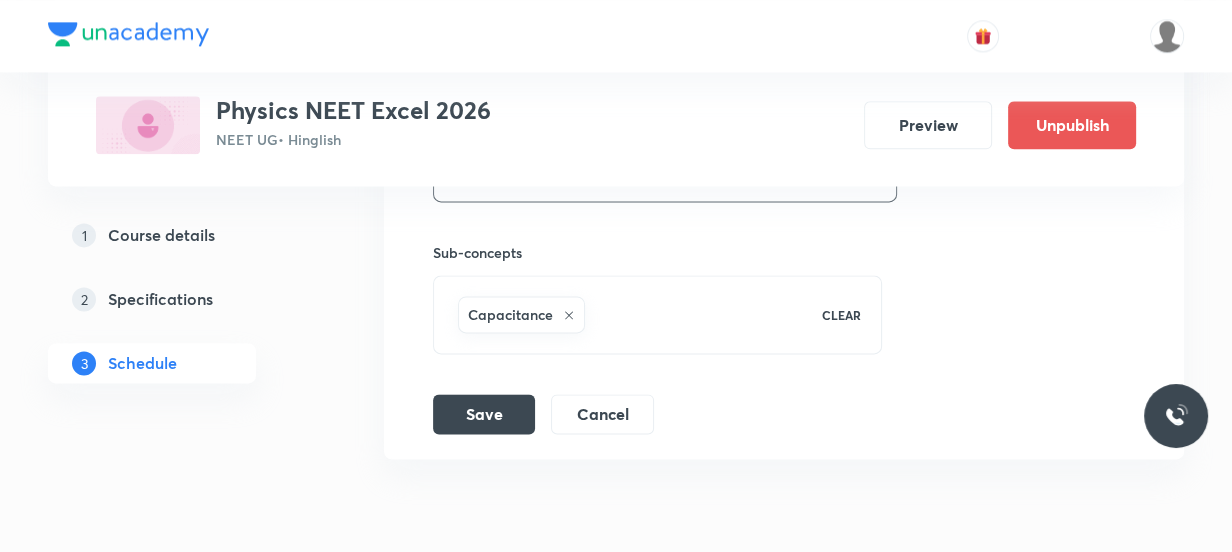 type on "Electric Current" 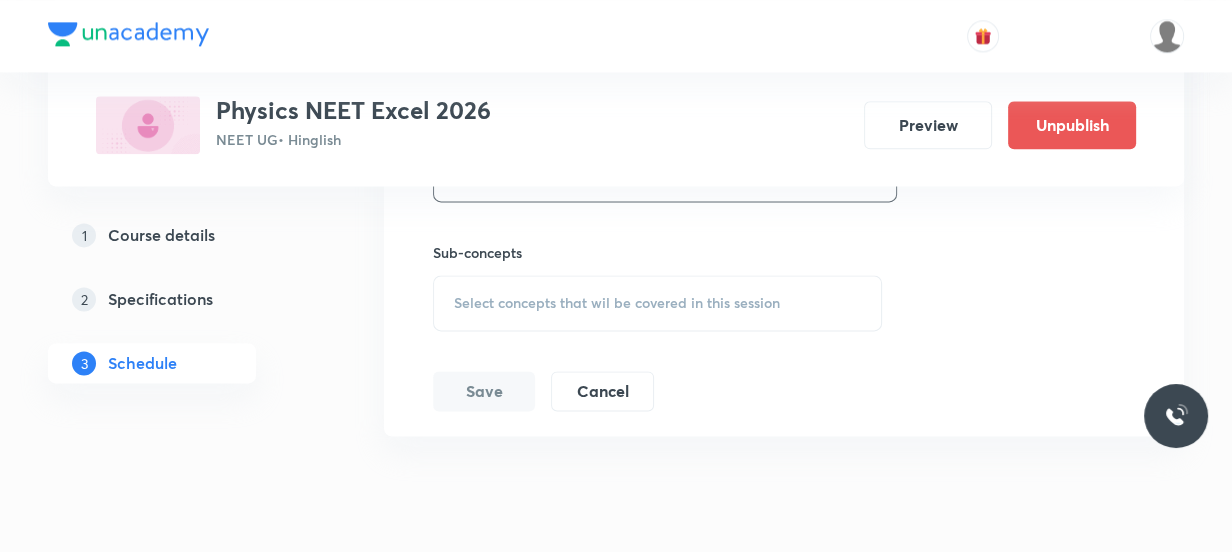 click on "Select concepts that wil be covered in this session" at bounding box center [617, 303] 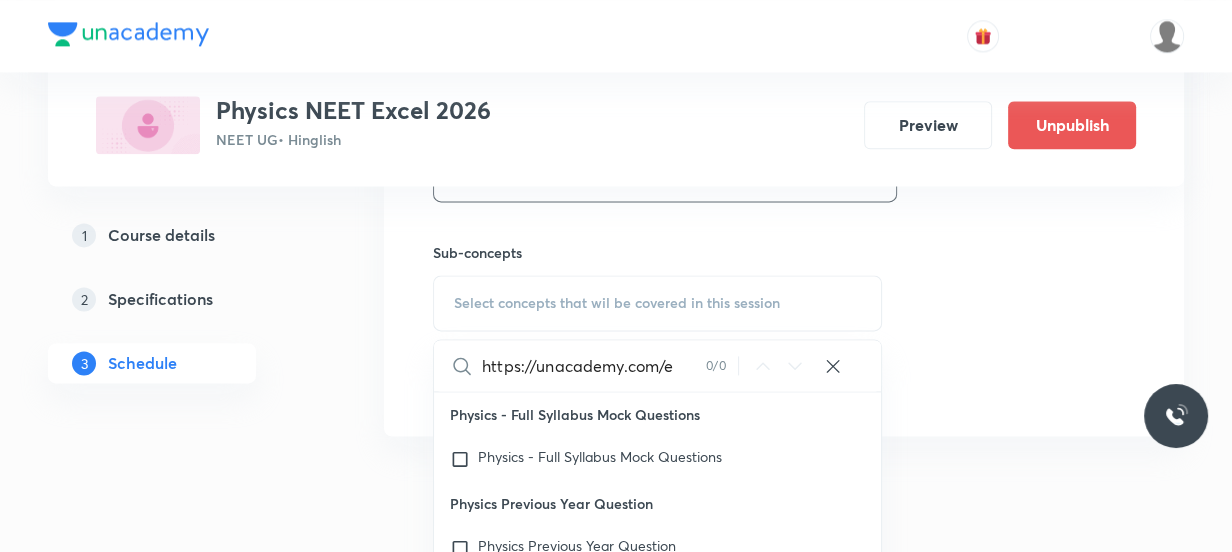 scroll, scrollTop: 0, scrollLeft: 0, axis: both 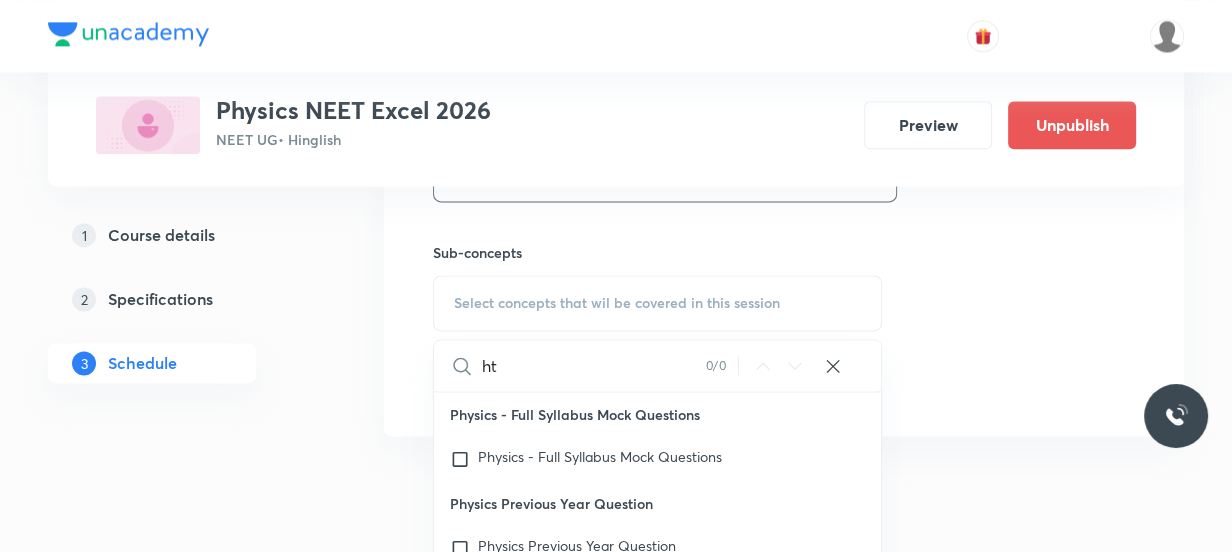 type on "h" 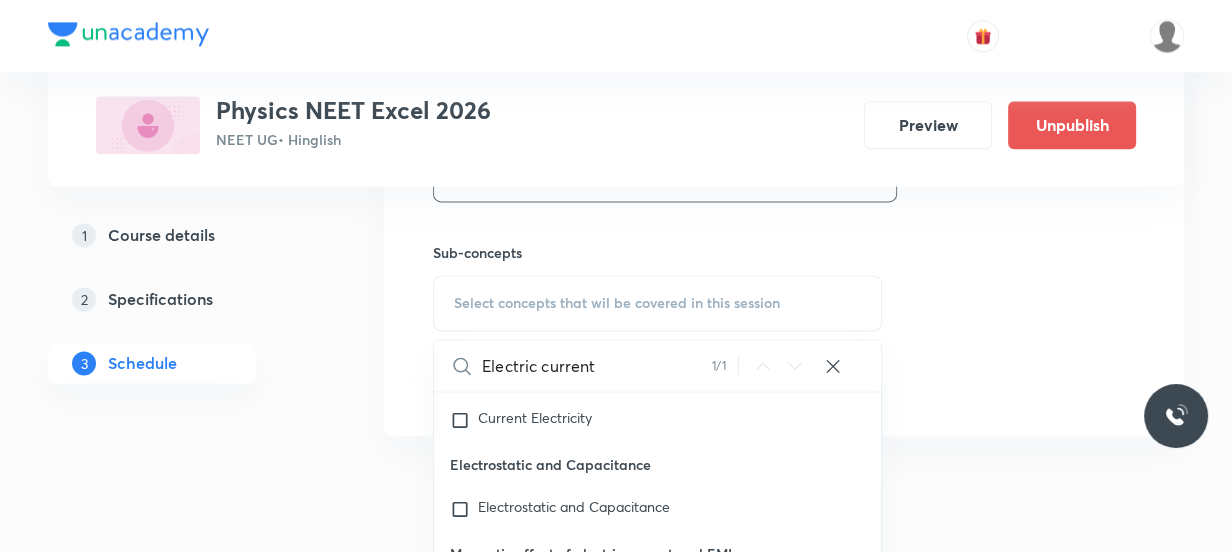scroll, scrollTop: 20316, scrollLeft: 0, axis: vertical 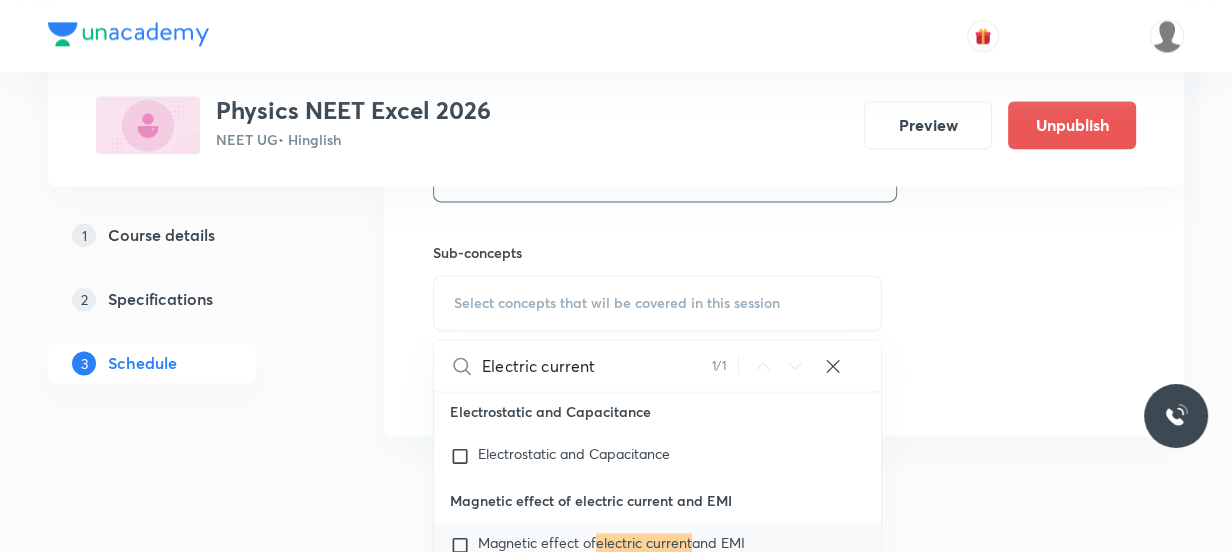 type on "Electric current" 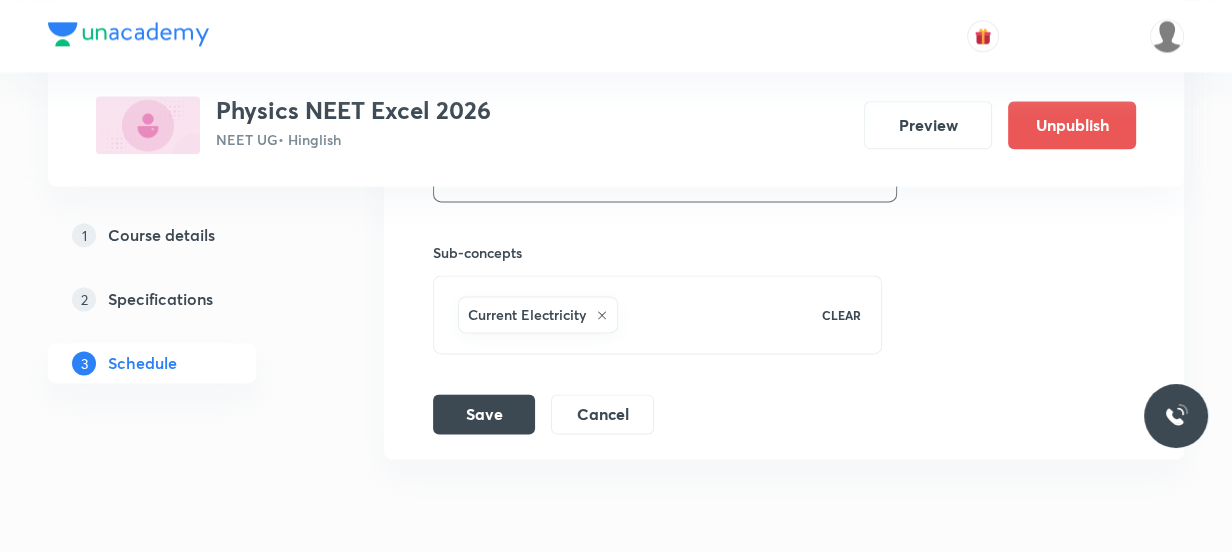 click on "Session title 11/99 Capacitance Schedule for Aug 4, 2025, 4:00 PM Duration (in minutes) 60 Session type Online Offline Room Room 102 Sub-concepts Current Electricity CLEAR Save Cancel" at bounding box center [784, -2] 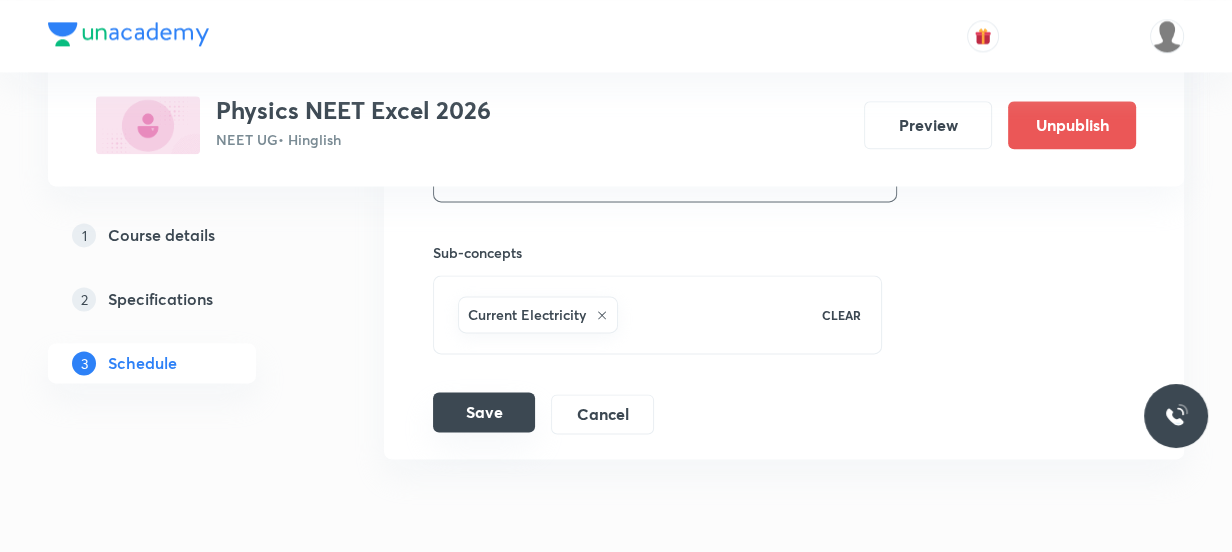 click on "Save" at bounding box center [484, 412] 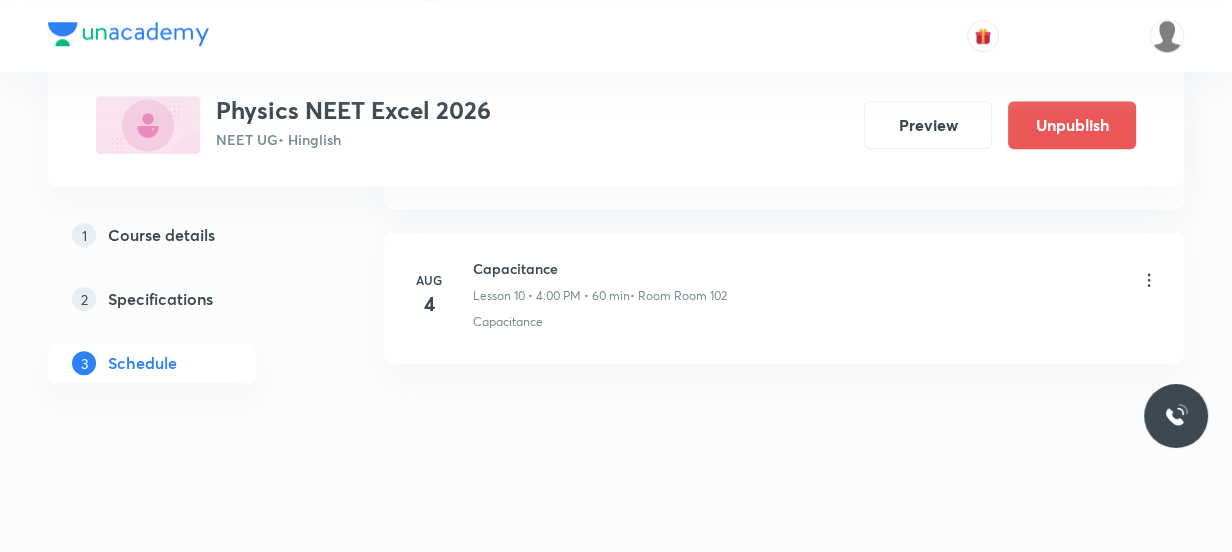 scroll, scrollTop: 1680, scrollLeft: 0, axis: vertical 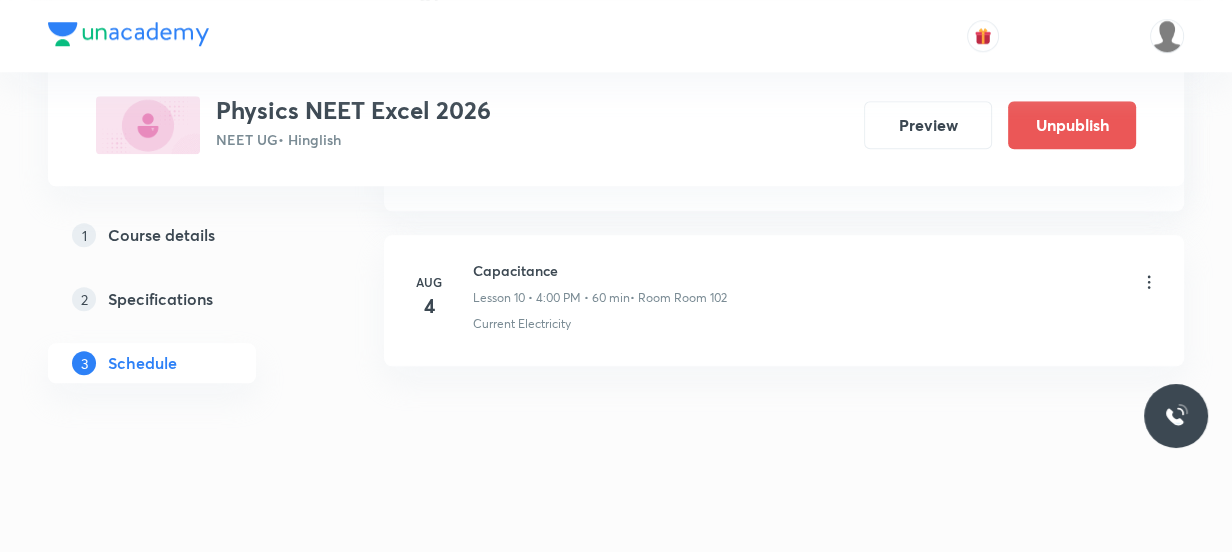 click 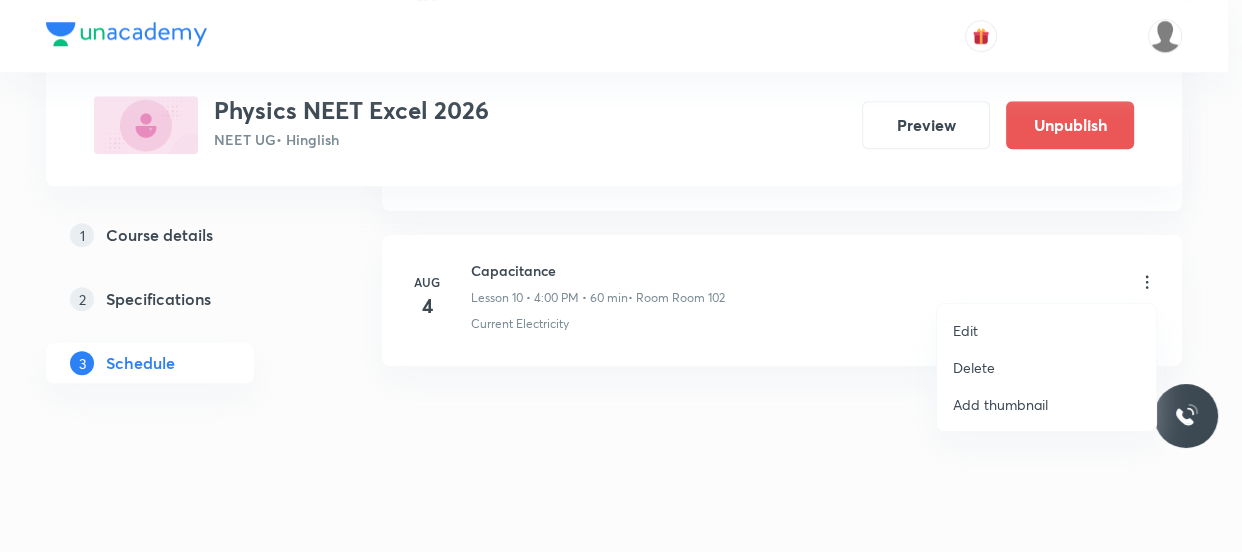 click on "Edit" at bounding box center (1046, 330) 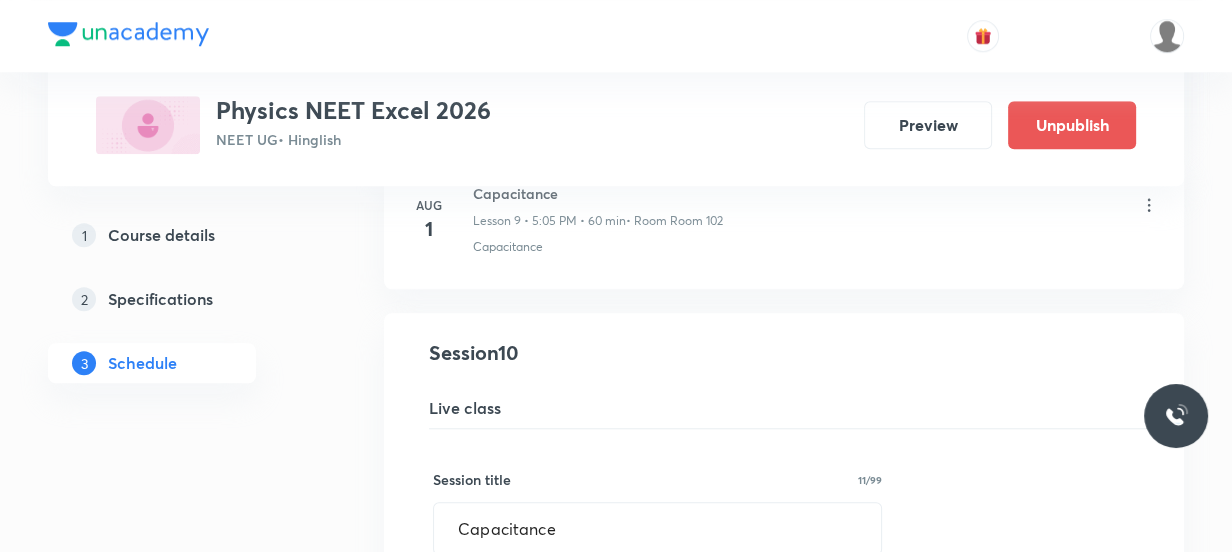 scroll, scrollTop: 1680, scrollLeft: 0, axis: vertical 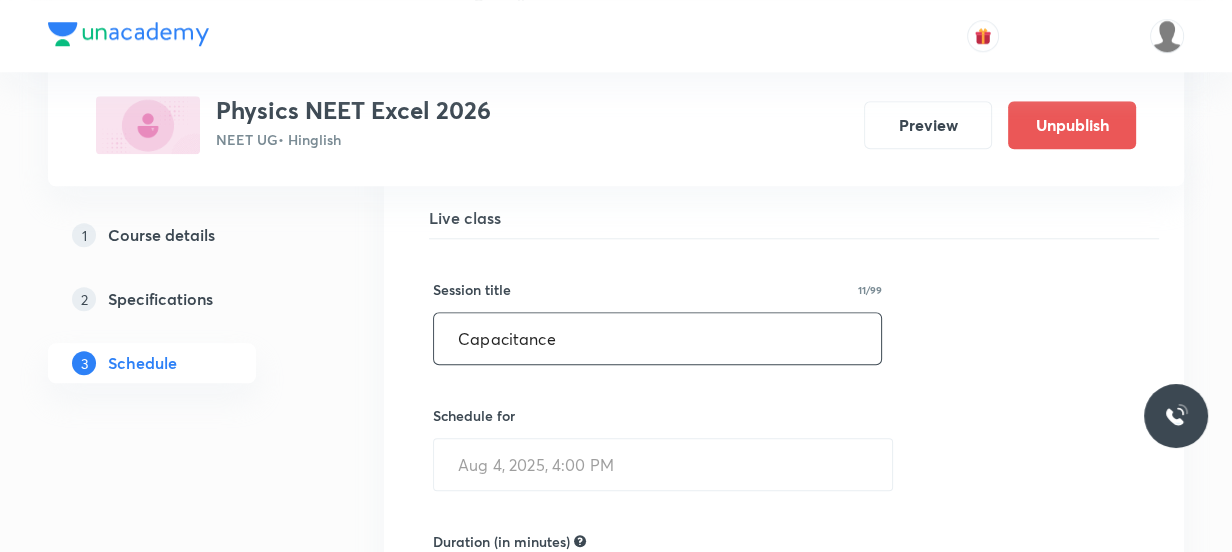 drag, startPoint x: 630, startPoint y: 338, endPoint x: 407, endPoint y: 336, distance: 223.00897 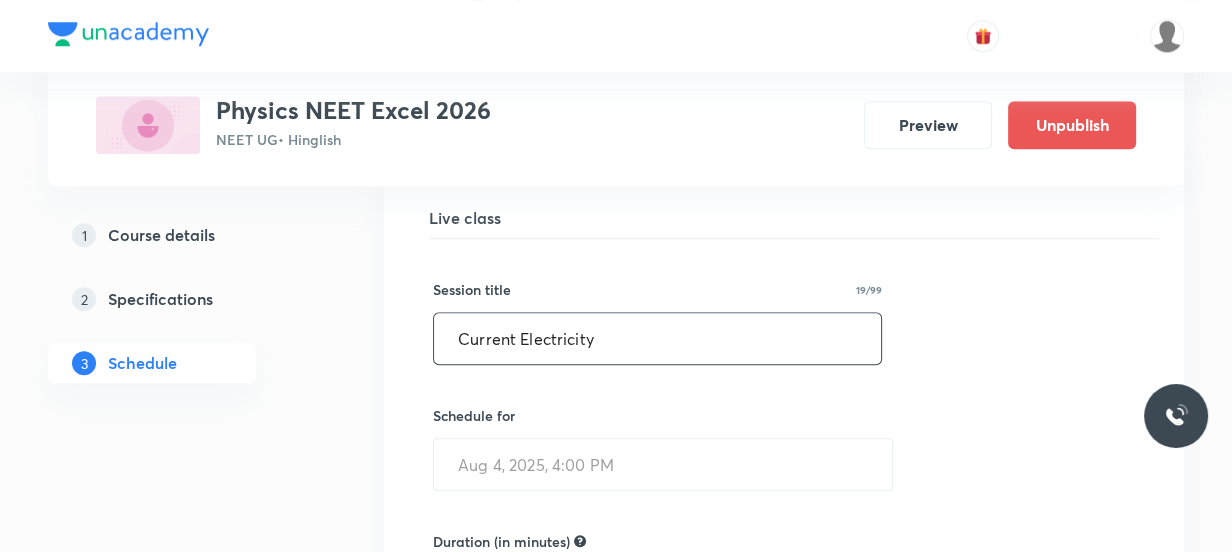 type on "Current Electricity" 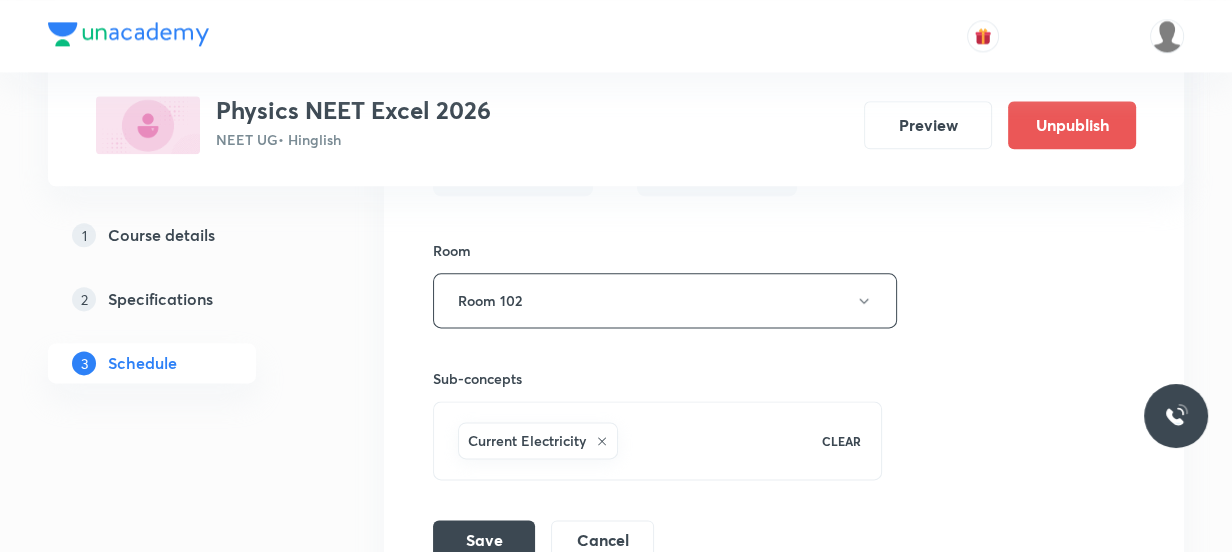 scroll, scrollTop: 2316, scrollLeft: 0, axis: vertical 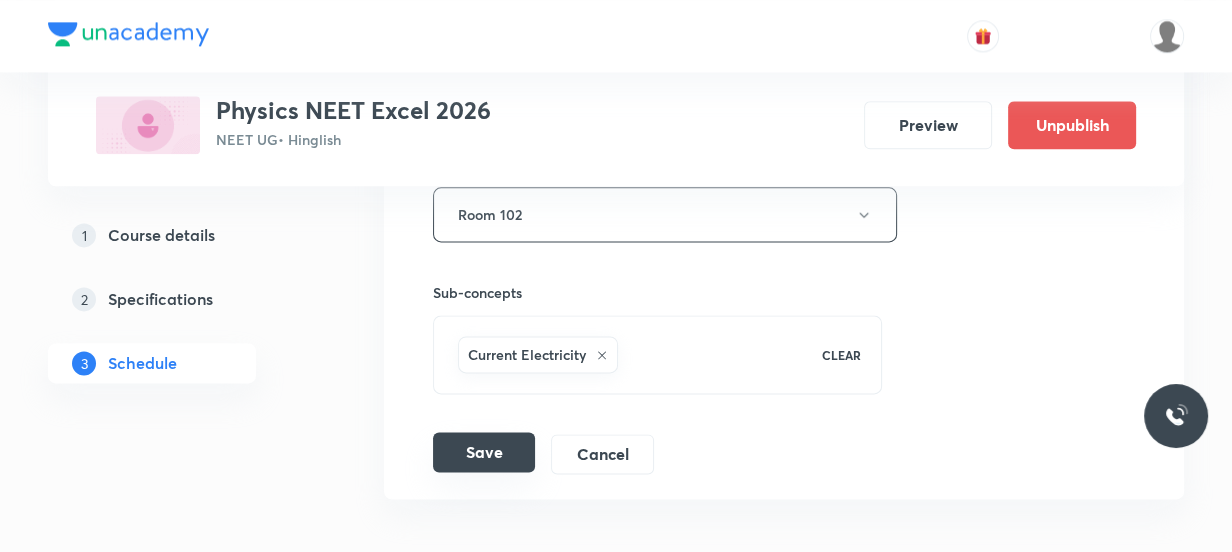 click on "Save" at bounding box center (484, 452) 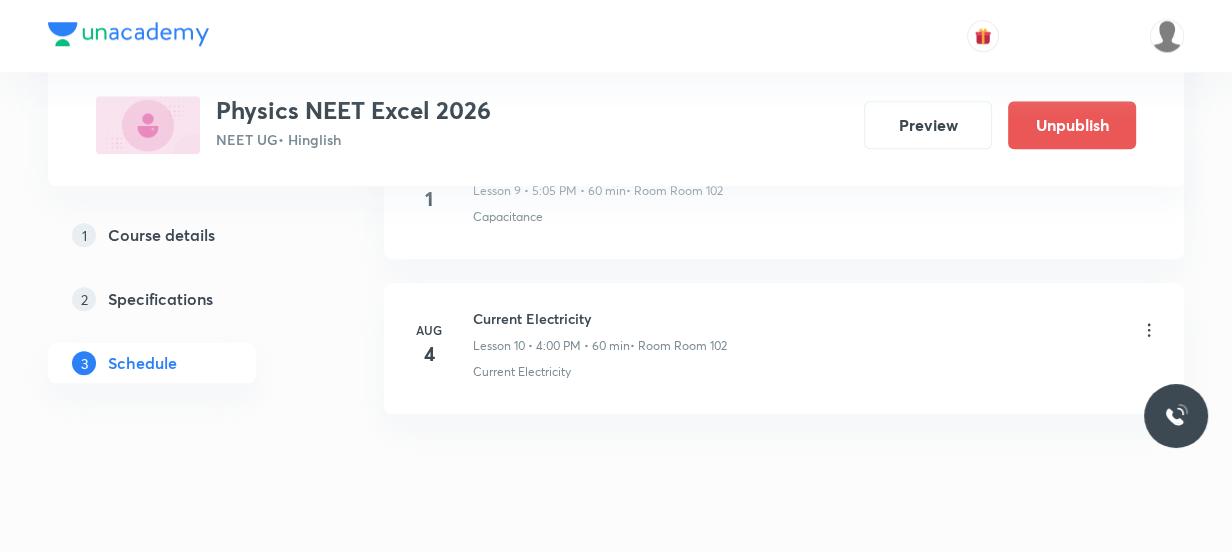 scroll, scrollTop: 1589, scrollLeft: 0, axis: vertical 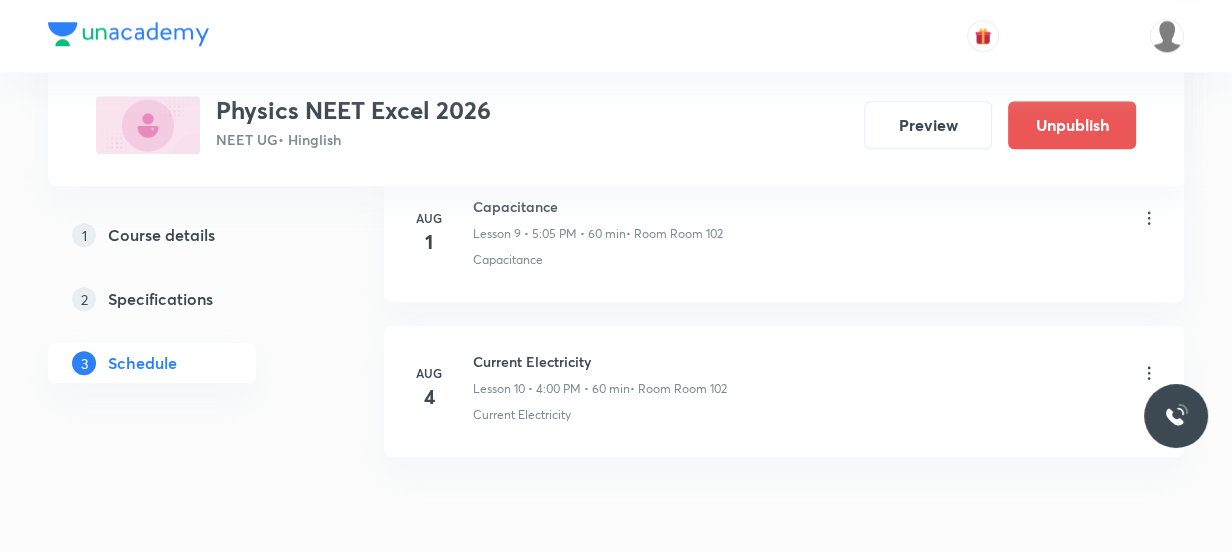 click 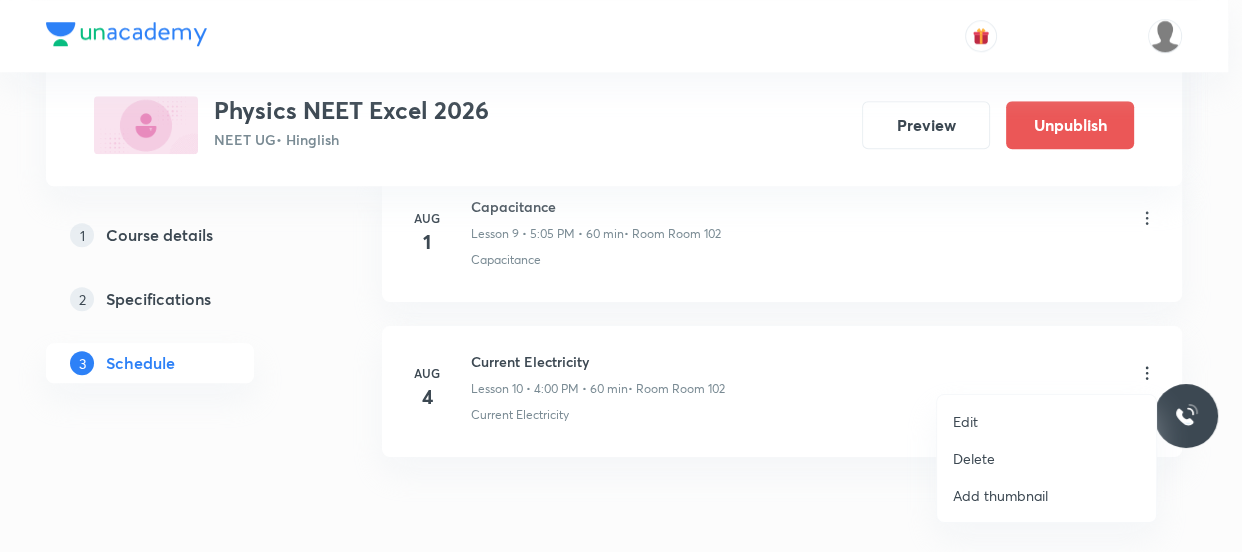 click on "Delete" at bounding box center [1046, 458] 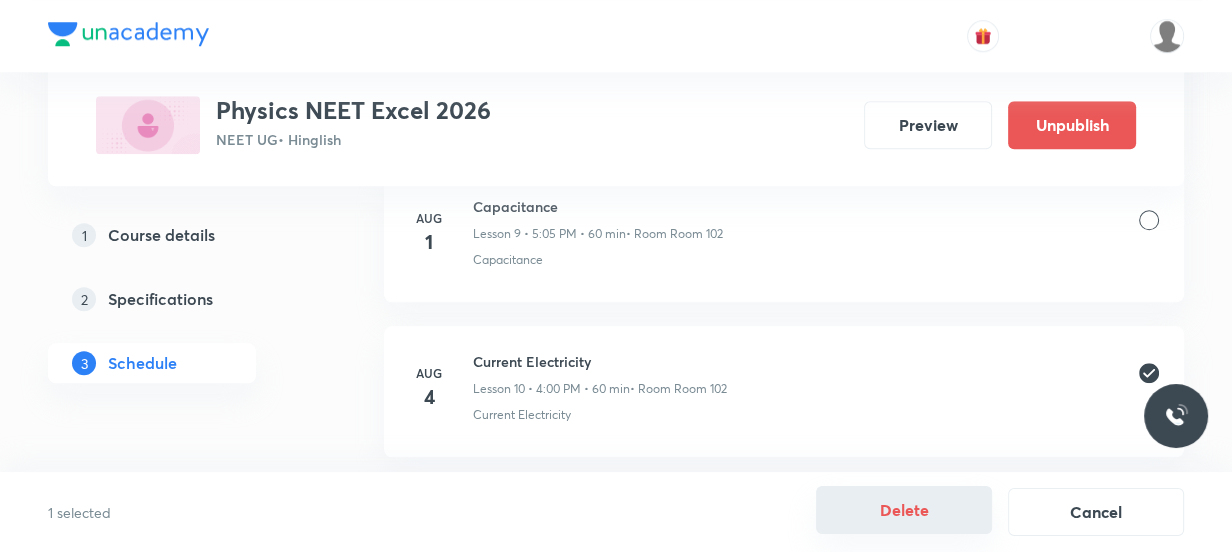 click on "Delete" at bounding box center (904, 510) 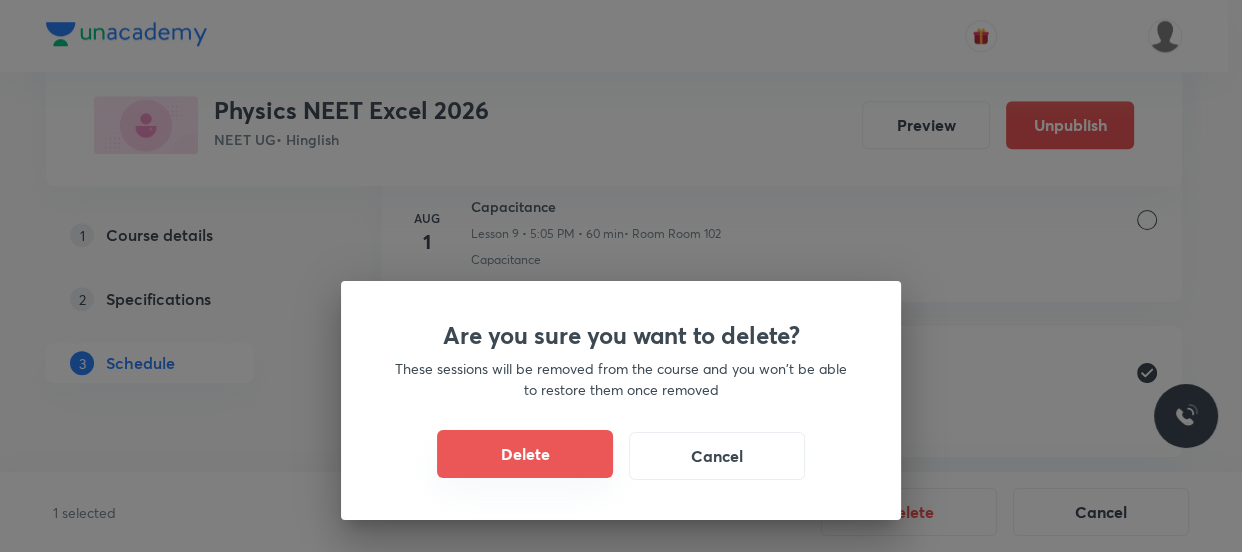 click on "Delete" at bounding box center (525, 454) 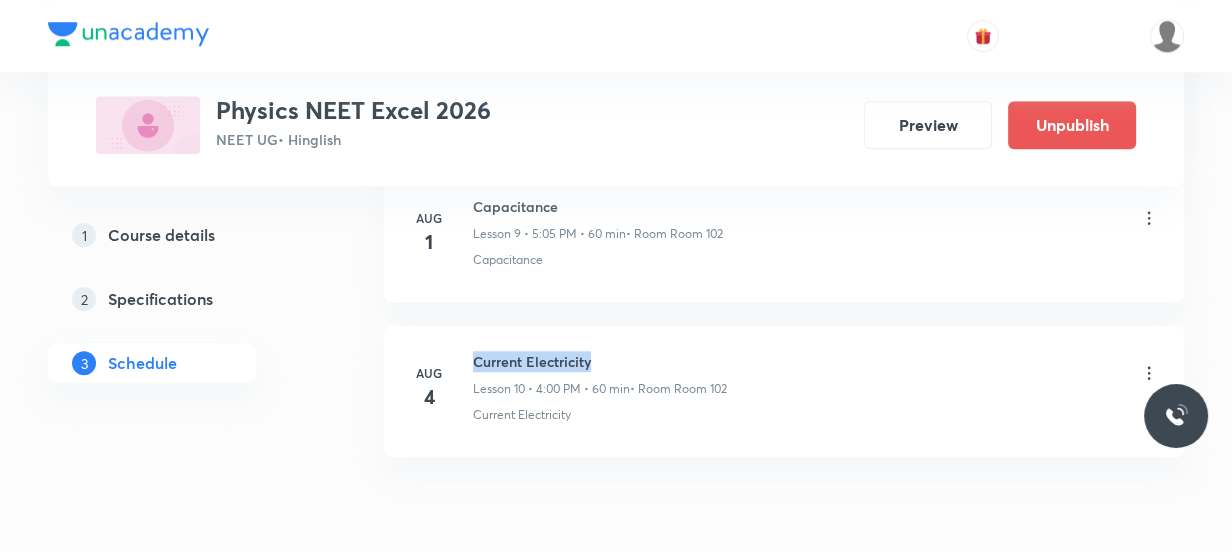 drag, startPoint x: 602, startPoint y: 357, endPoint x: 469, endPoint y: 346, distance: 133.45412 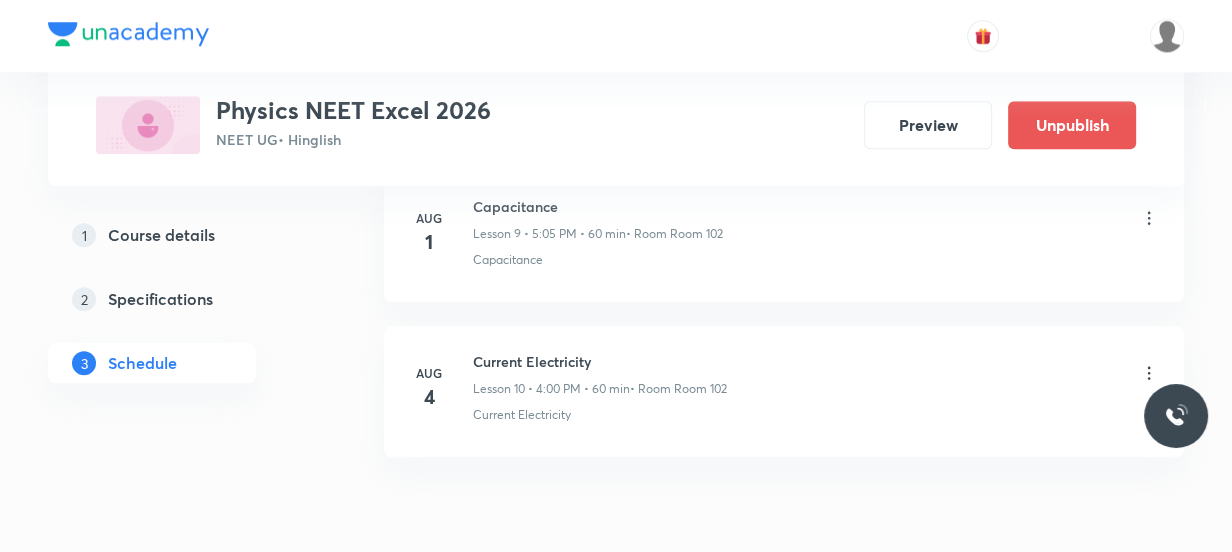 click on "Schedule 10 classes Add new session Jul 3 Electrostatics-2 Lesson 1 • 6:10 PM • 60 min • Room Room 102 Electrostatics Jul 23 Capacitance Lesson 2 • 6:10 PM • 60 min • Room Room 102 Capacitance Jul 24 Capacitance Lesson 3 • 6:10 PM • 60 min • Room Room 102 Capacitance Jul 25 Capacitance Lesson 4 • 5:05 PM • 60 min • Room Room 102 Capacitance Jul 28 Capacitance Lesson 5 • 4:05 PM • 60 min • Room Room 102 Capacitance Jul 29 Capacitance Lesson 6 • 6:10 PM • 60 min • Room Room 102 Capacitance Jul 30 Capacitance Lesson 7 • 6:10 PM • 60 min • Room Room 102 Capacitance Jul 31 Capacitance Lesson 8 • 6:10 PM • 60 min • Room Room 102 Capacitance Aug 1 Capacitance Lesson 9 • 5:05 PM • 60 min • Room Room 102 Capacitance Aug 4 Current Electricity Lesson 10 • 4:00 PM • 60 min • Room Room 102 Current Electricity" at bounding box center (784, -321) 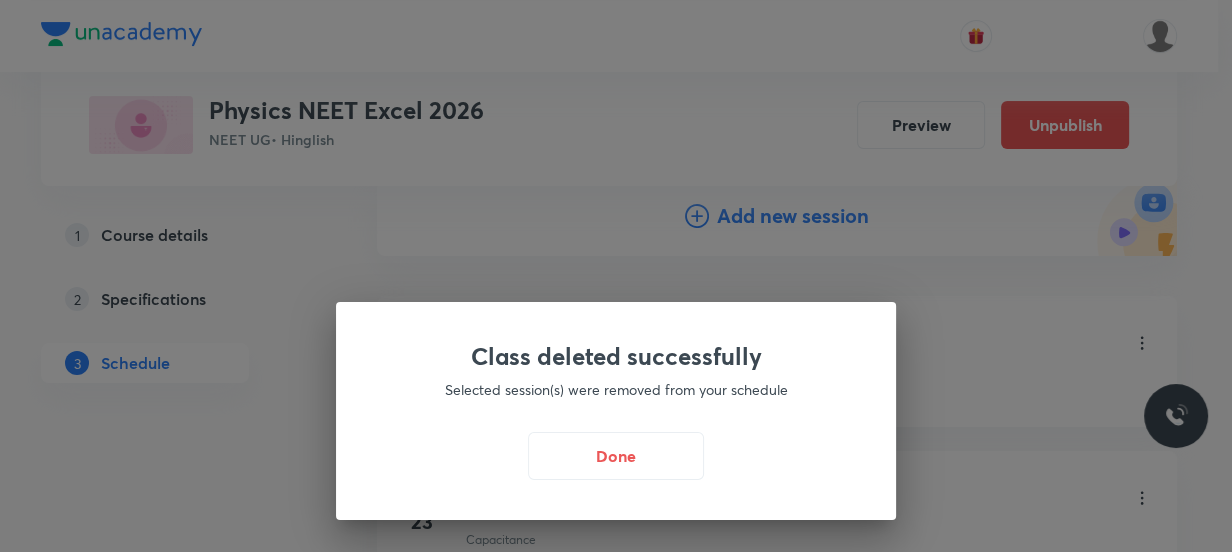 scroll, scrollTop: 0, scrollLeft: 0, axis: both 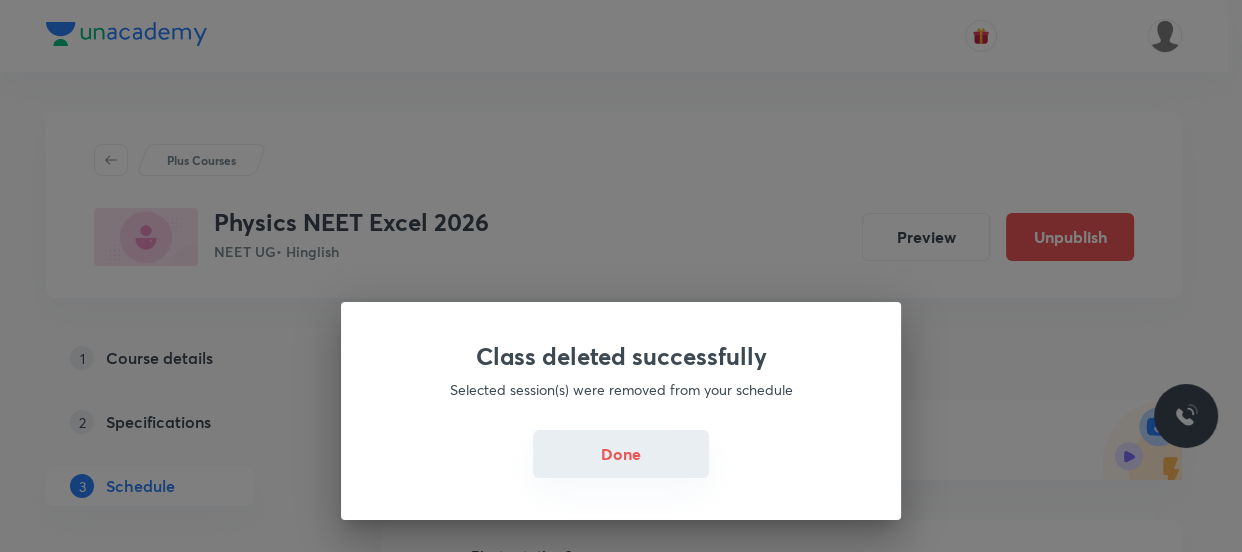 click on "Done" at bounding box center [621, 454] 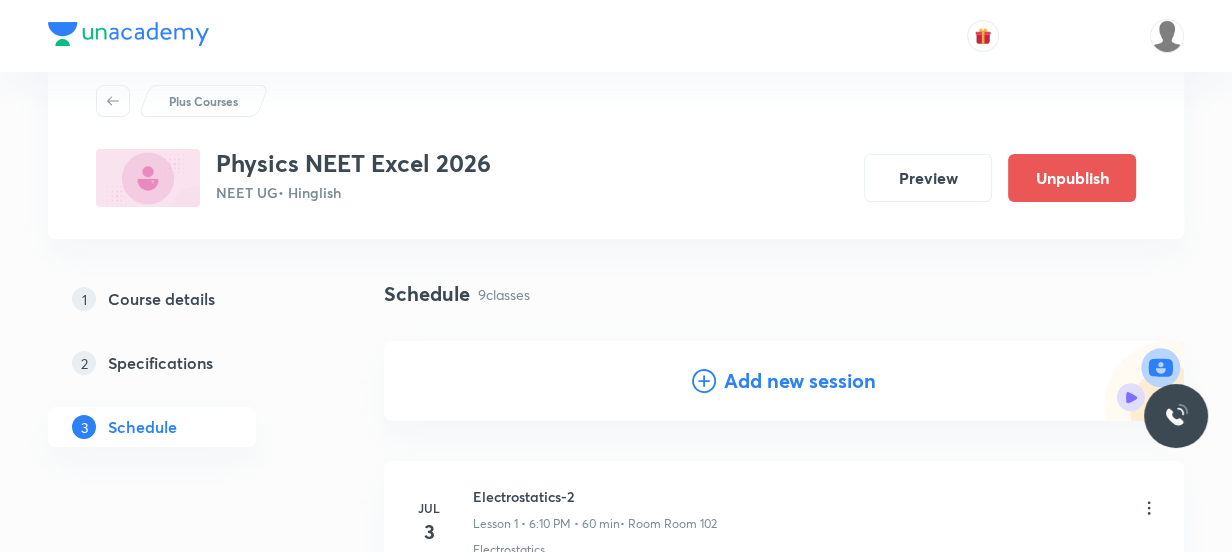 scroll, scrollTop: 90, scrollLeft: 0, axis: vertical 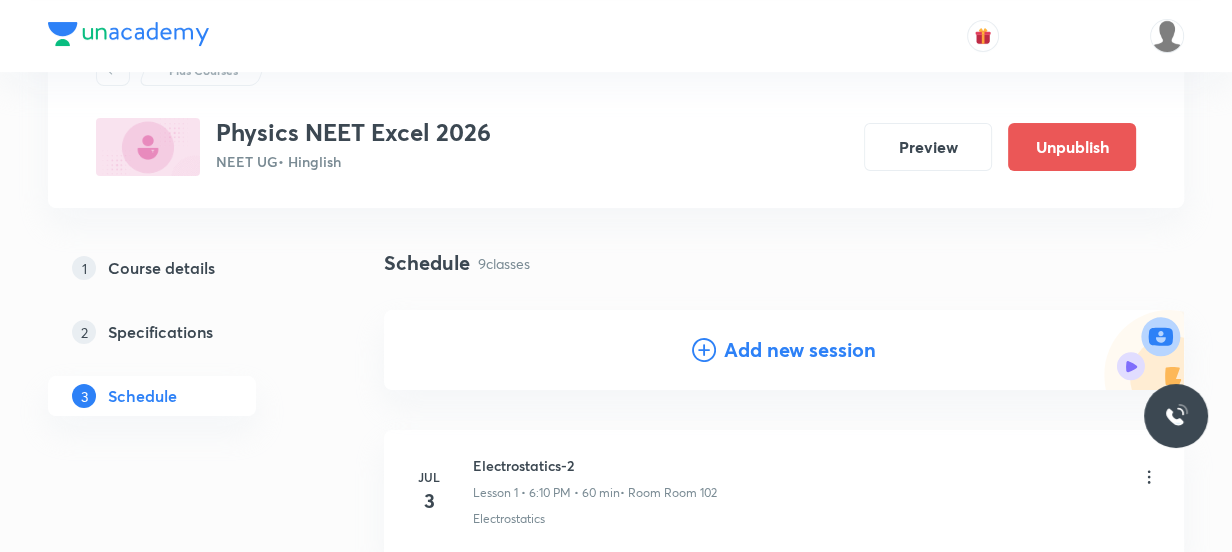click on "Add new session" at bounding box center [784, 350] 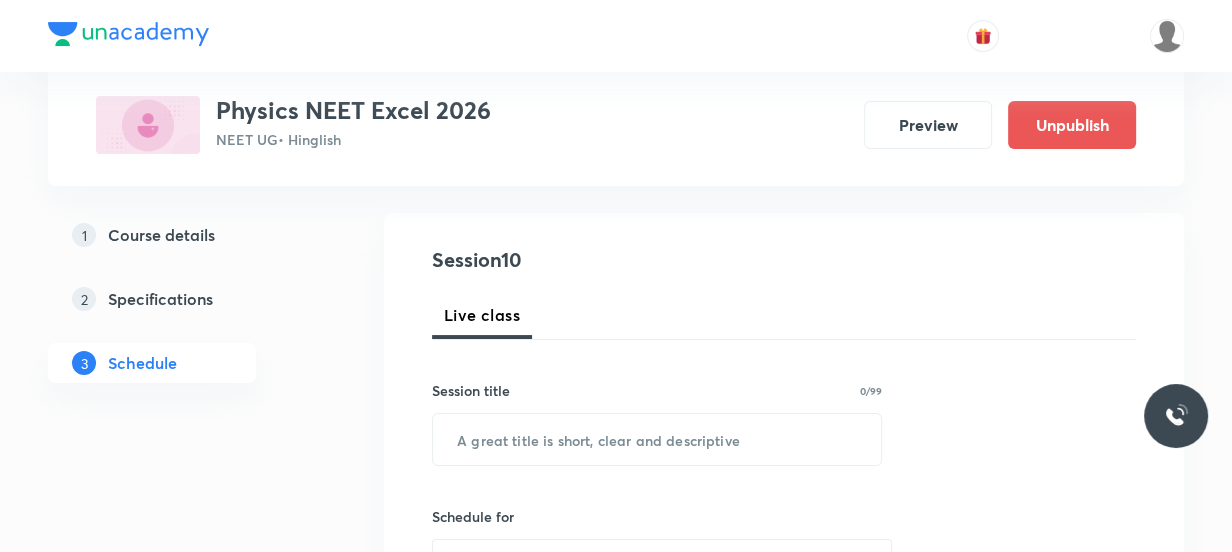 scroll, scrollTop: 272, scrollLeft: 0, axis: vertical 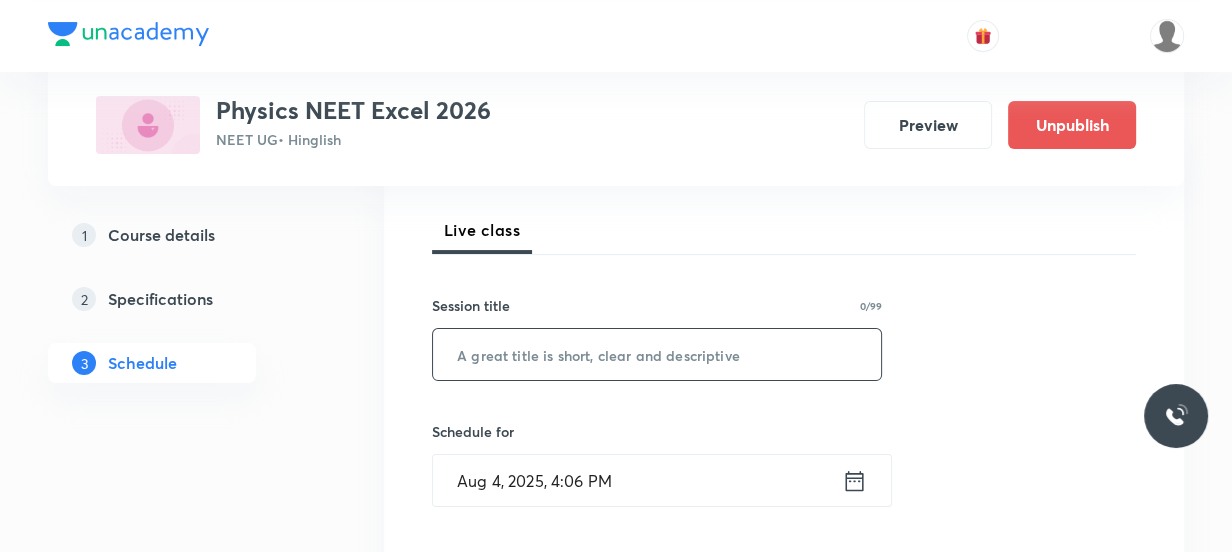 click at bounding box center [657, 354] 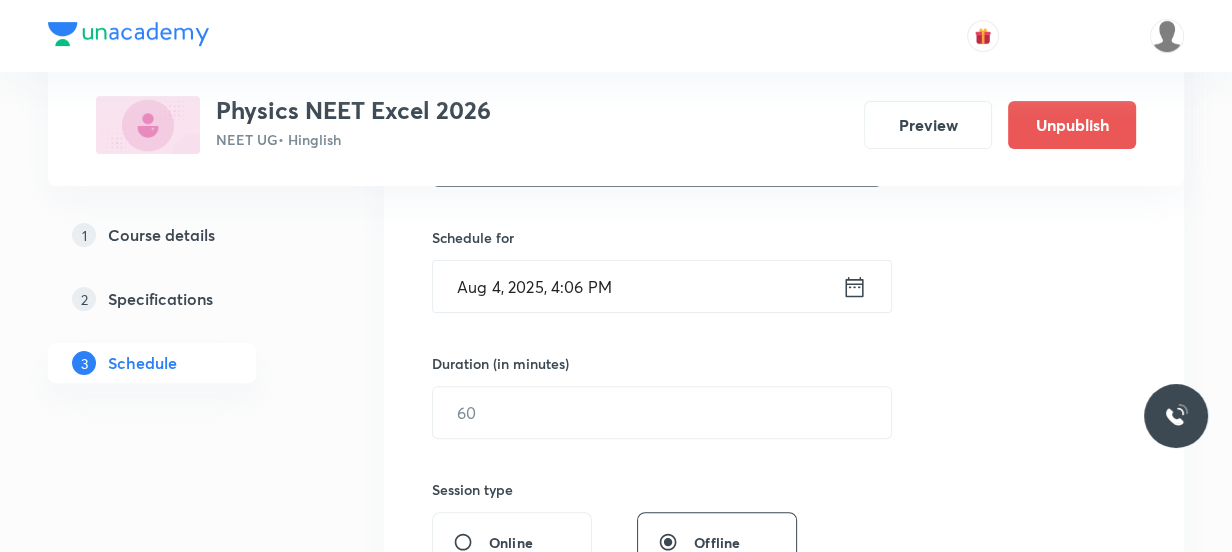 scroll, scrollTop: 454, scrollLeft: 0, axis: vertical 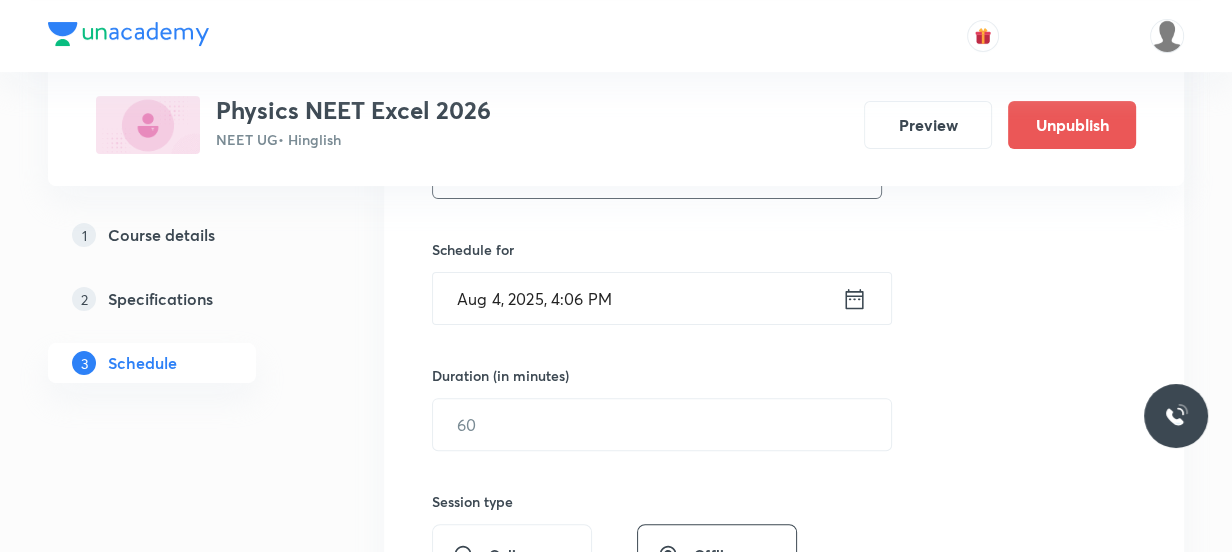 type on "Current Electricity" 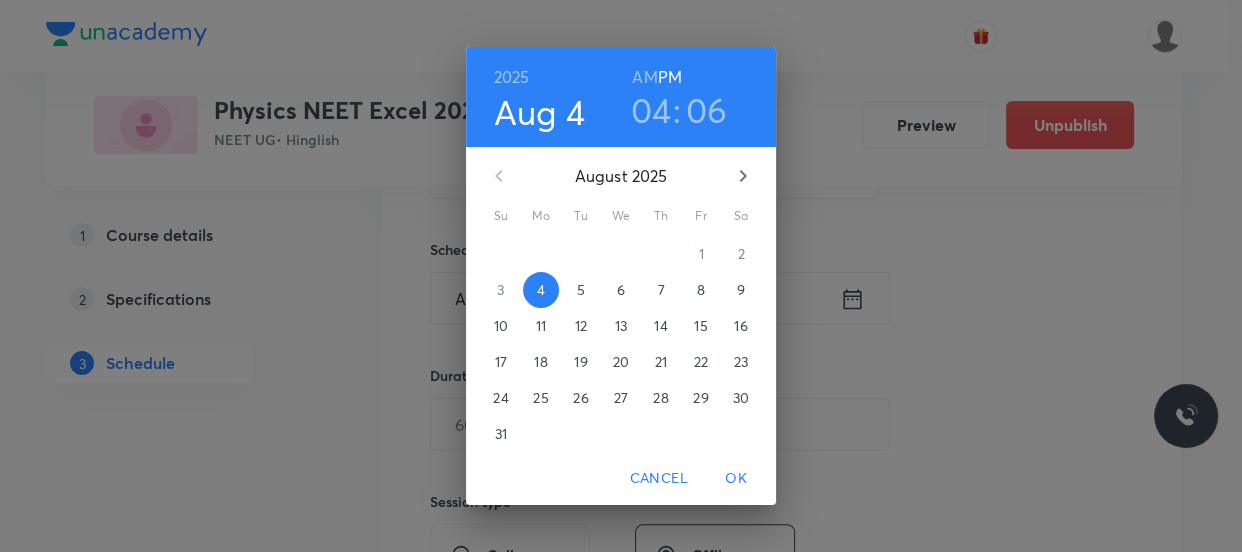 click on "06" at bounding box center [707, 110] 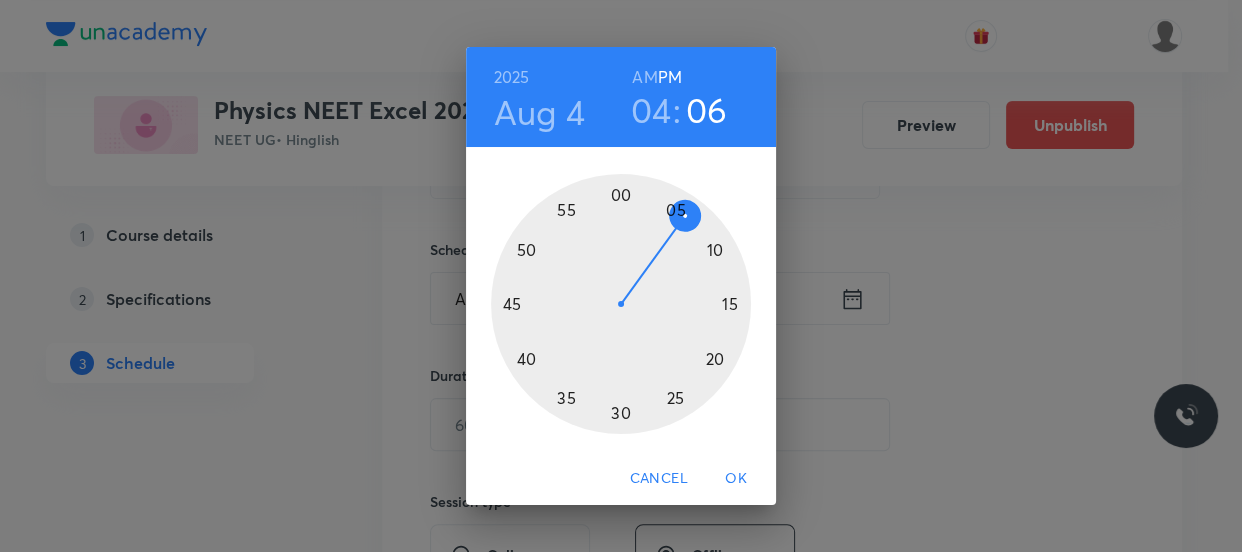 click at bounding box center [621, 304] 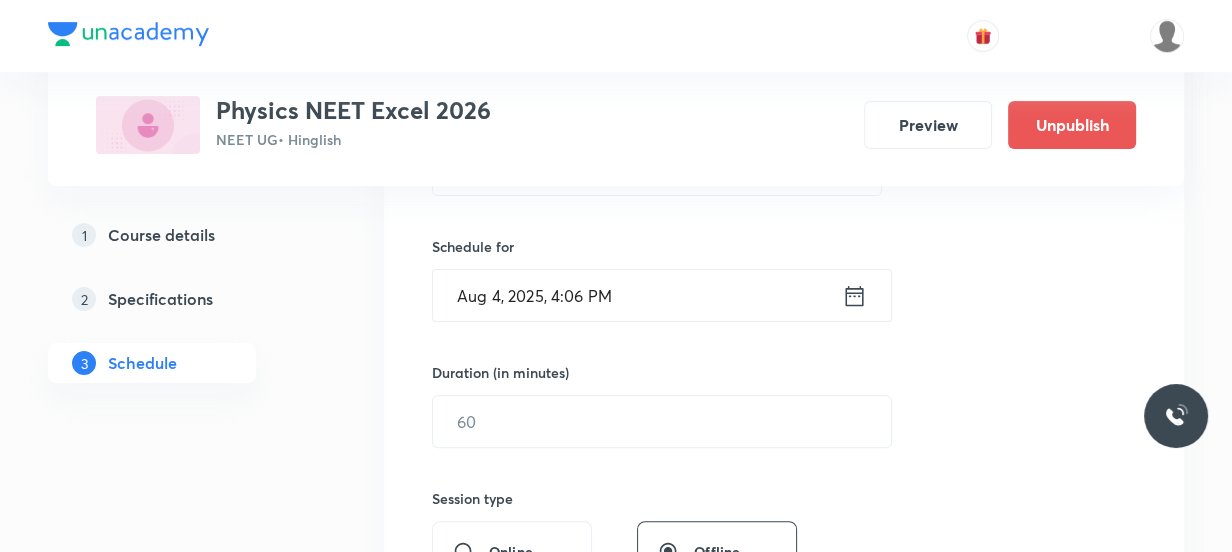 scroll, scrollTop: 363, scrollLeft: 0, axis: vertical 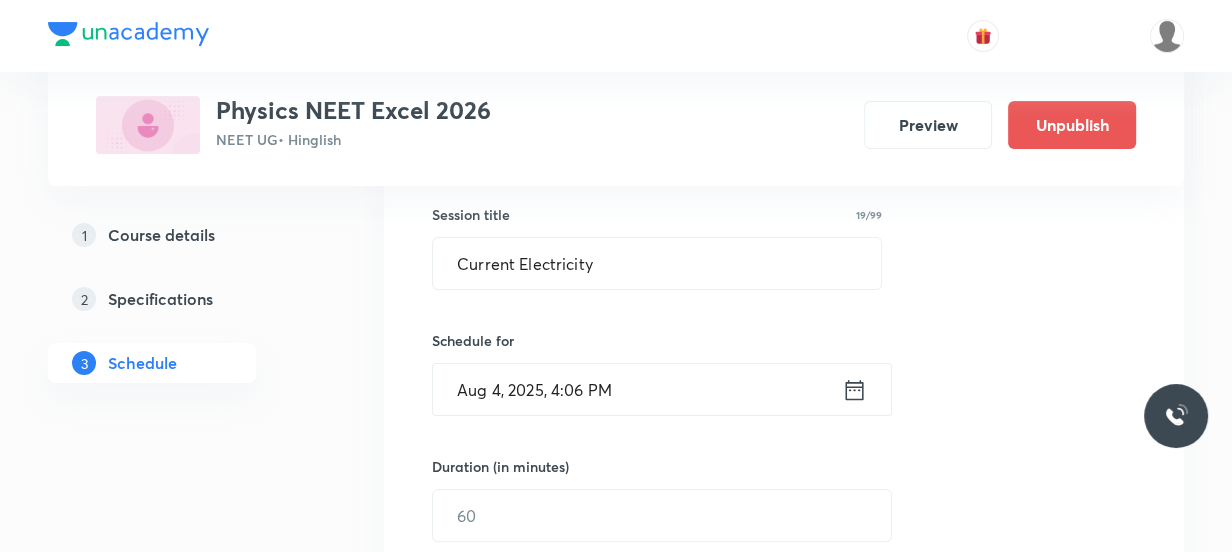 click 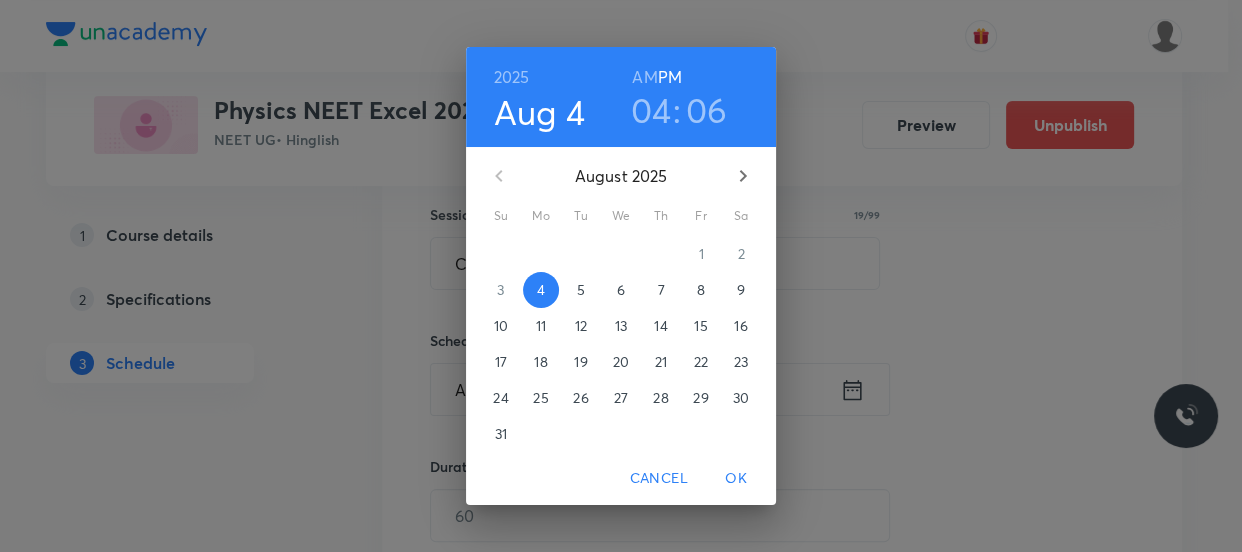 click on "06" at bounding box center (707, 110) 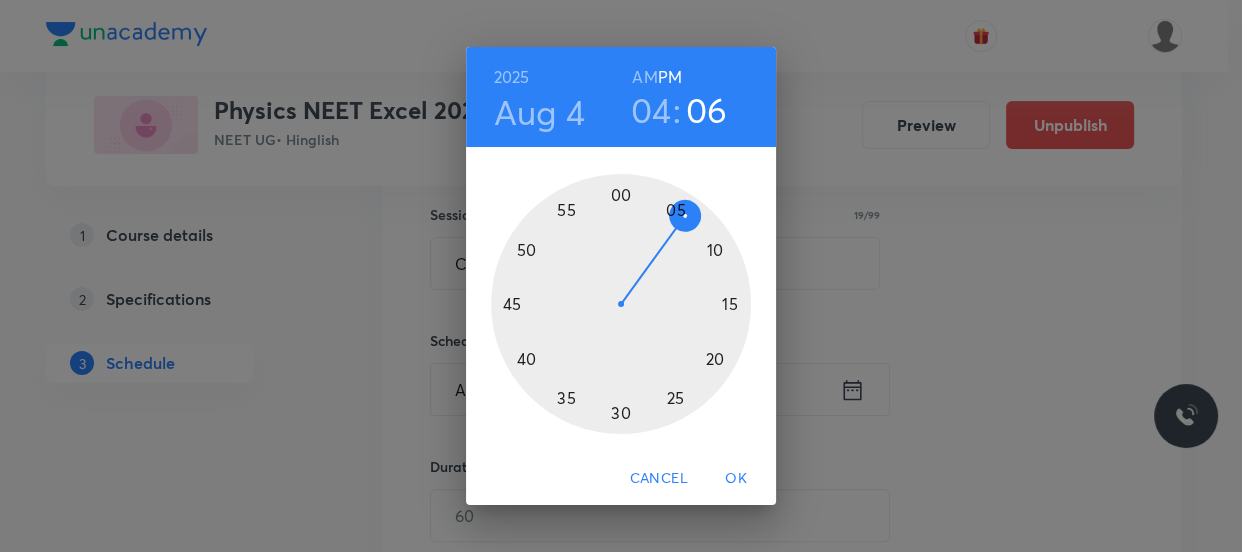 click at bounding box center [621, 304] 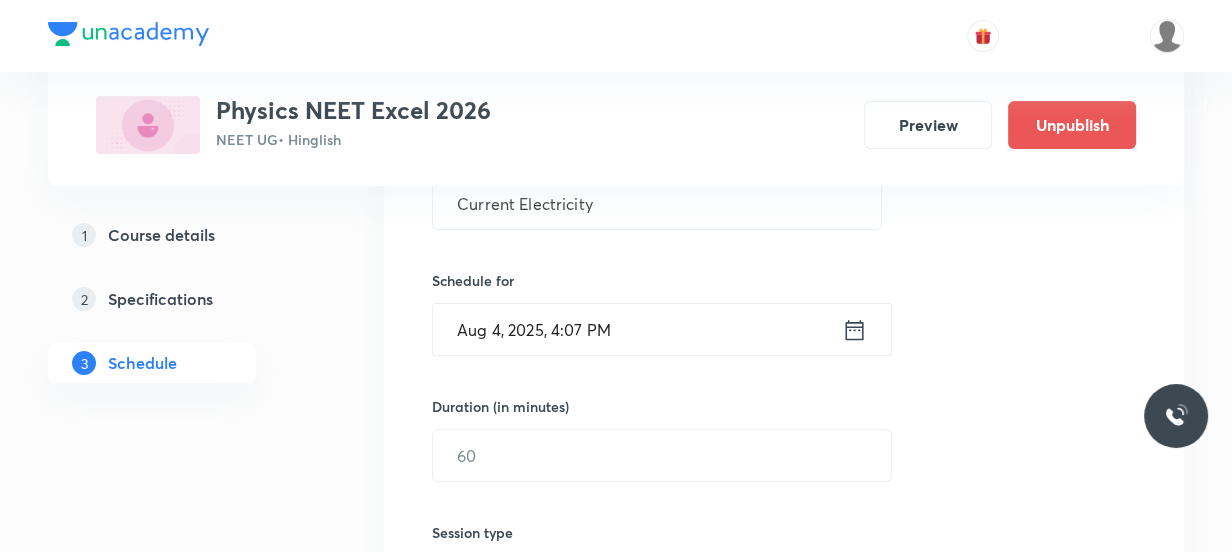 scroll, scrollTop: 454, scrollLeft: 0, axis: vertical 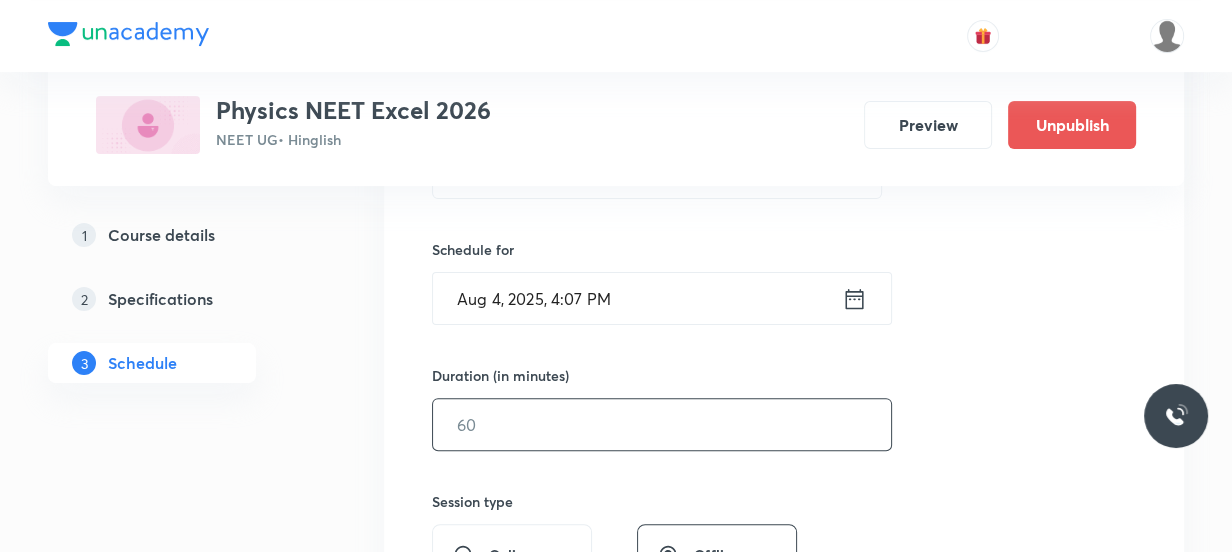 click at bounding box center (662, 424) 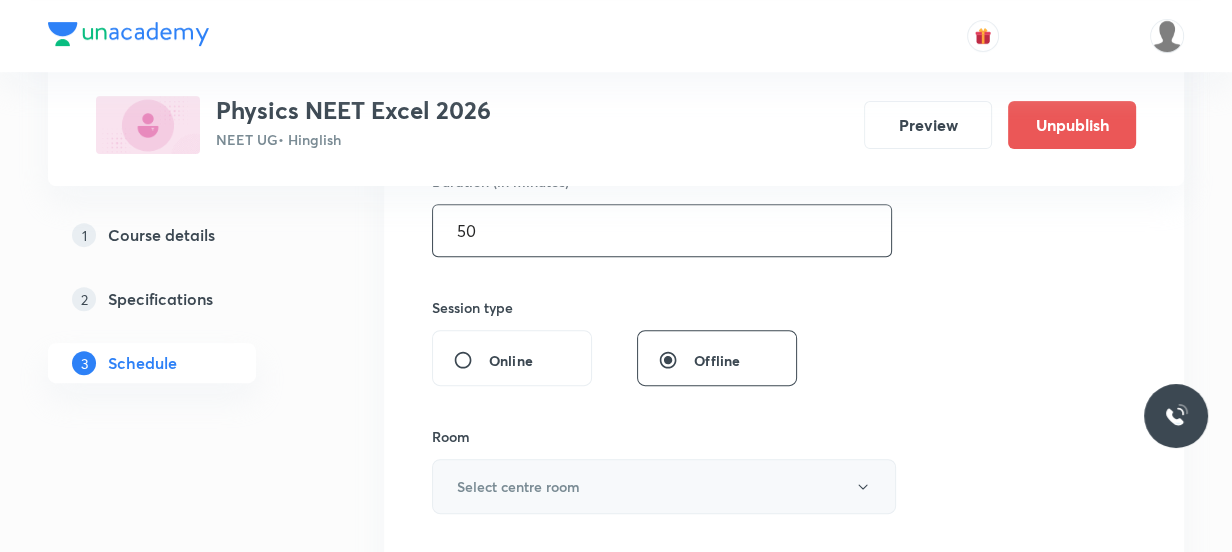scroll, scrollTop: 727, scrollLeft: 0, axis: vertical 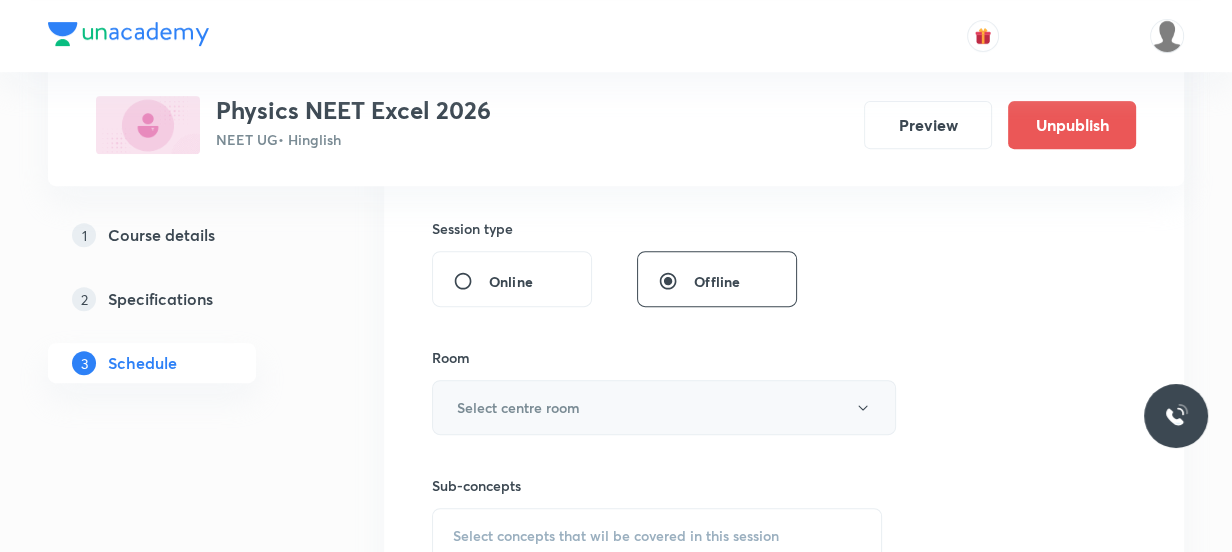 type on "50" 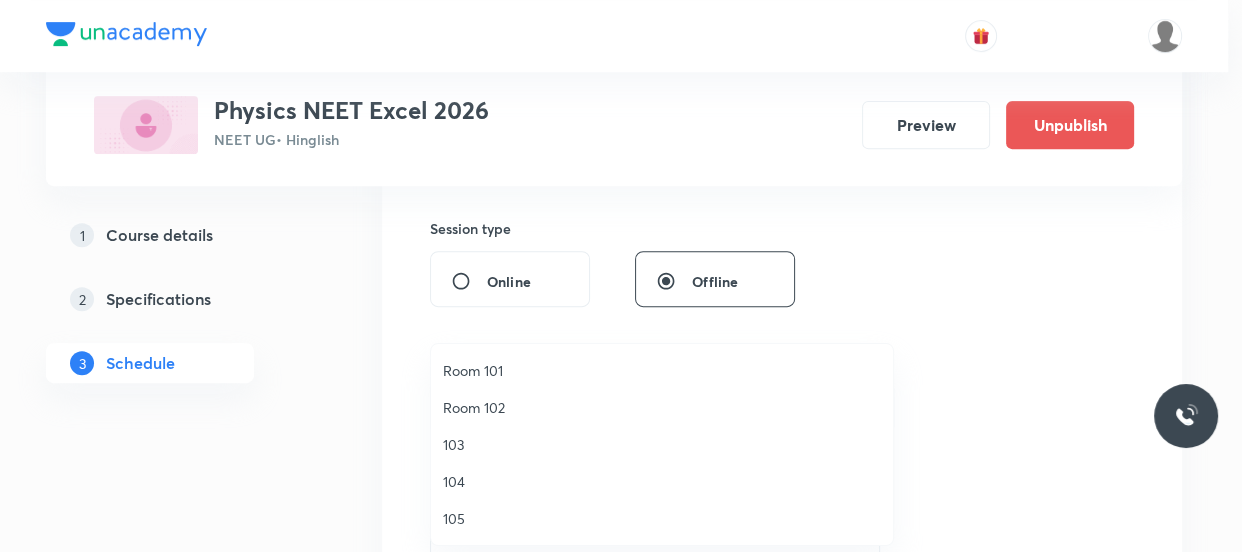 click on "Room 102" at bounding box center (662, 407) 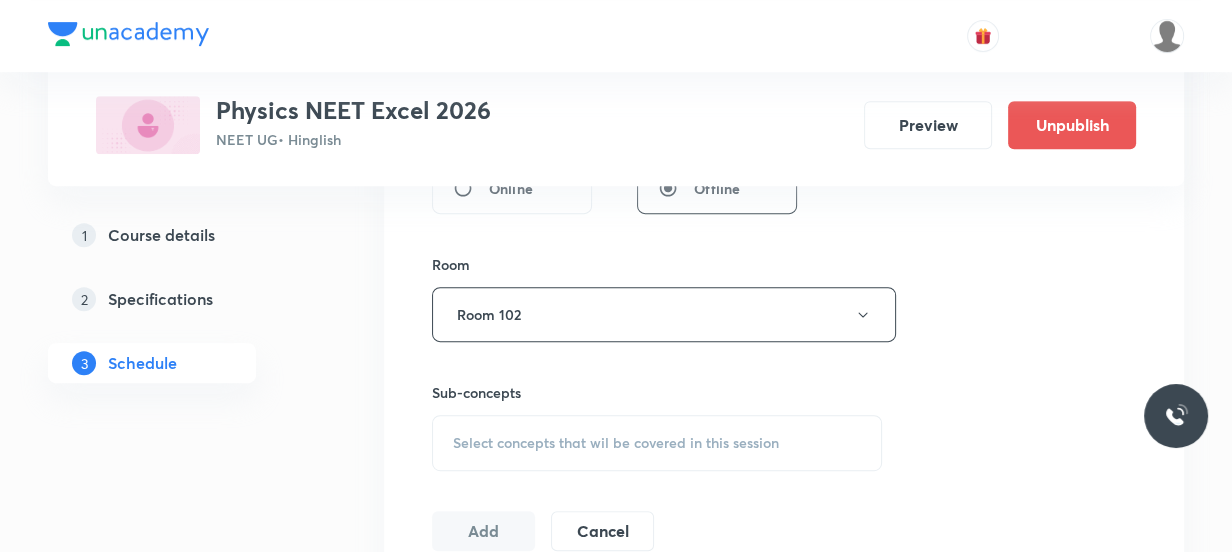 scroll, scrollTop: 909, scrollLeft: 0, axis: vertical 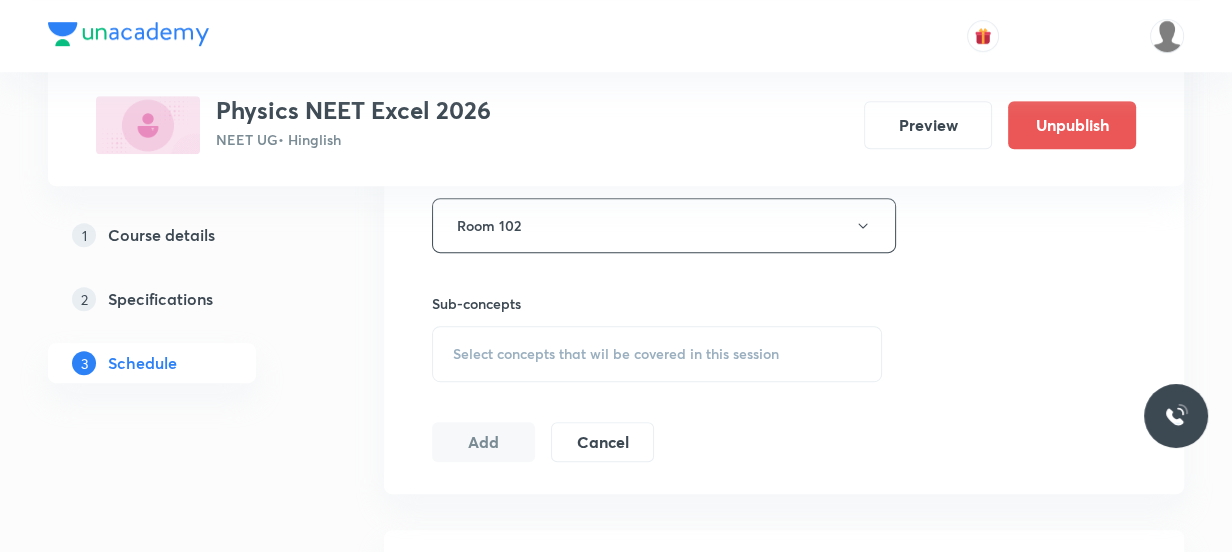 click on "Select concepts that wil be covered in this session" at bounding box center [616, 354] 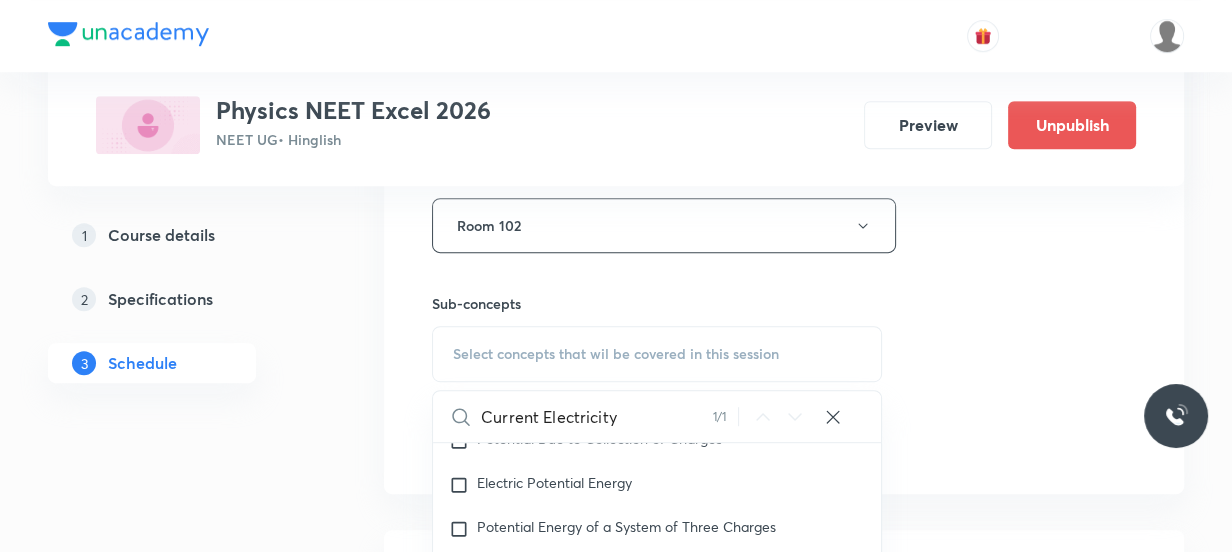 scroll, scrollTop: 16762, scrollLeft: 0, axis: vertical 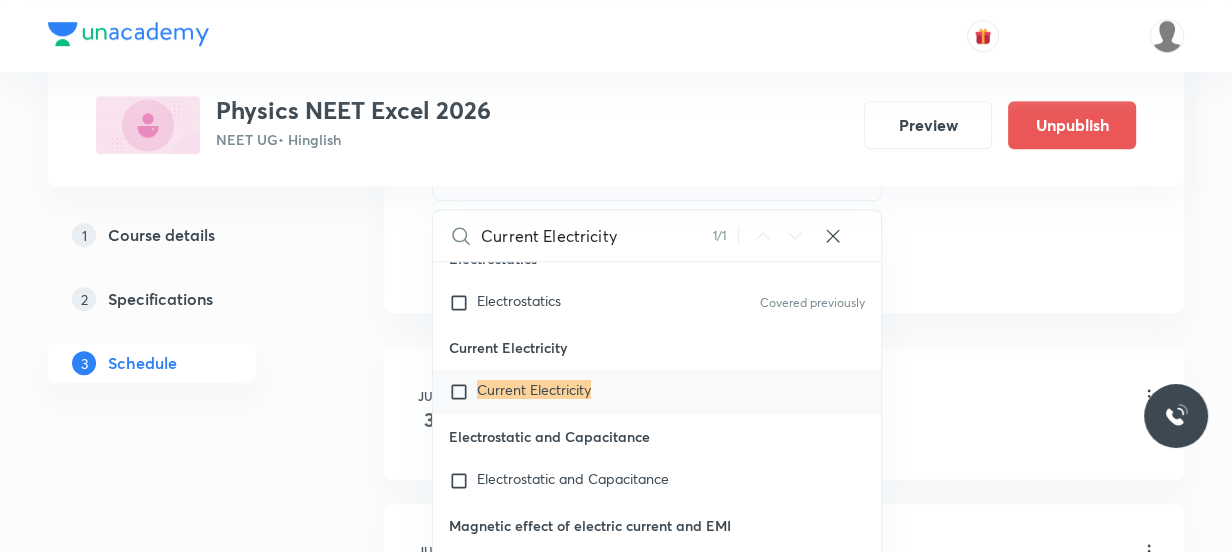 type on "Current Electricity" 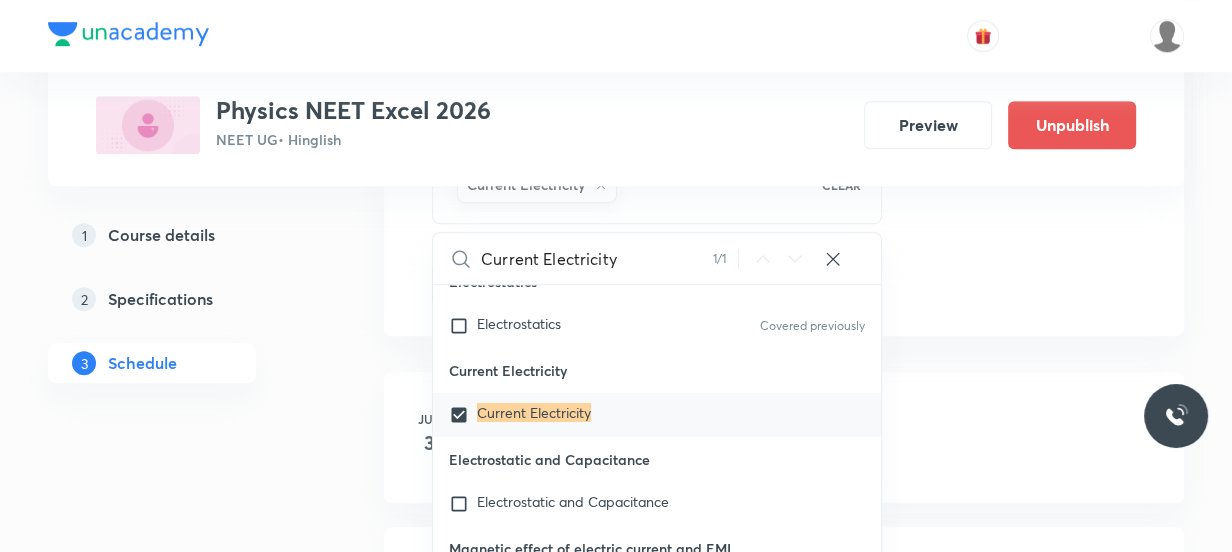 click on "Session 10 Live class Session title 19/99 Current Electricity Schedule for Aug 4, 2025, 4:07 PM Duration (in minutes) 50 Session type Online Offline Room Room 102 Sub-concepts Current Electricity CLEAR Current Electricity 1 / 1 Physics - Full Syllabus Mock Questions Physics - Full Syllabus Mock Questions Physics Previous Year Question Physics Previous Year Question Units & Dimensions Physical quantity Applications of Dimensional Analysis Significant Figures Units of Physical Quantities System of Units Dimensions of Some Mathematical Functions Unit and Dimension Product of Two Vectors Subtraction of Vectors Cross Product Least Count Analysis Errors of Measurement Vernier Callipers Screw Gauge Zero Error Basic Mathematics Elementary Algebra Elementary Trigonometry Basic Coordinate Geometry Functions Differentiation Integral of a Function Use of Differentiation & Integration in One Dimensional Motion Derivatives of Equations of Motion by Calculus Basic Mathematics Laboratory Experiments Error" at bounding box center (784, -177) 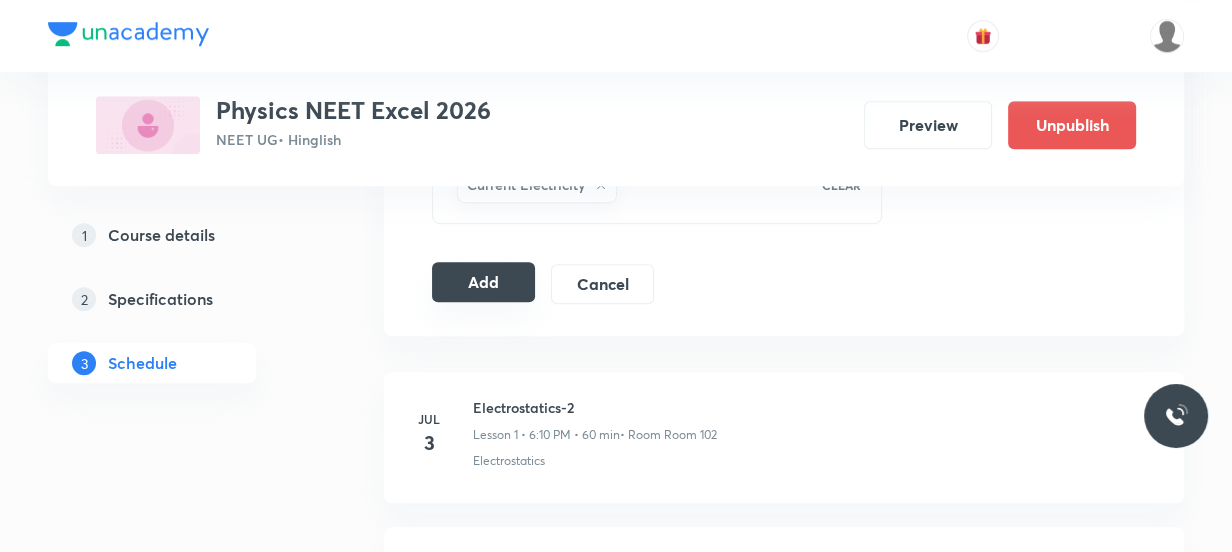 click on "Add" at bounding box center [483, 282] 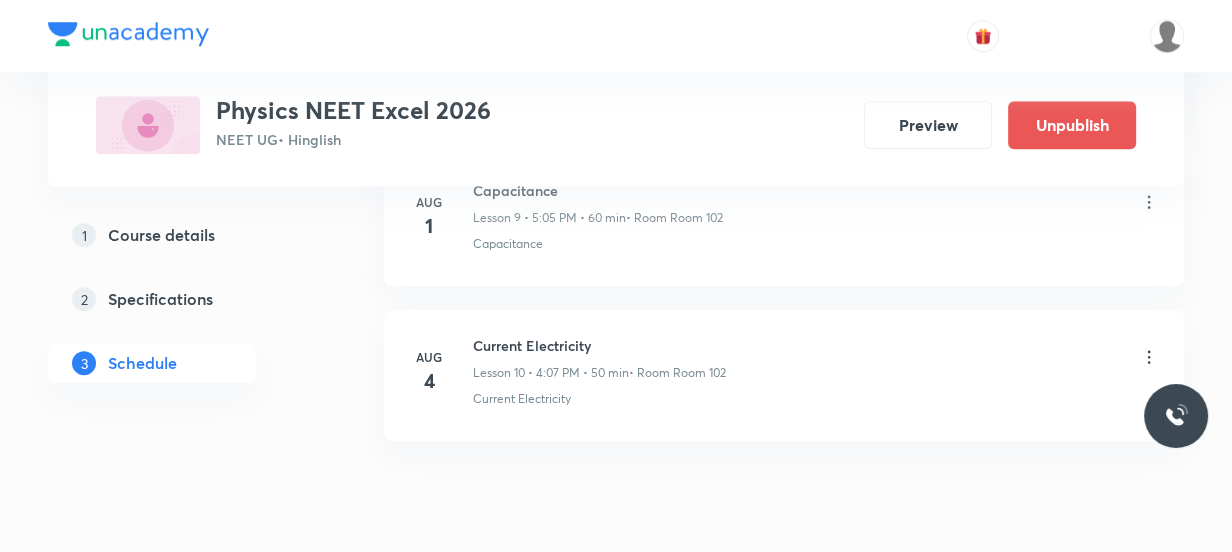 scroll, scrollTop: 1680, scrollLeft: 0, axis: vertical 